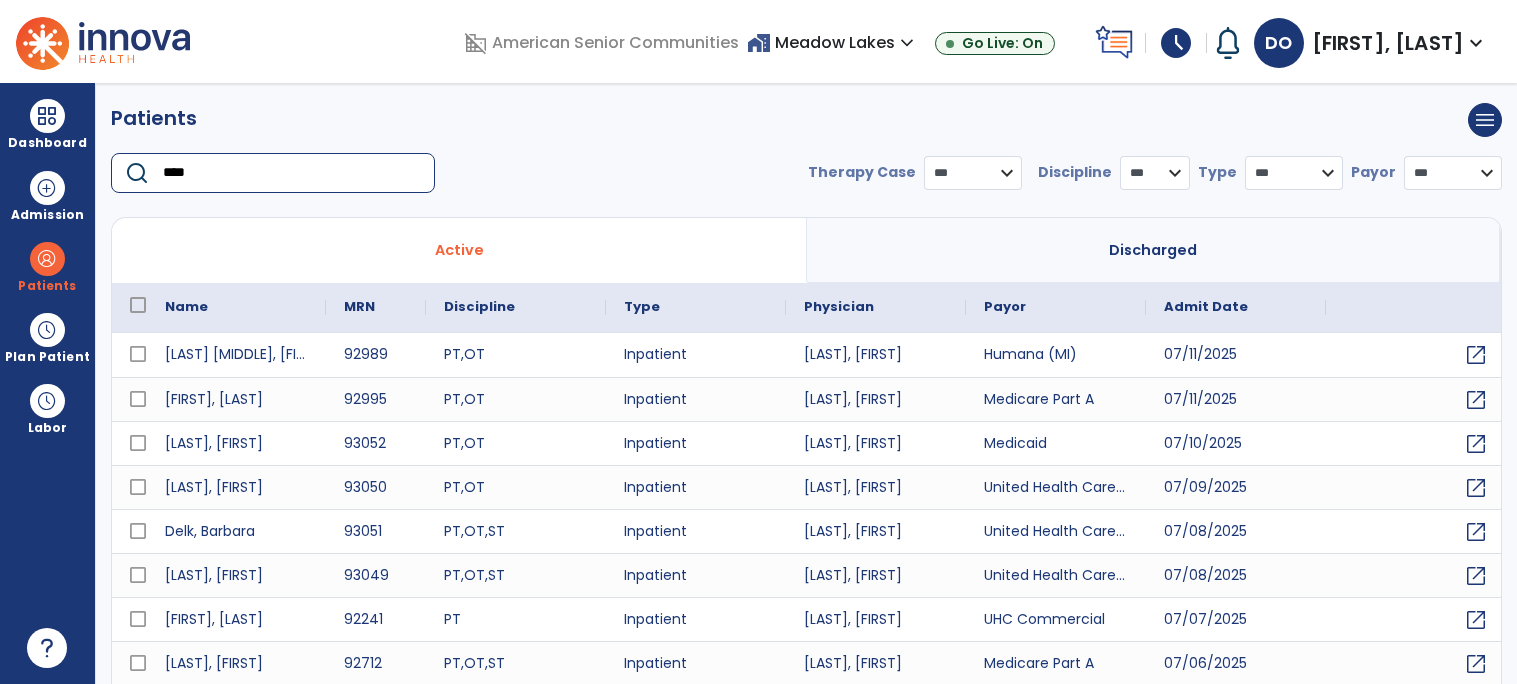 scroll, scrollTop: 0, scrollLeft: 0, axis: both 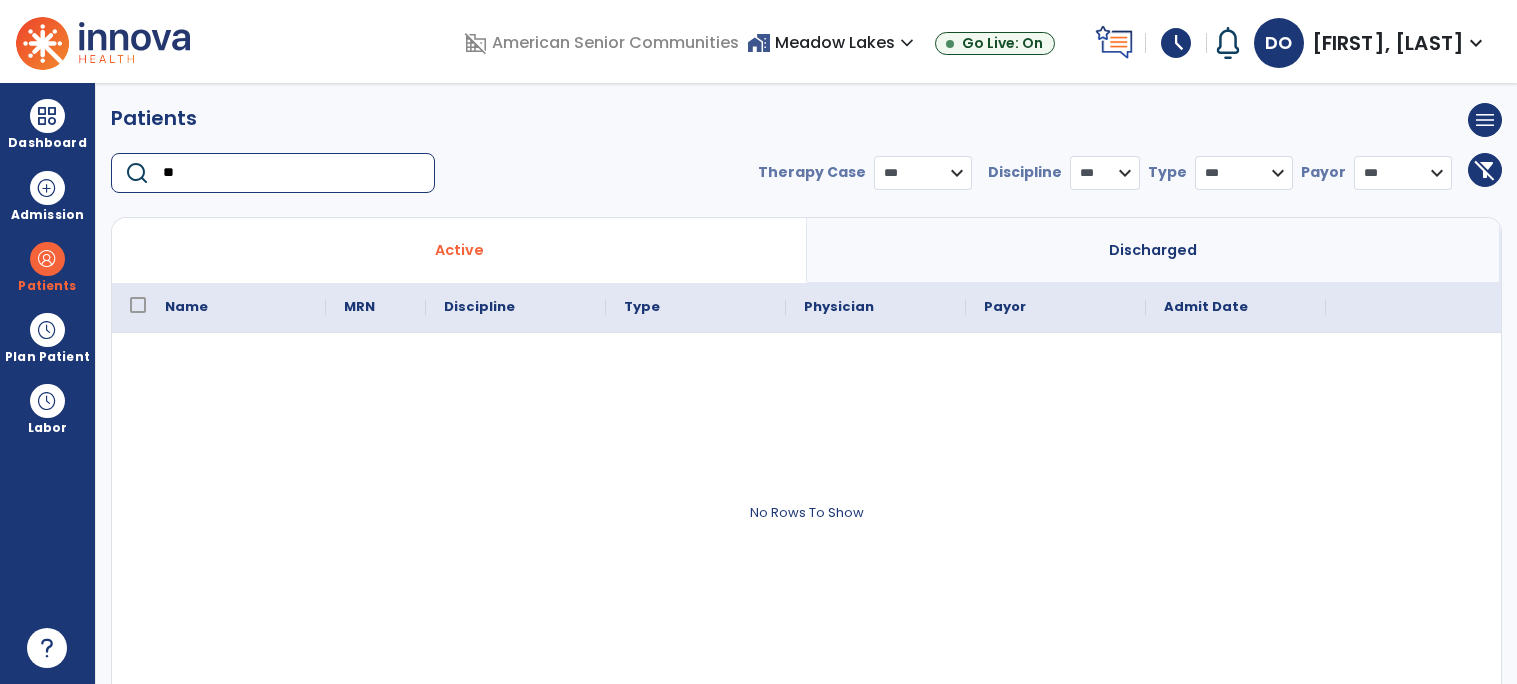 type on "*" 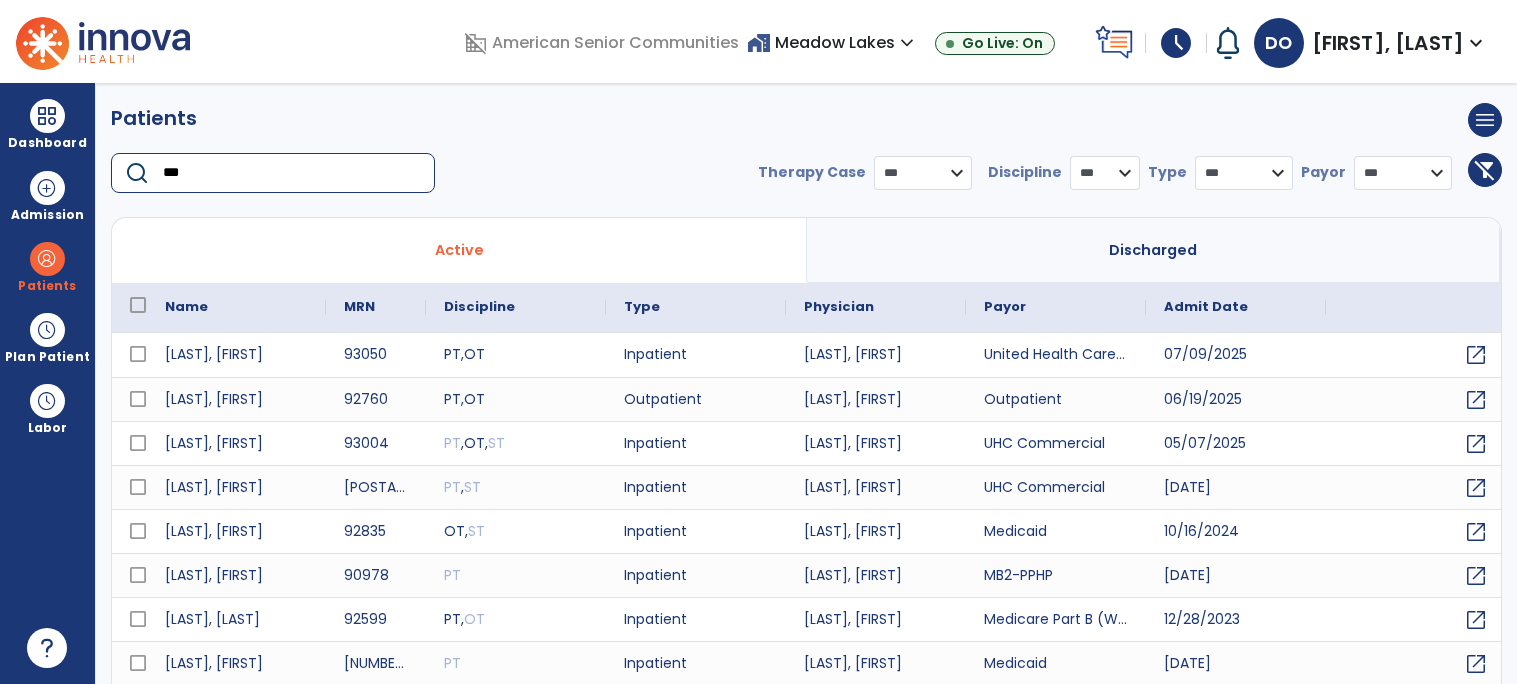 scroll, scrollTop: 58, scrollLeft: 0, axis: vertical 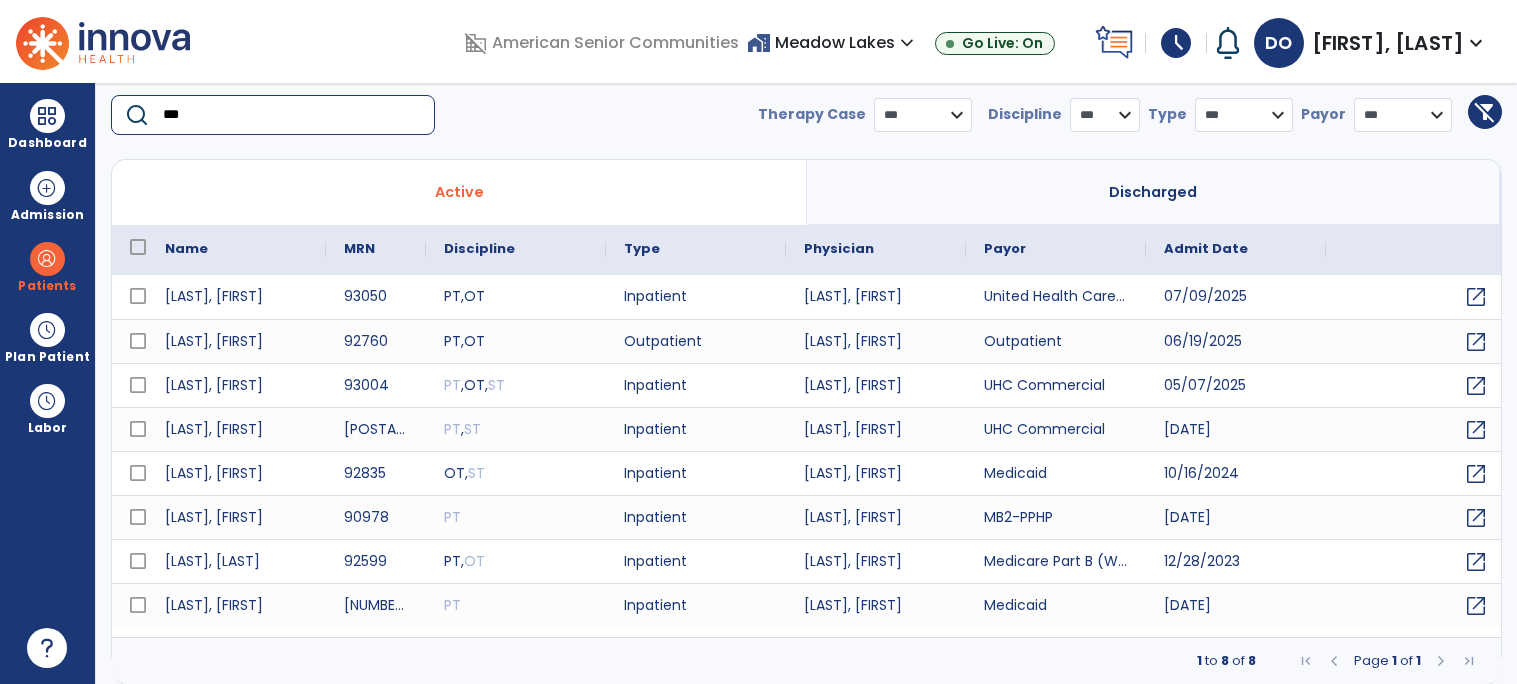 type on "***" 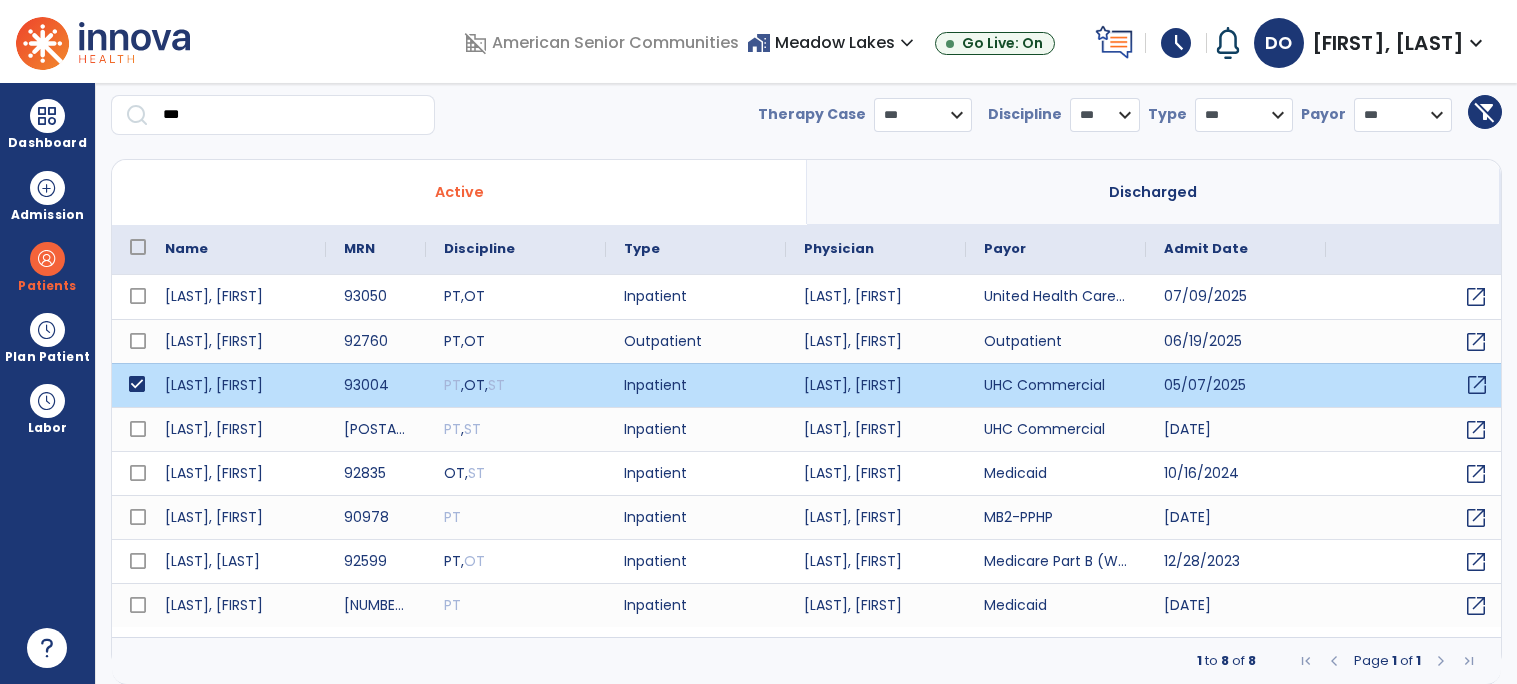 click on "open_in_new" at bounding box center (1477, 385) 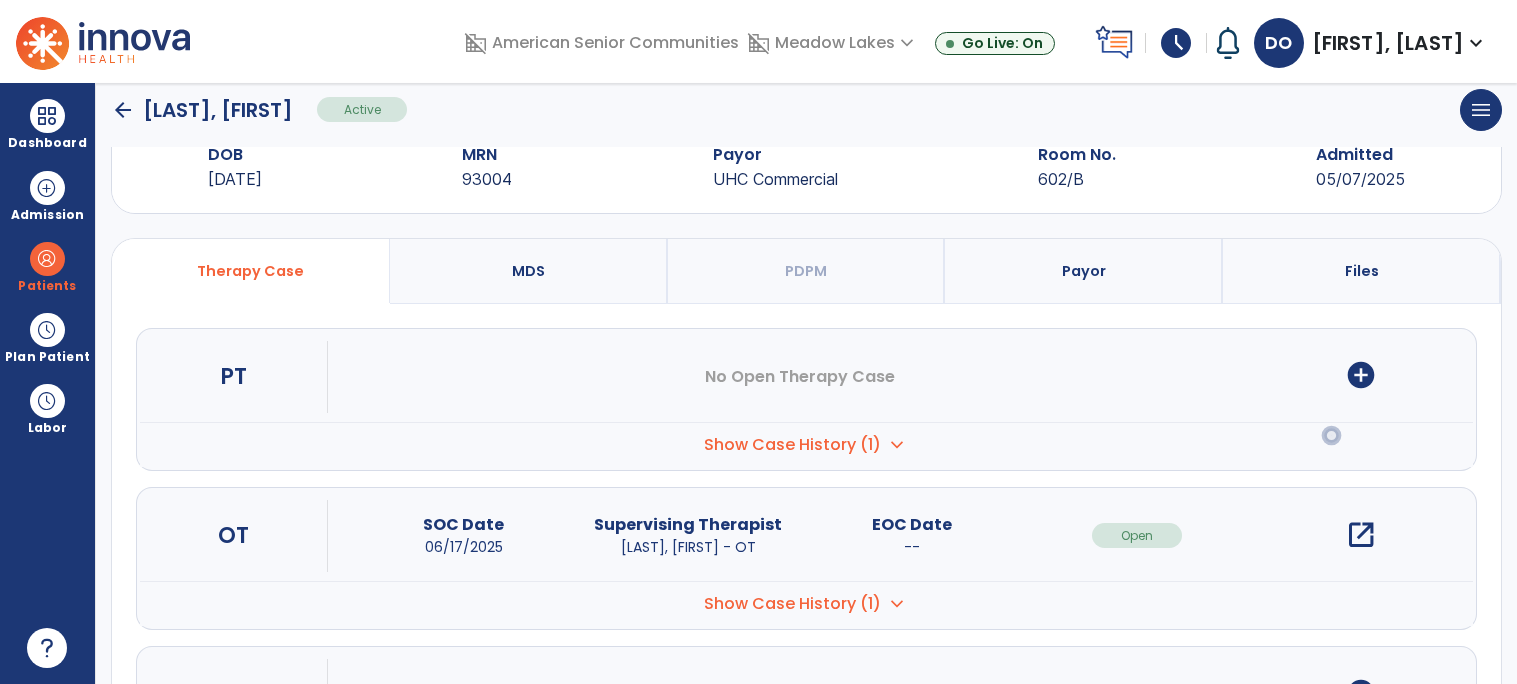 scroll, scrollTop: 0, scrollLeft: 0, axis: both 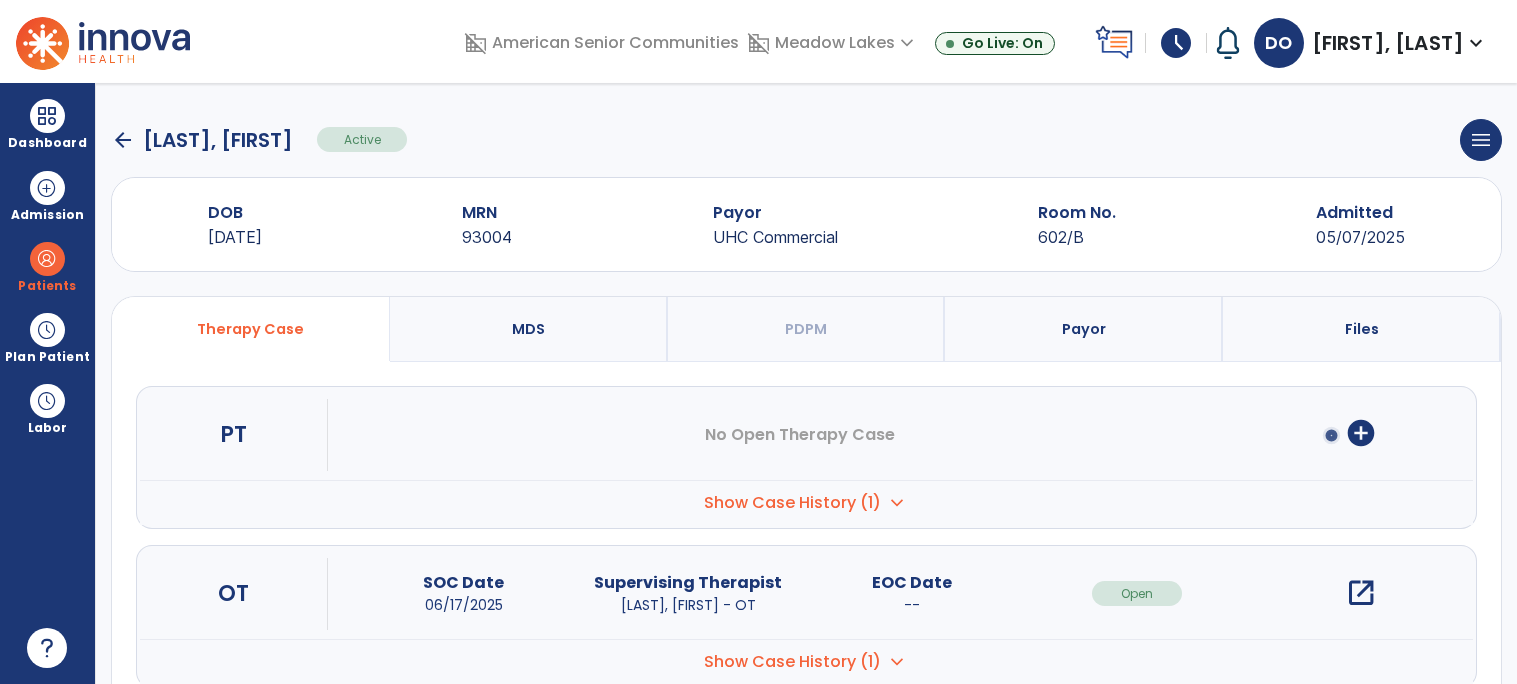 click on "open_in_new" at bounding box center (1361, 593) 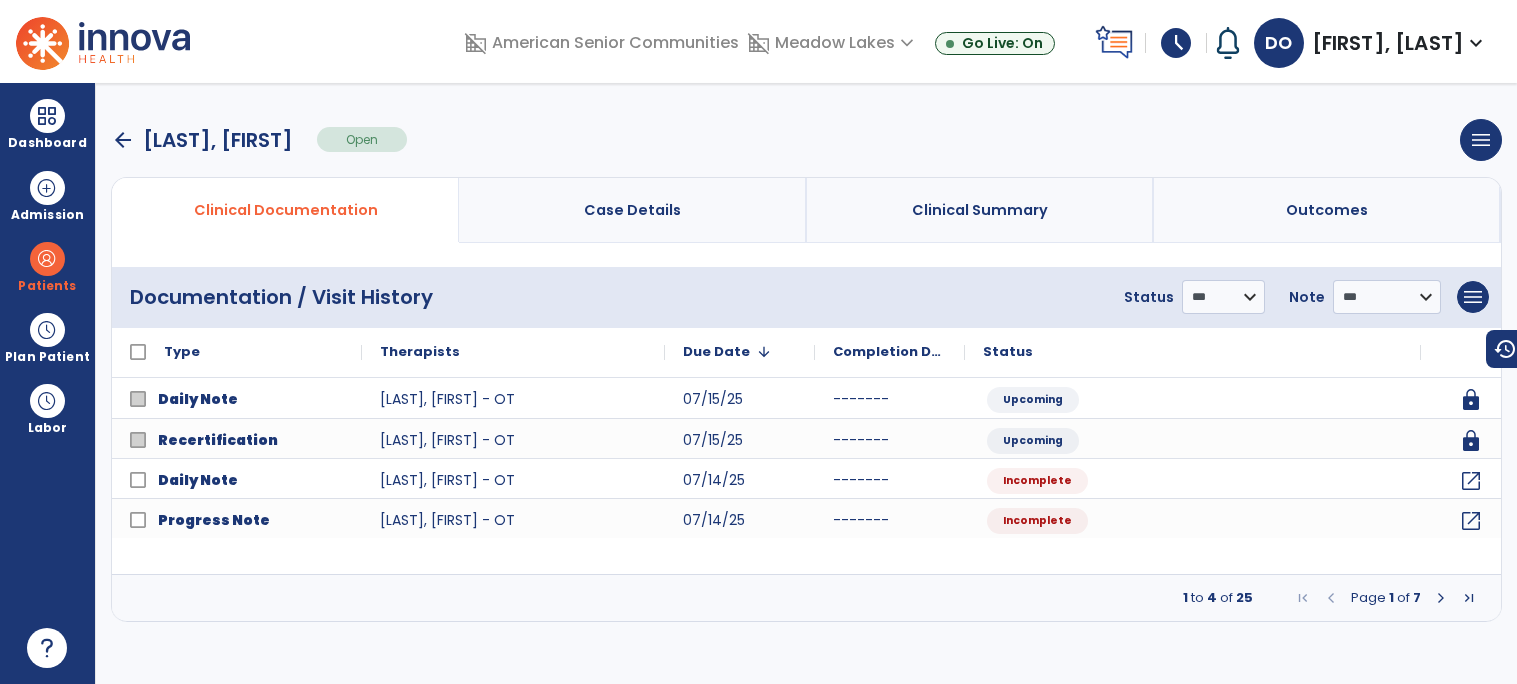click on "arrow_back" at bounding box center [123, 140] 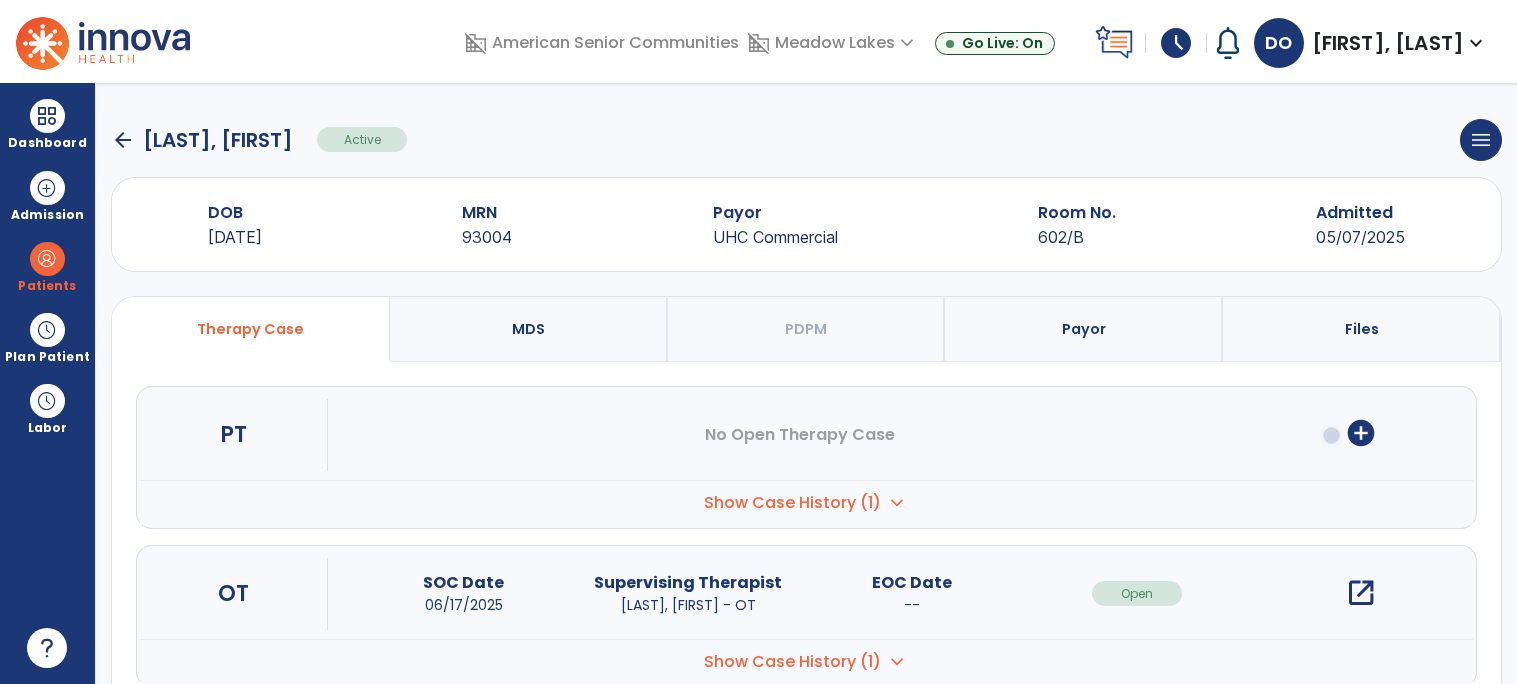 click on "arrow_back" 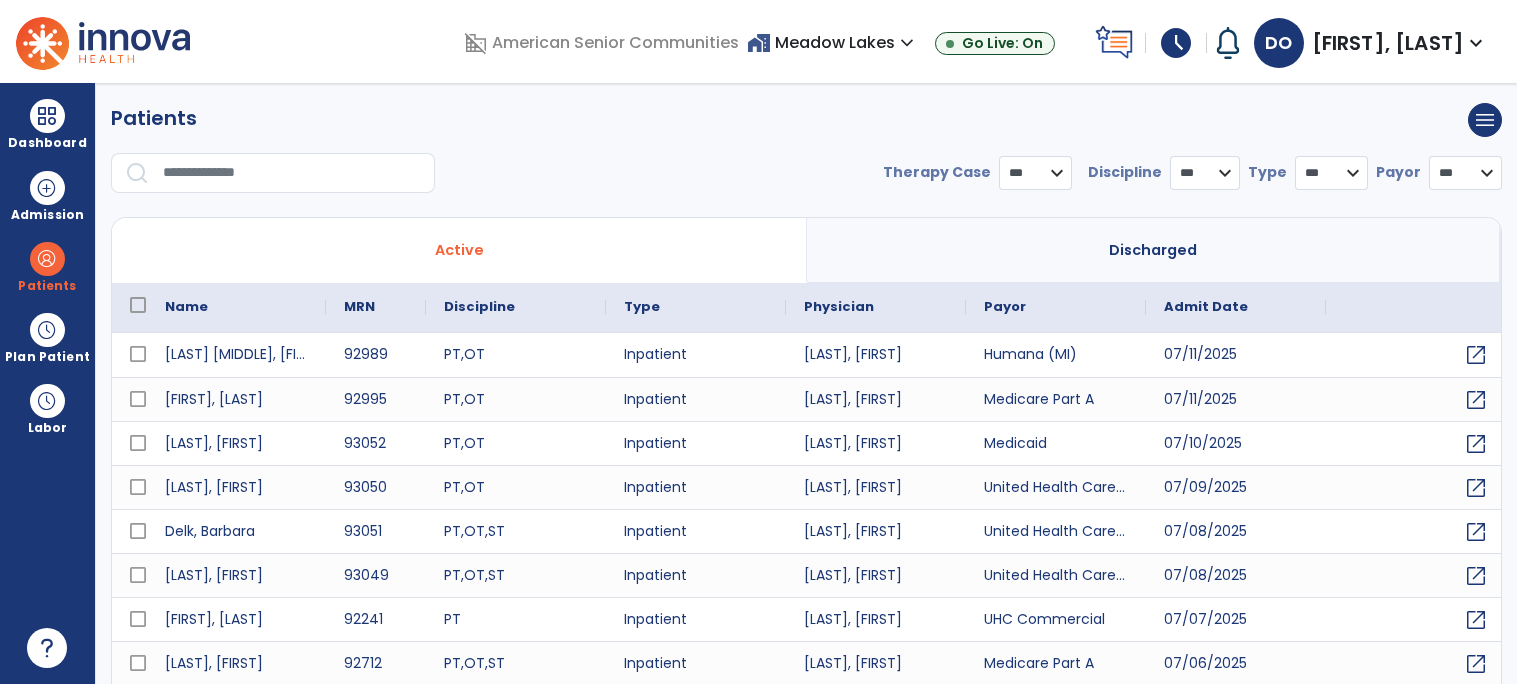 select on "***" 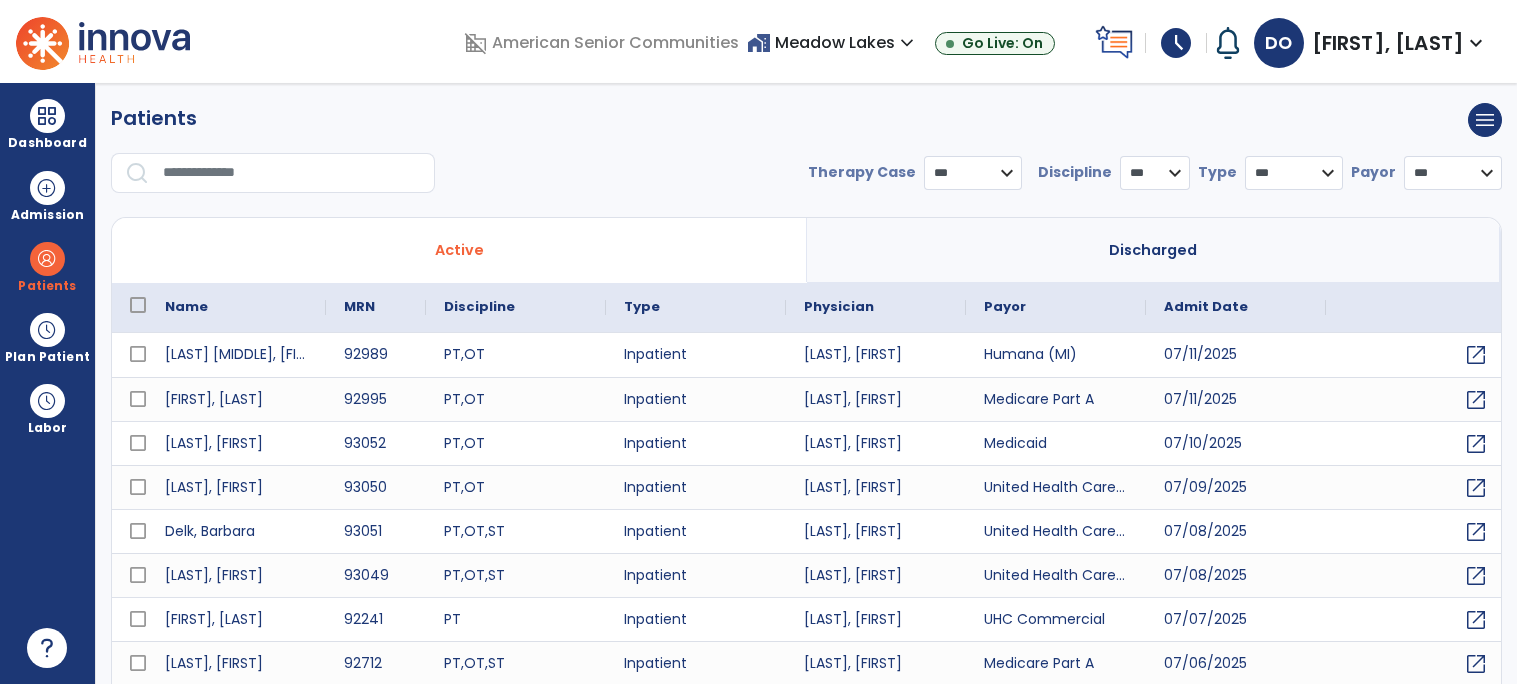 click on "Patients" at bounding box center (154, 118) 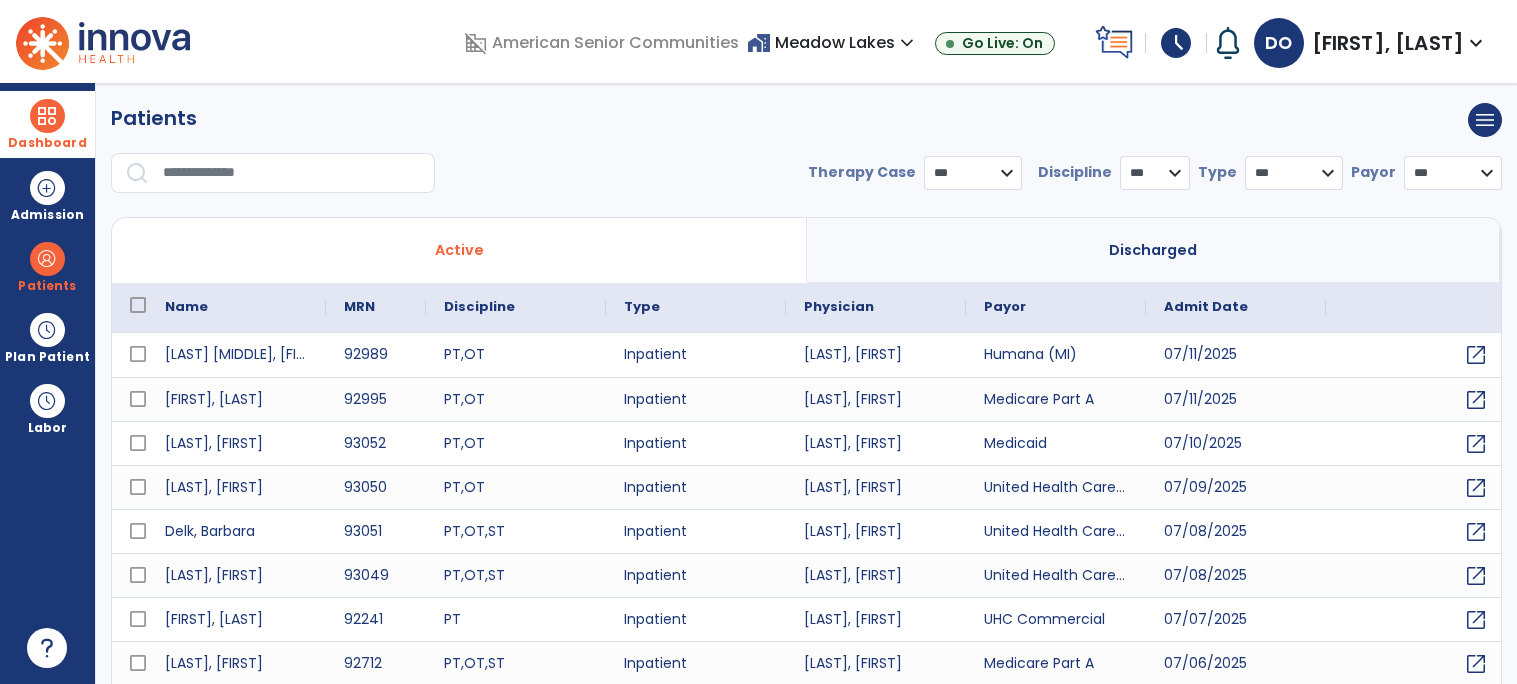 click on "Dashboard" at bounding box center [47, 124] 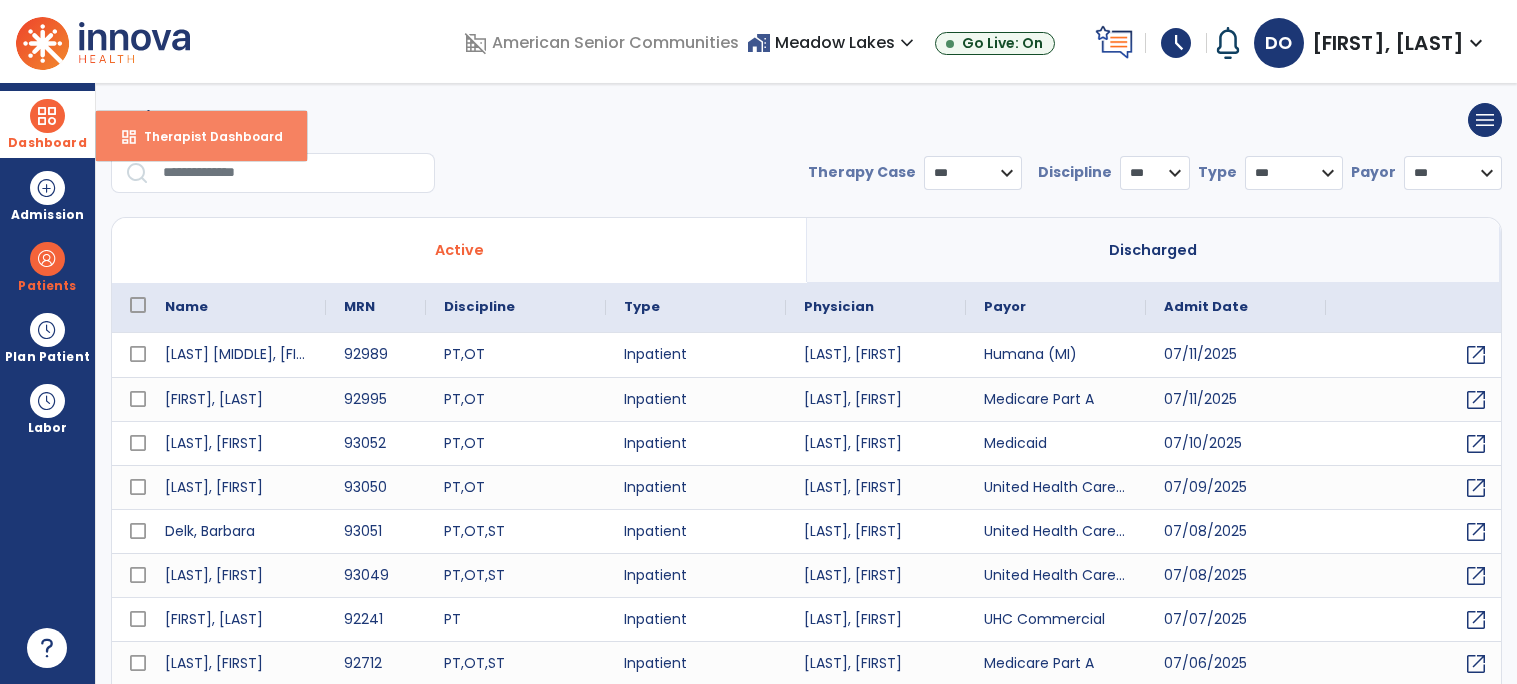 click on "dashboard  Therapist Dashboard" at bounding box center [201, 136] 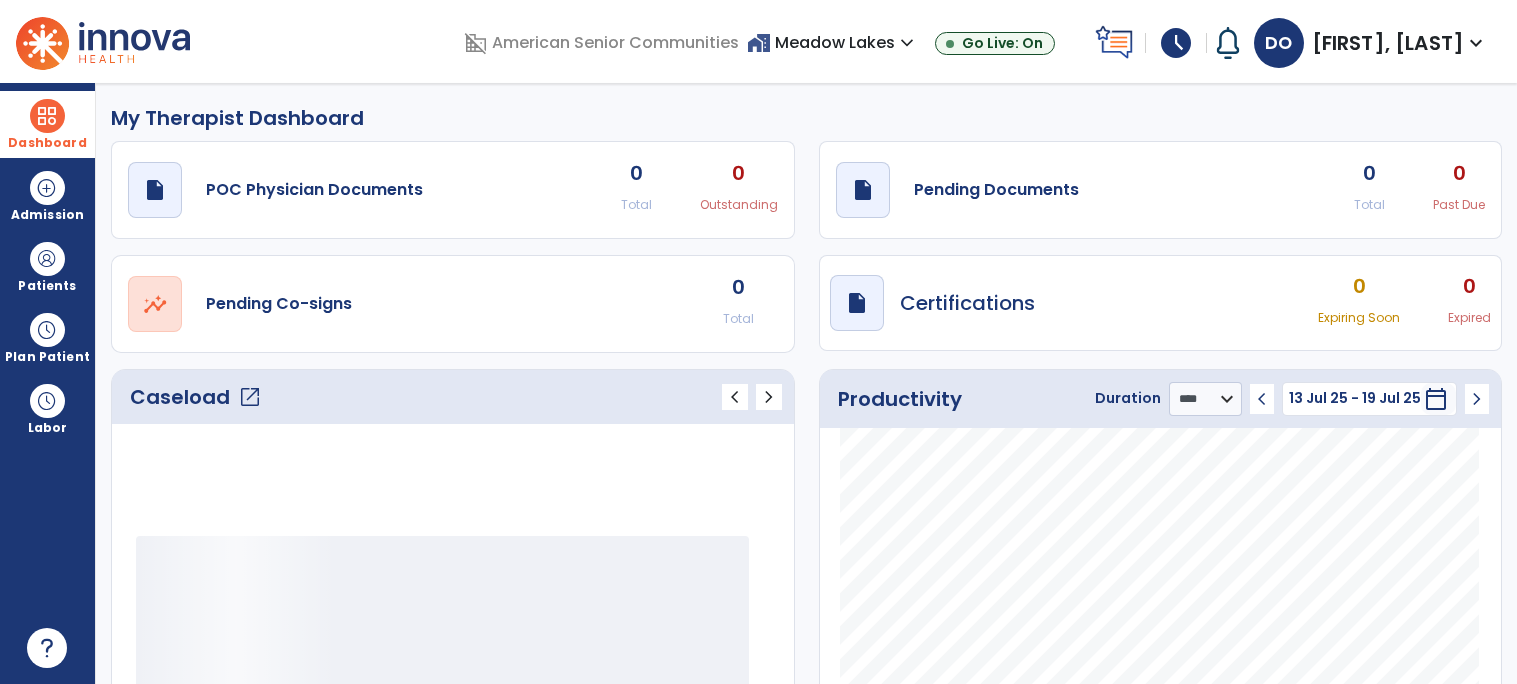 click on "Caseload   open_in_new" 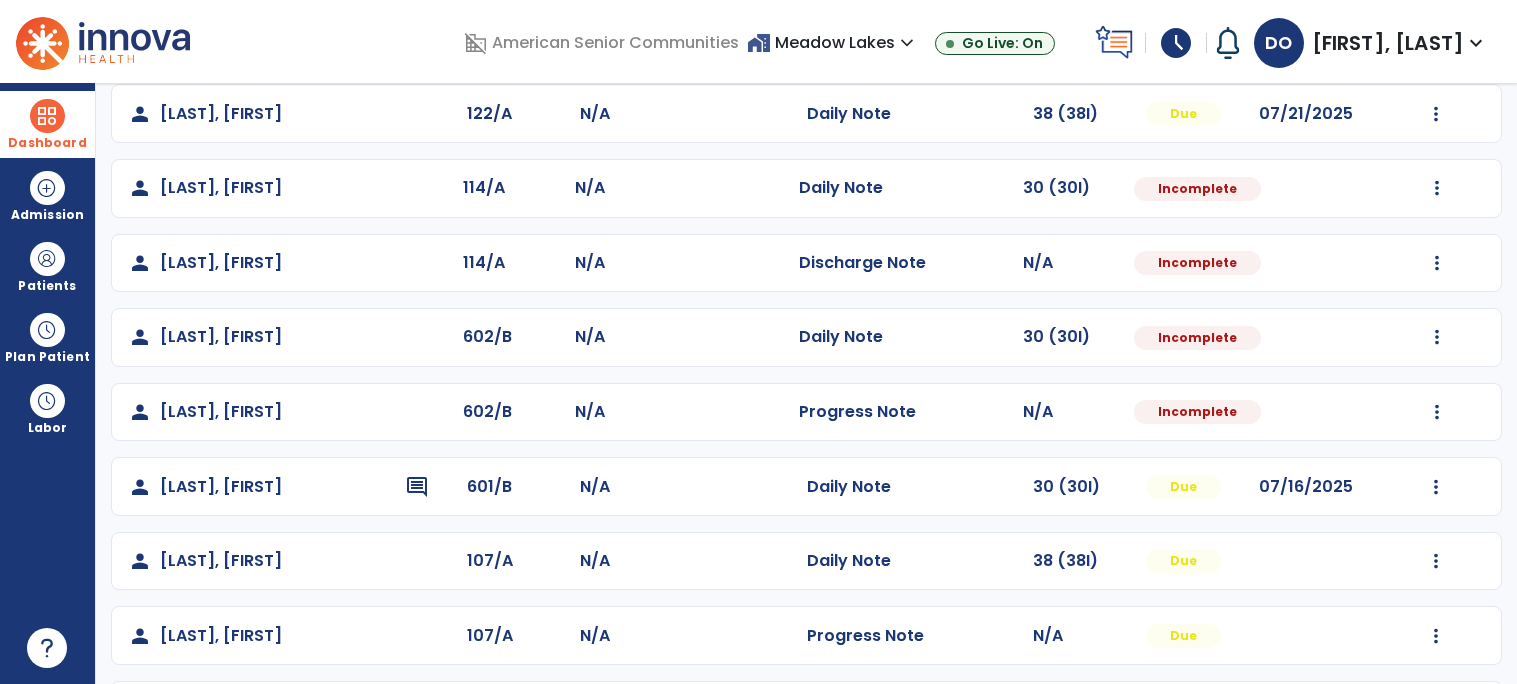 scroll, scrollTop: 650, scrollLeft: 0, axis: vertical 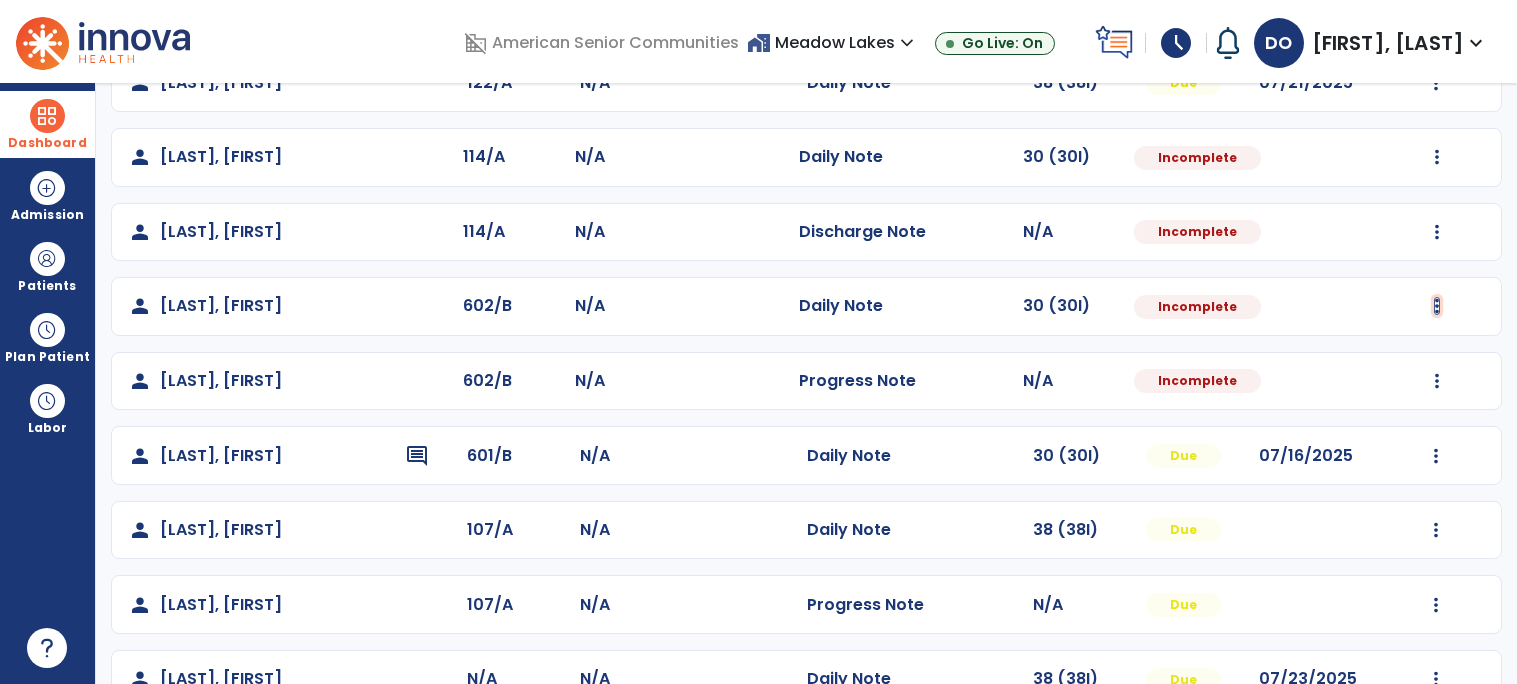 click at bounding box center (1436, -217) 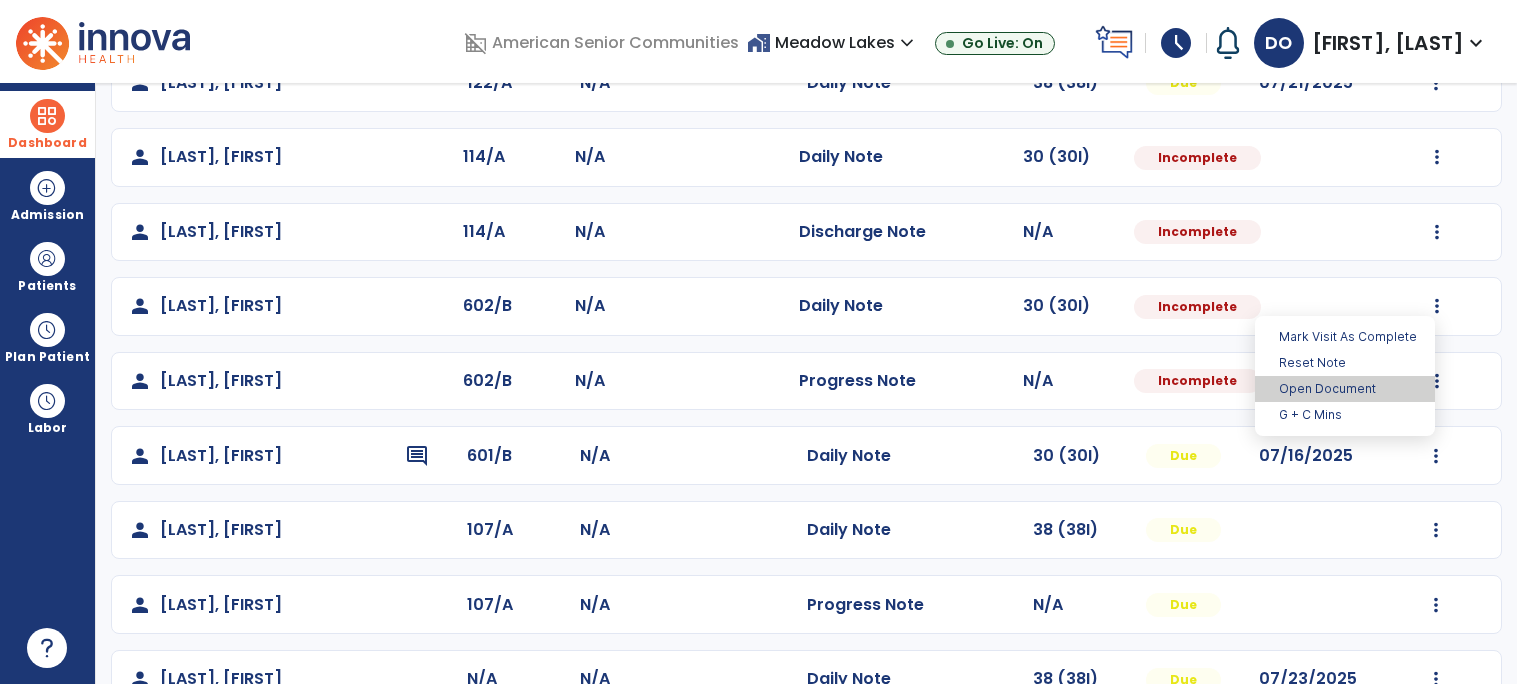 click on "Open Document" at bounding box center (1345, 389) 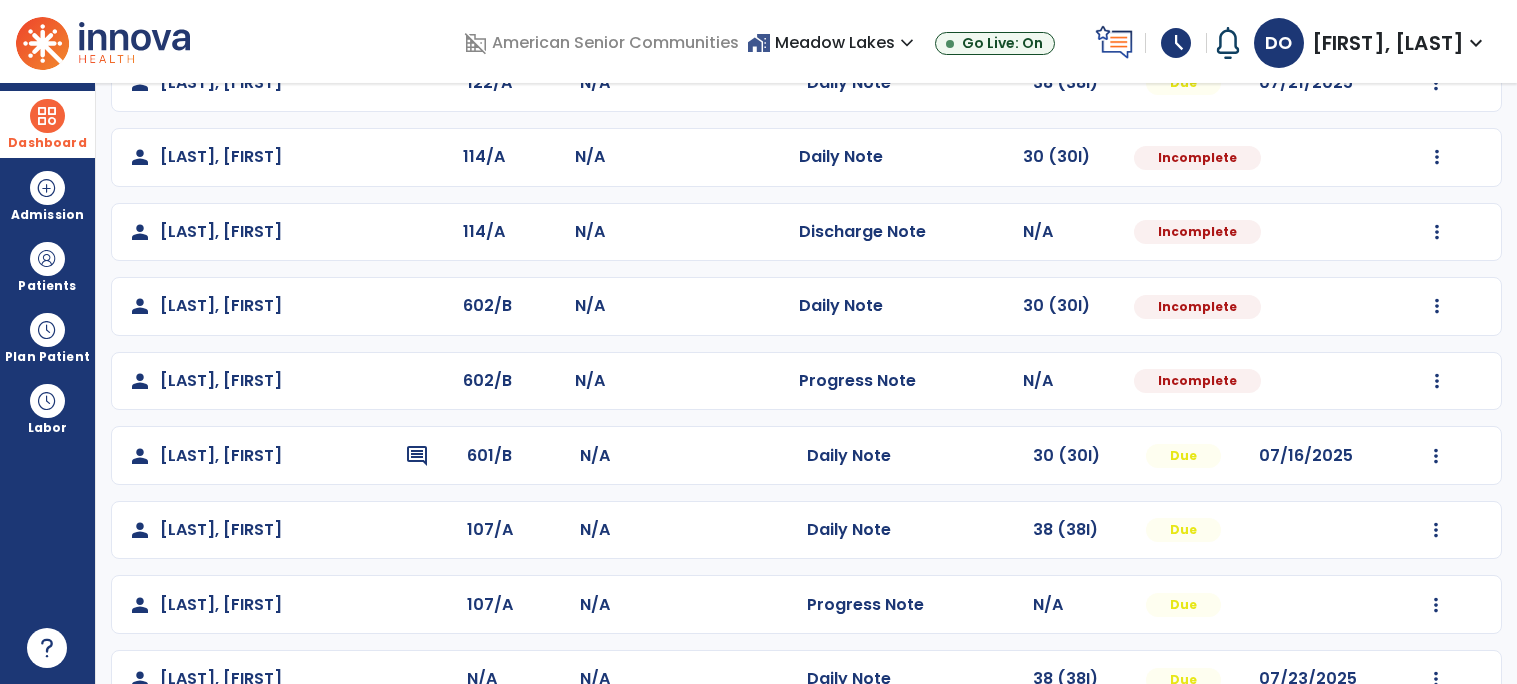 select on "*" 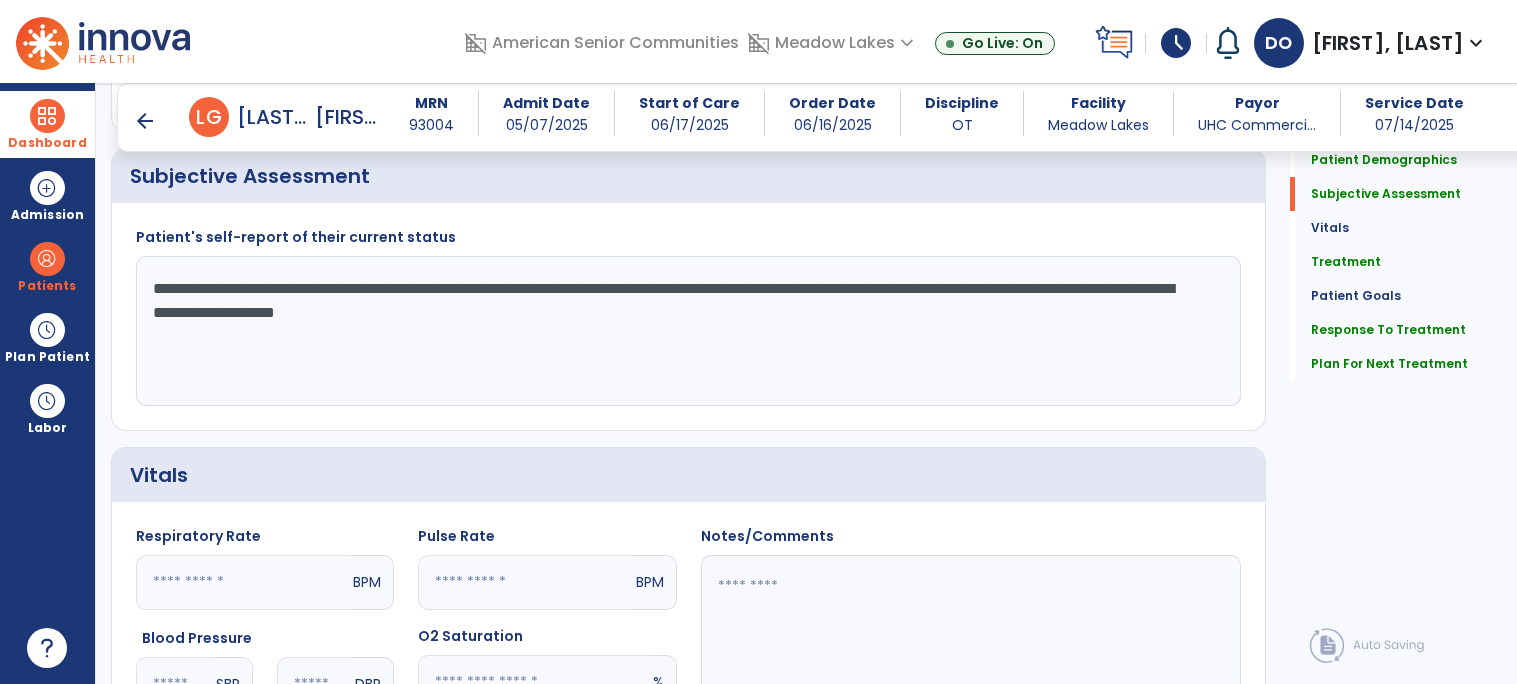 scroll, scrollTop: 455, scrollLeft: 0, axis: vertical 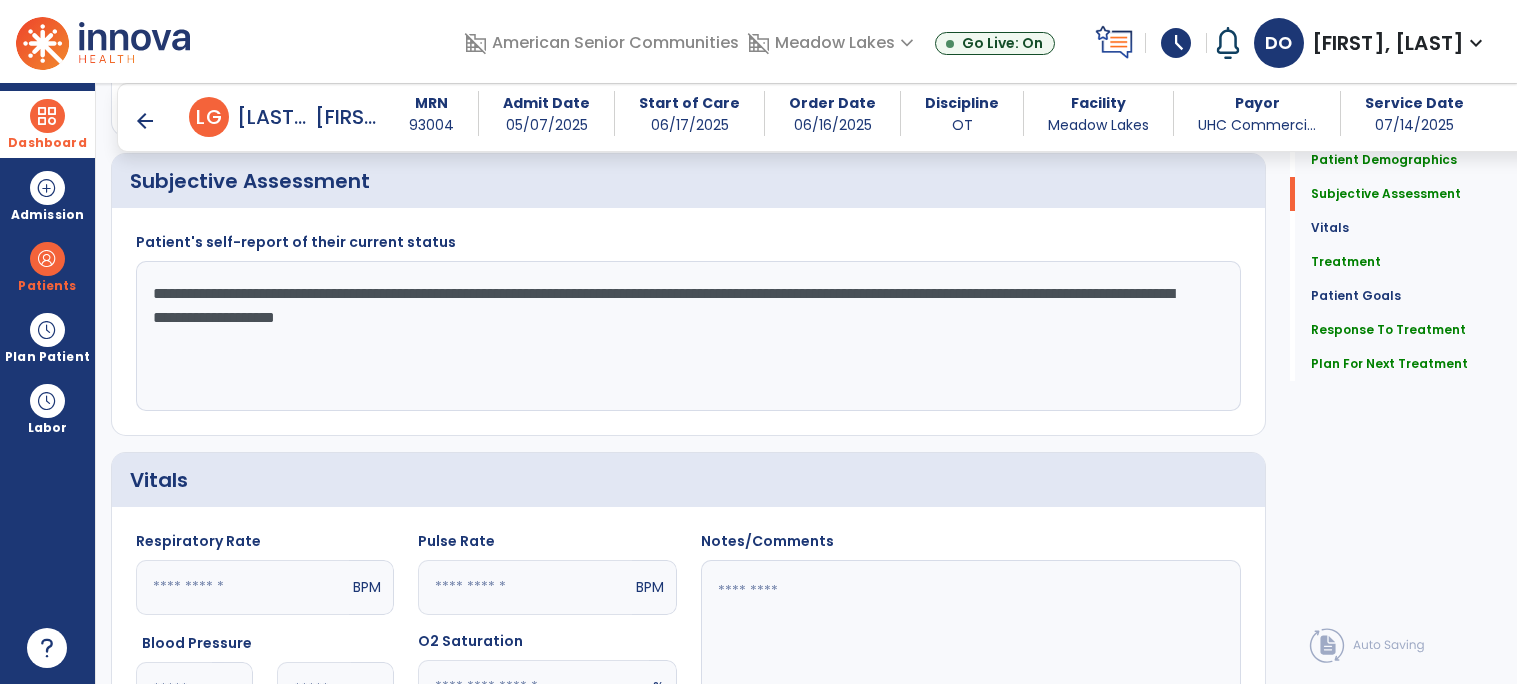 click on "**********" 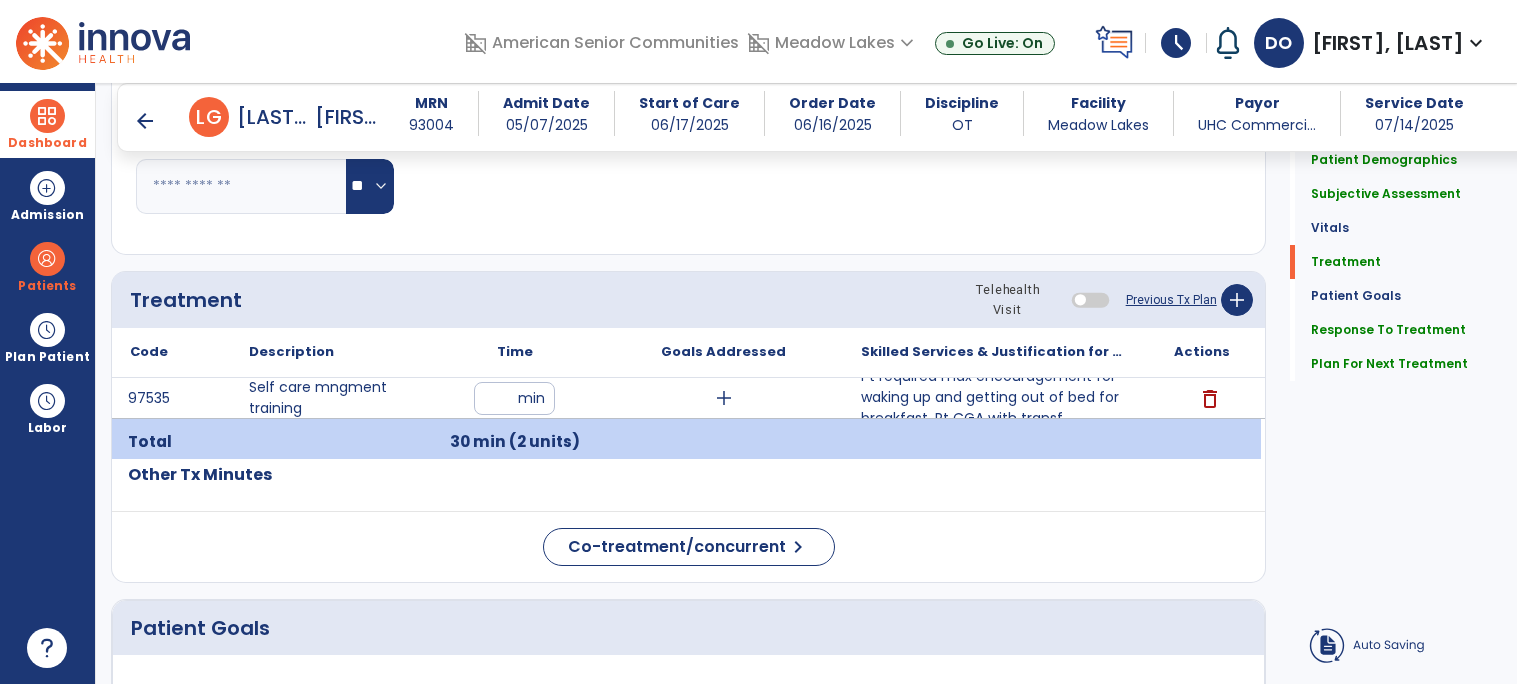 scroll, scrollTop: 1132, scrollLeft: 0, axis: vertical 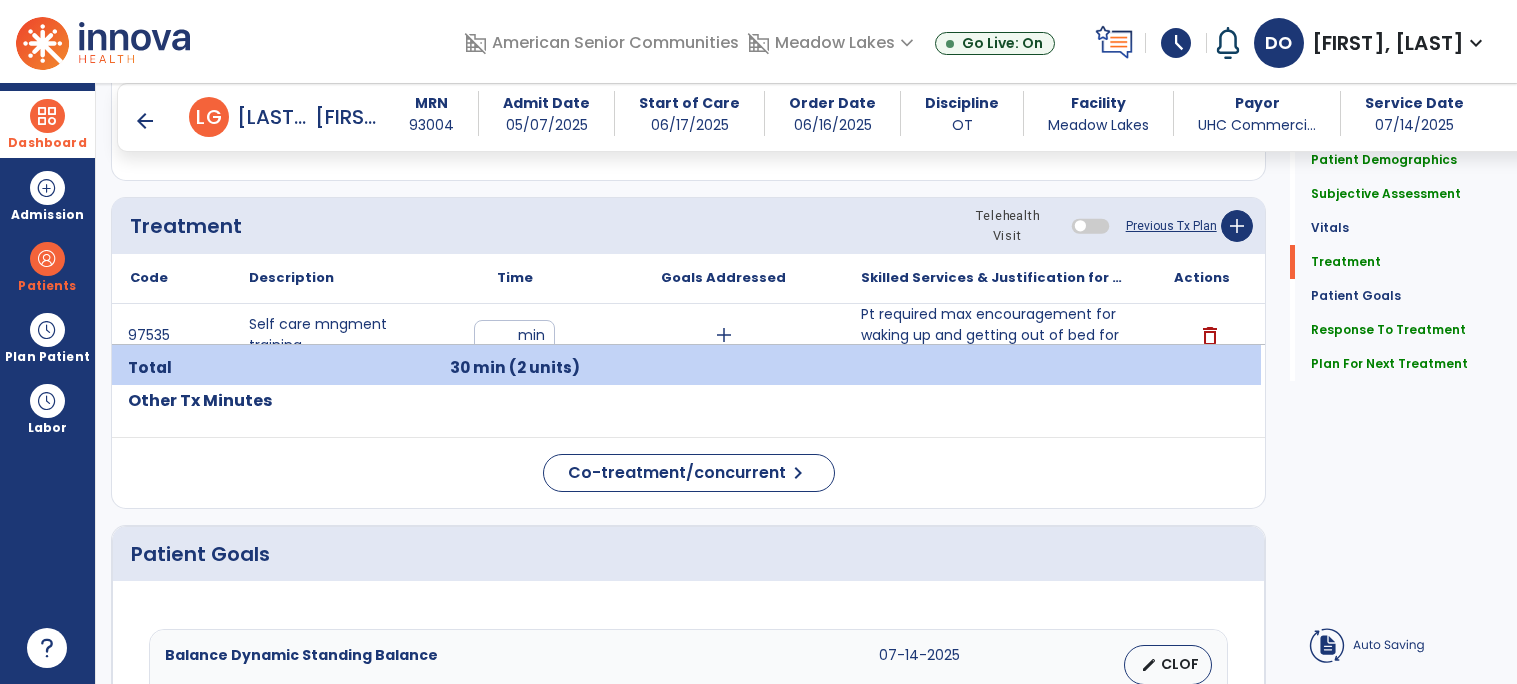 type on "**********" 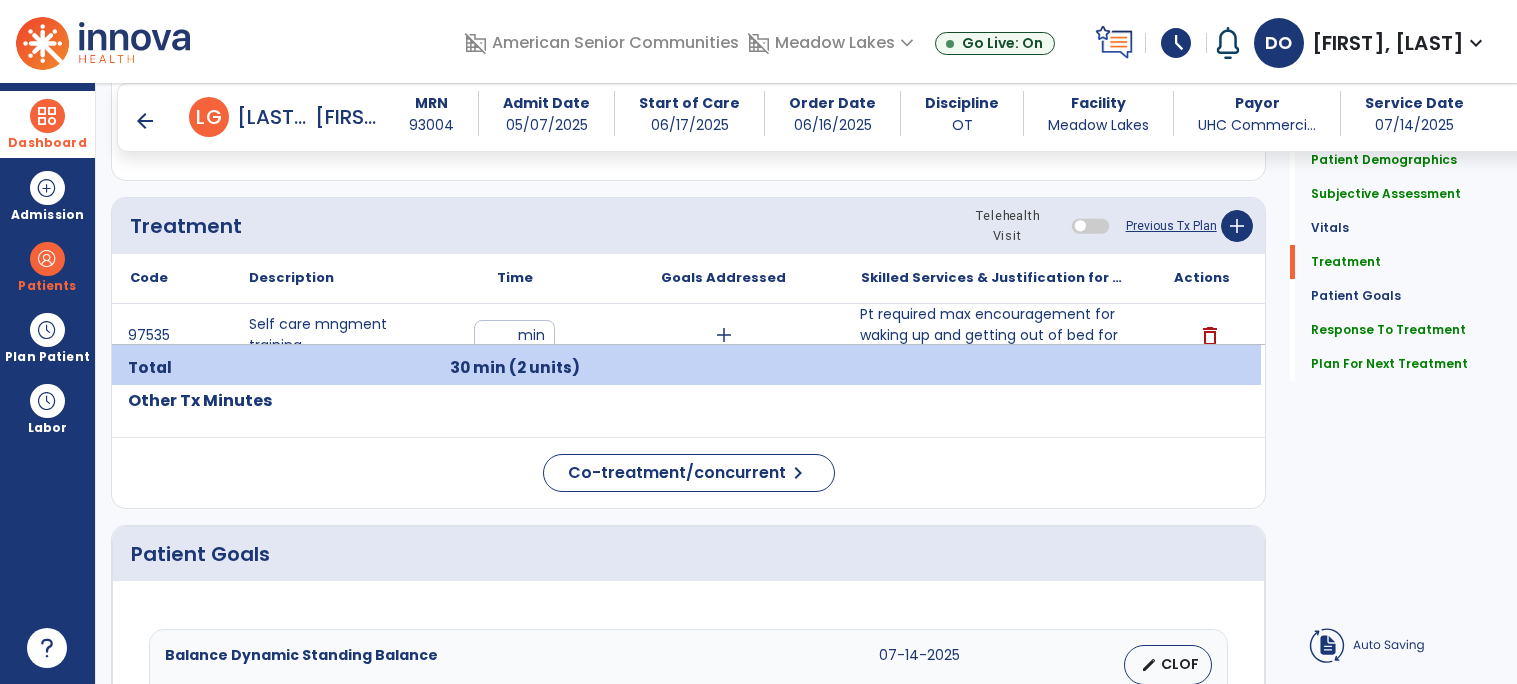 click on "Pt required max encouragement for waking up and getting out of bed for breakfast. Pt CGA with transf..." at bounding box center (992, 335) 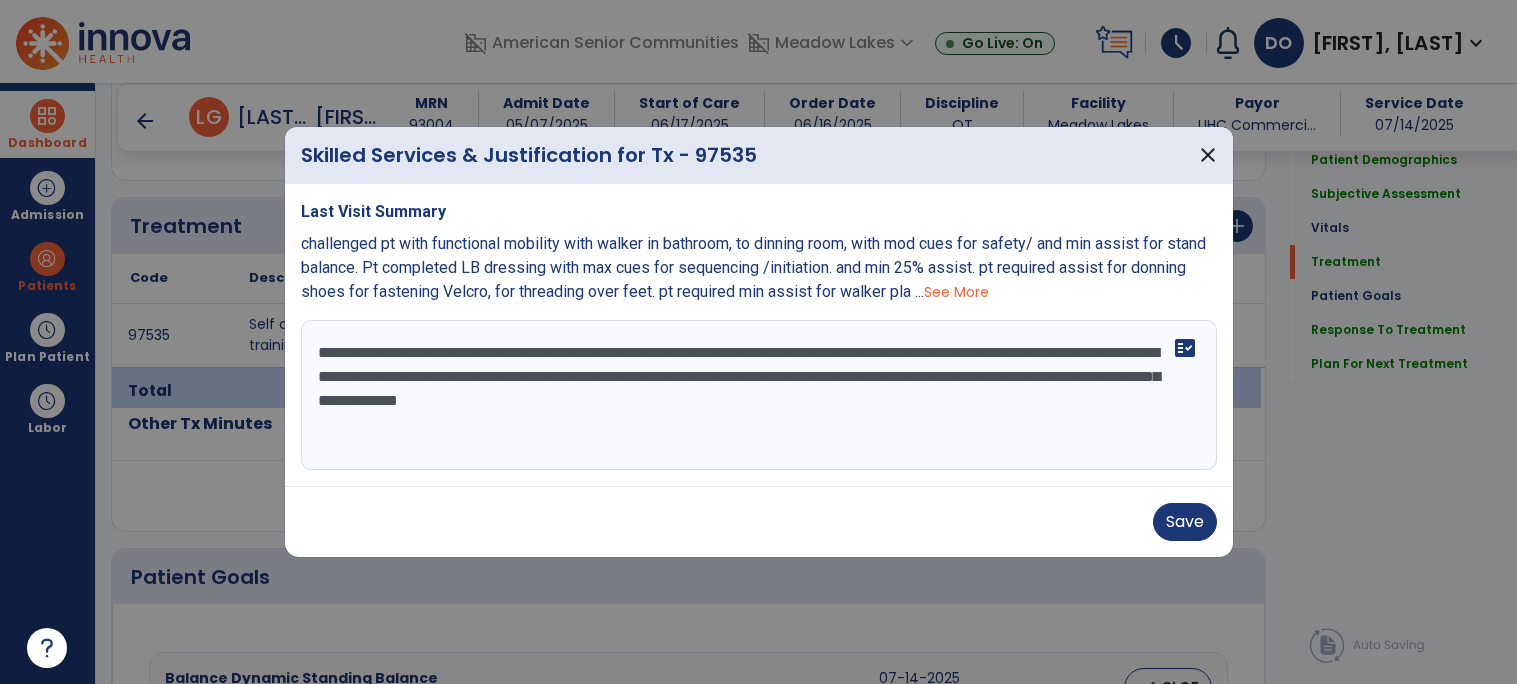 click on "**********" at bounding box center (759, 395) 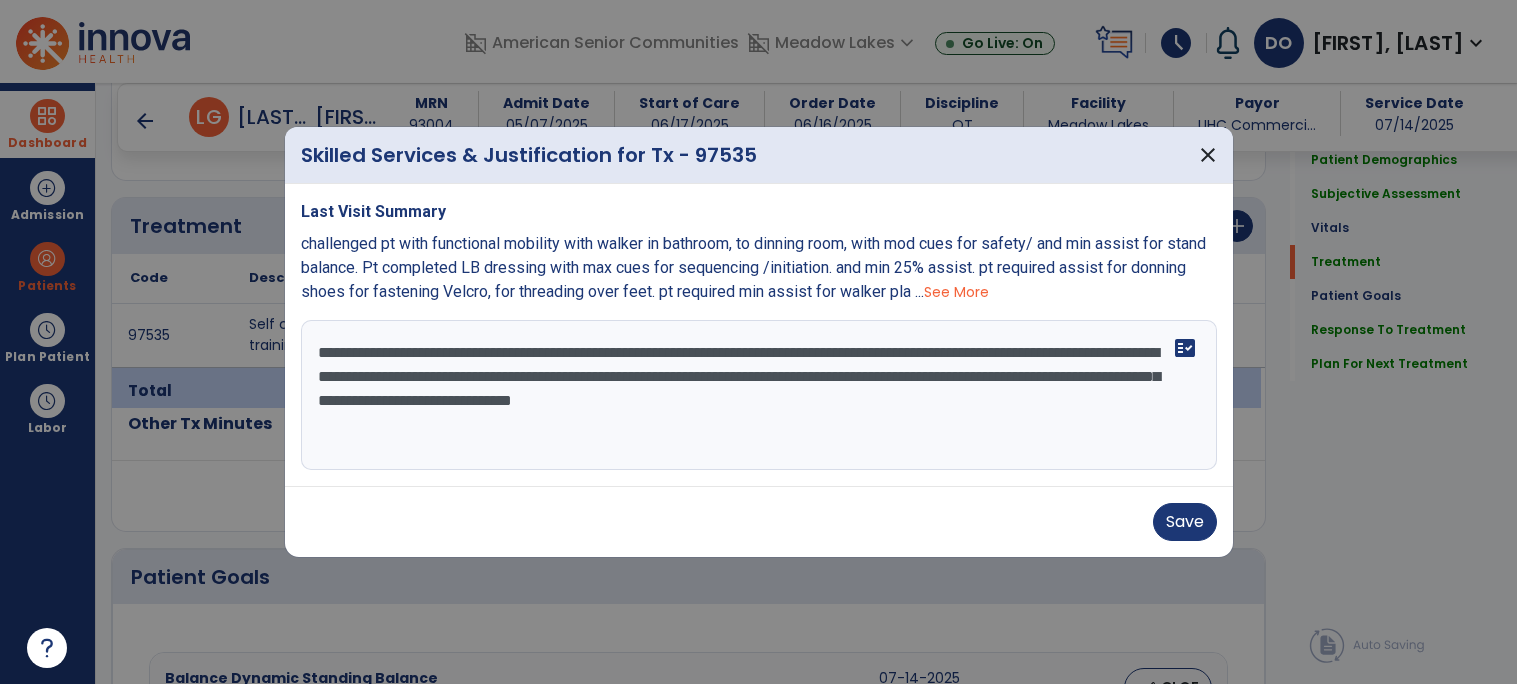 click on "**********" at bounding box center [759, 395] 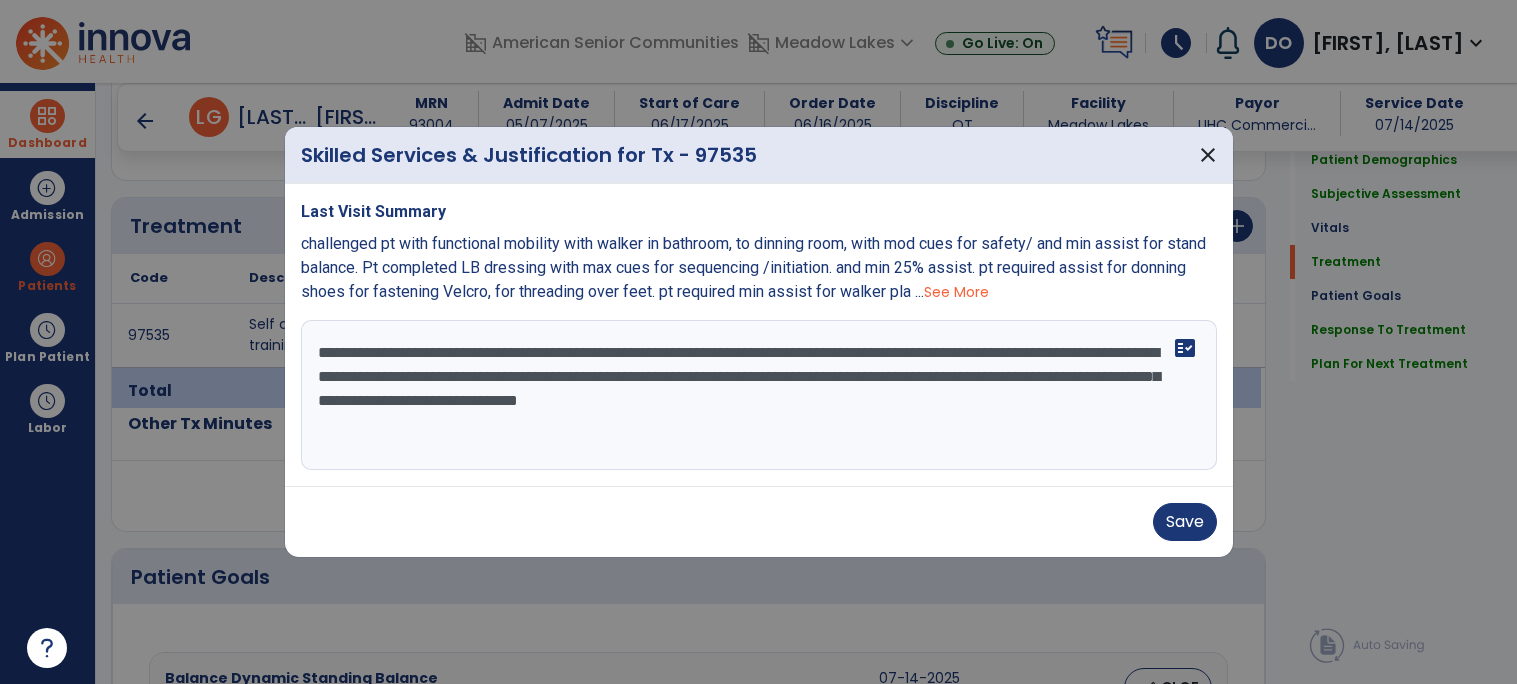 click on "**********" at bounding box center (759, 395) 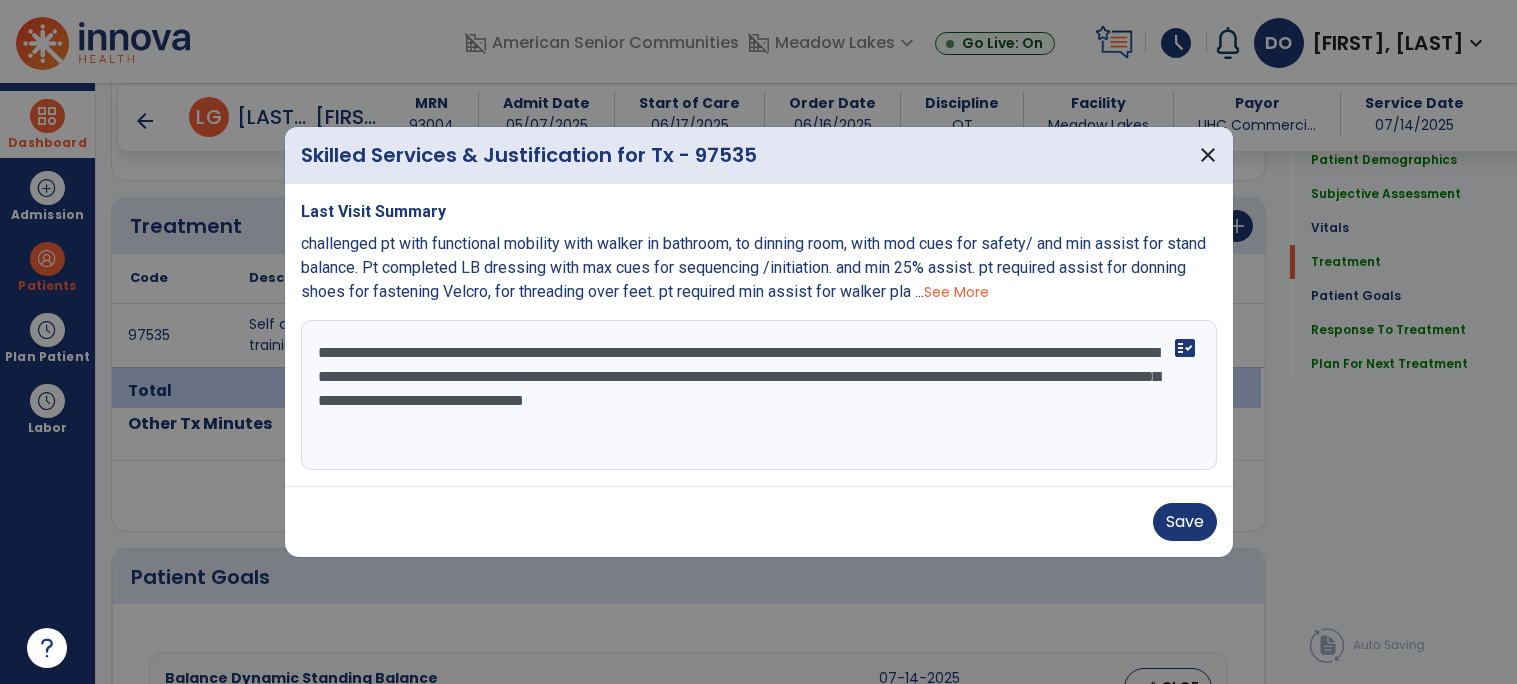 click on "**********" at bounding box center (759, 395) 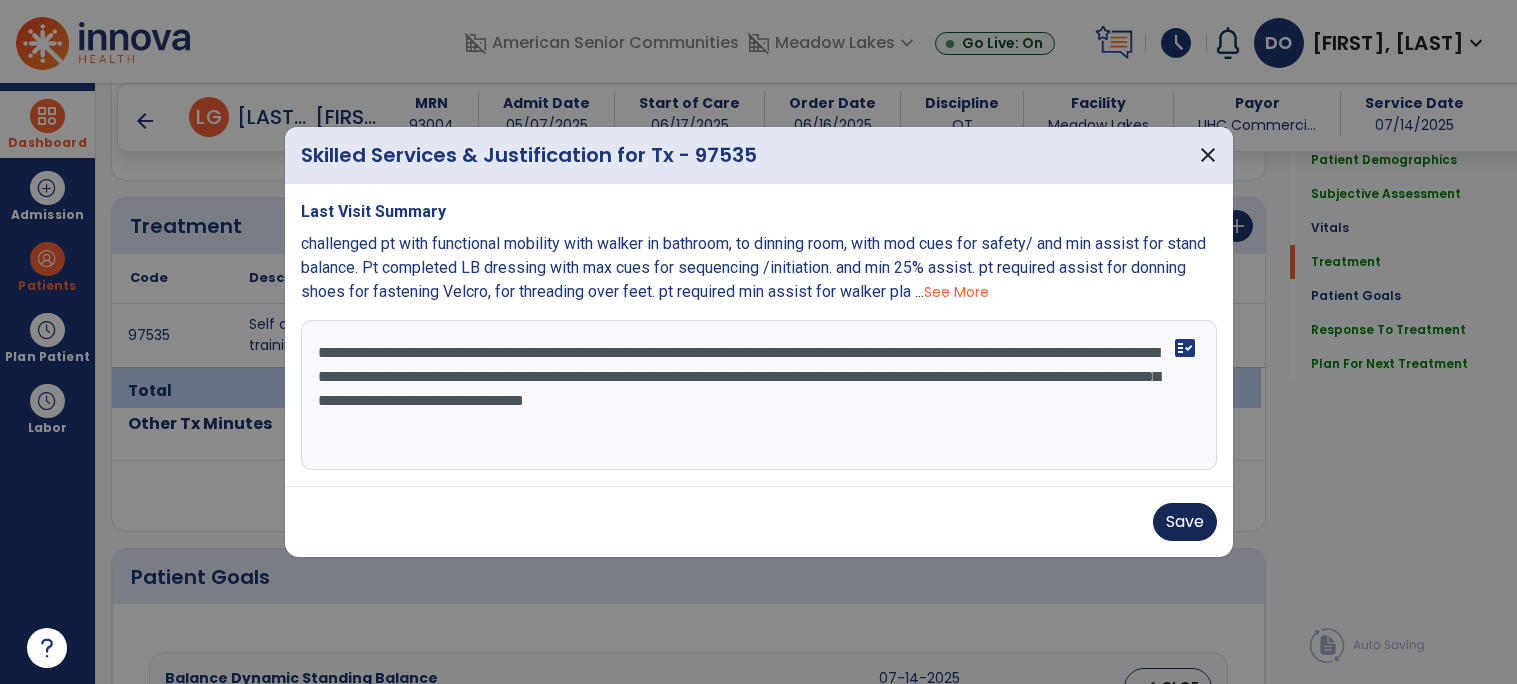 type on "**********" 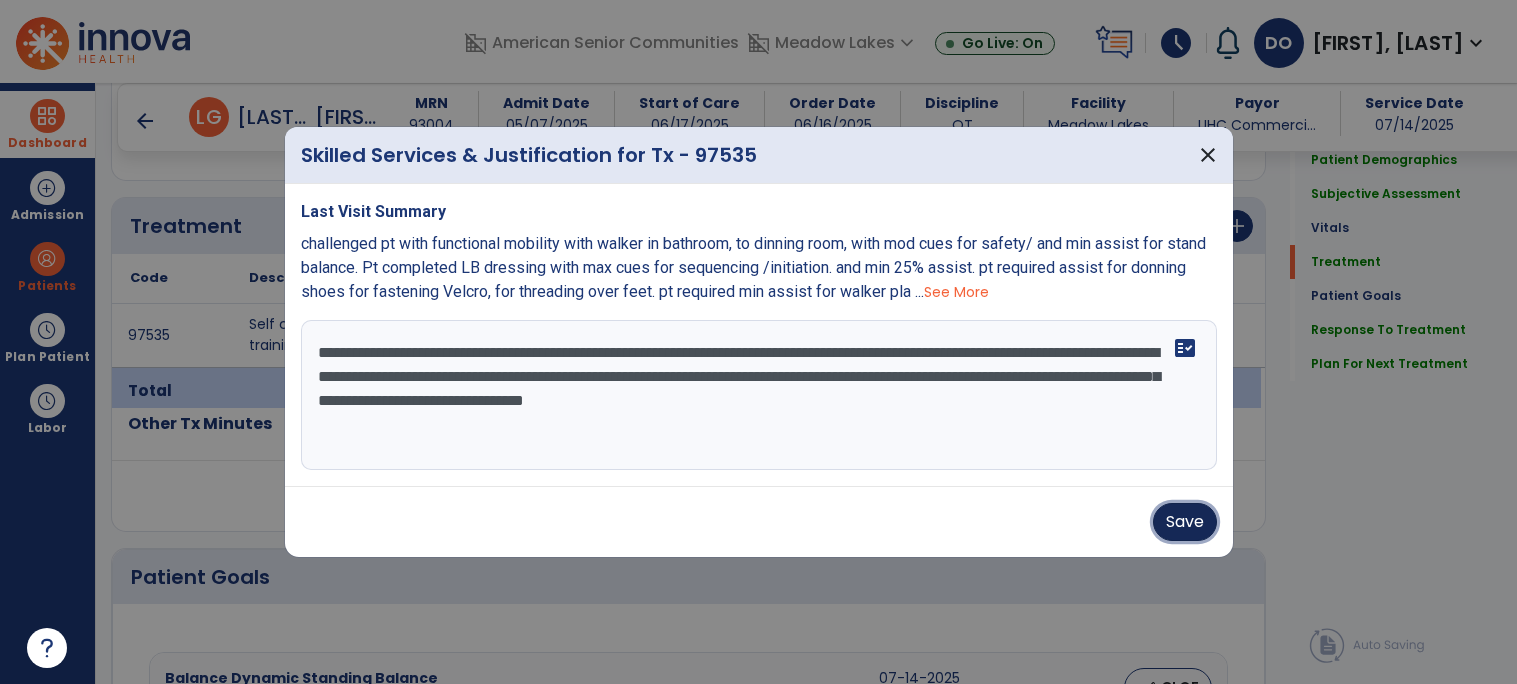 click on "Save" at bounding box center [1185, 522] 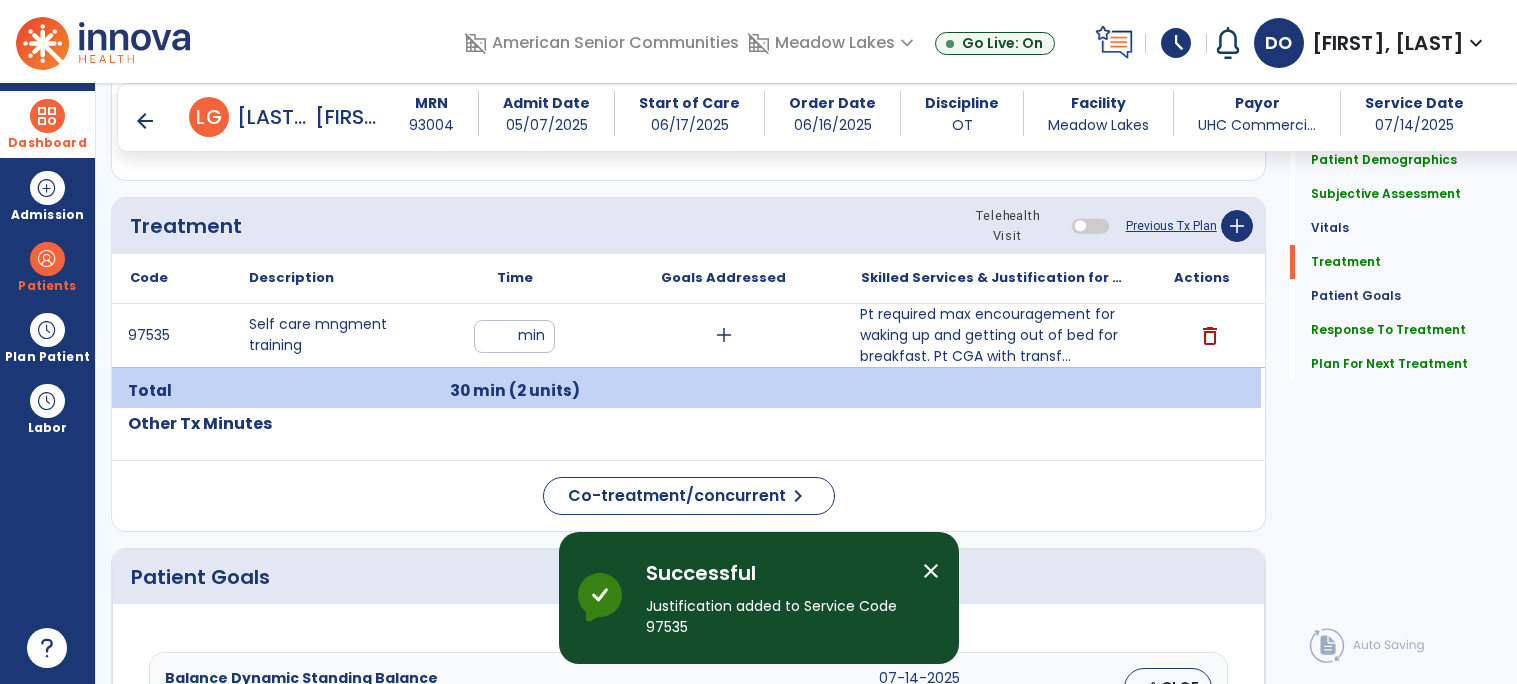 click on "Pt required max encouragement for waking up and getting out of bed for breakfast. Pt CGA with transf..." at bounding box center [992, 335] 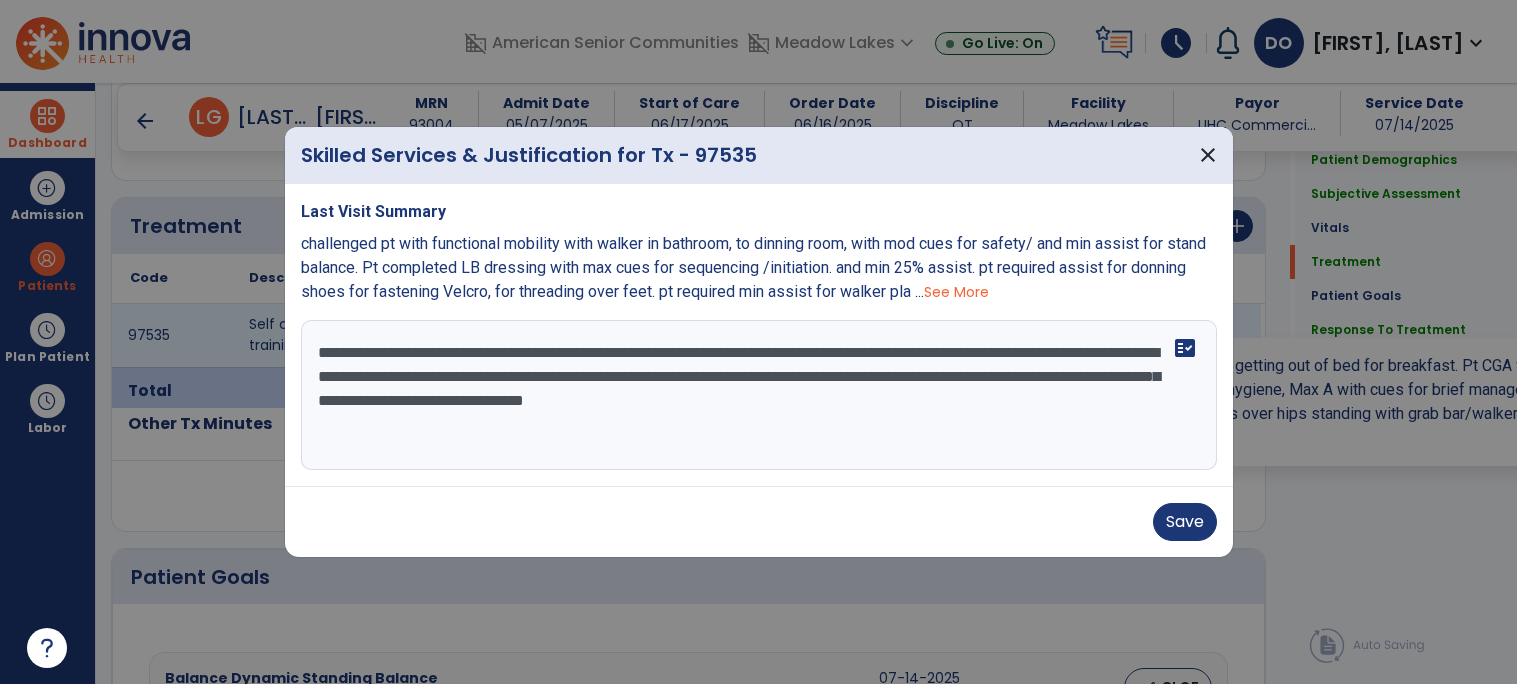 click on "**********" at bounding box center [759, 395] 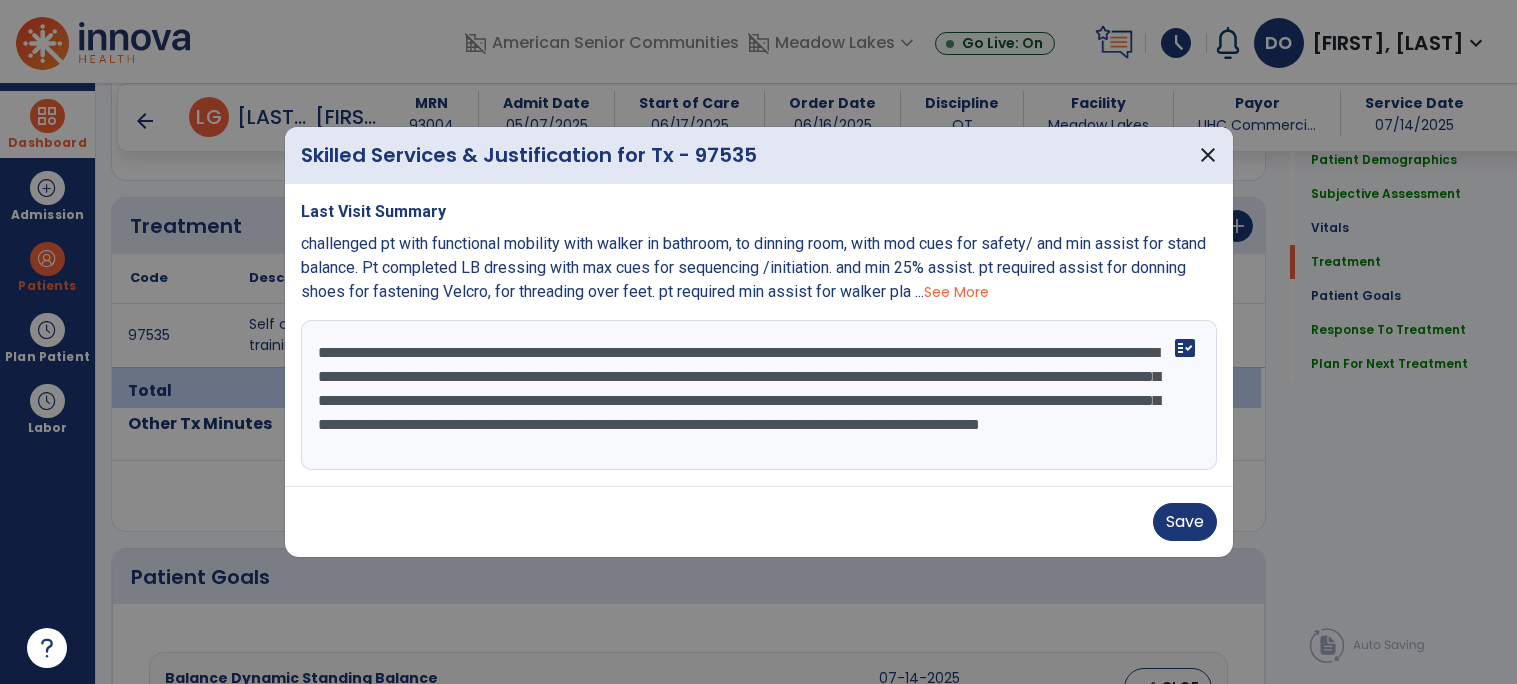 scroll, scrollTop: 14, scrollLeft: 0, axis: vertical 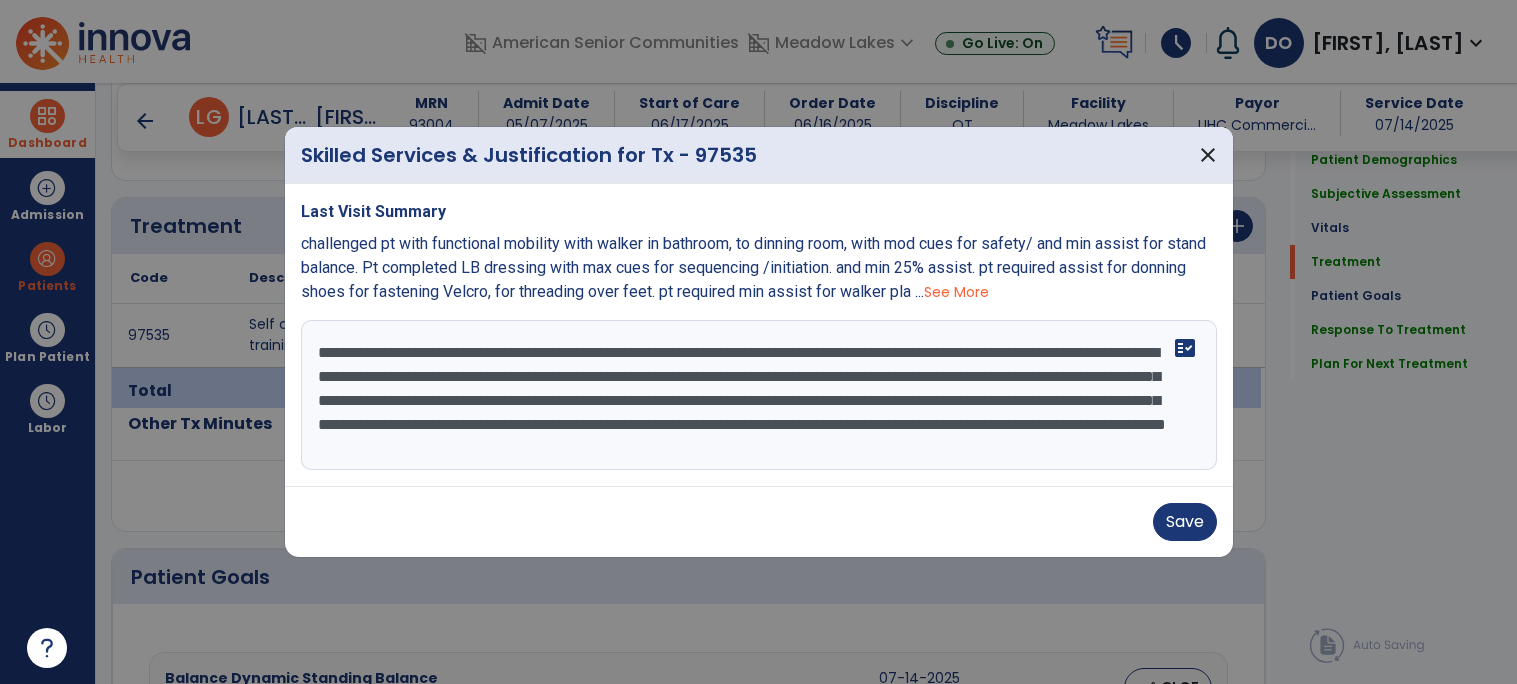 click on "**********" at bounding box center [759, 395] 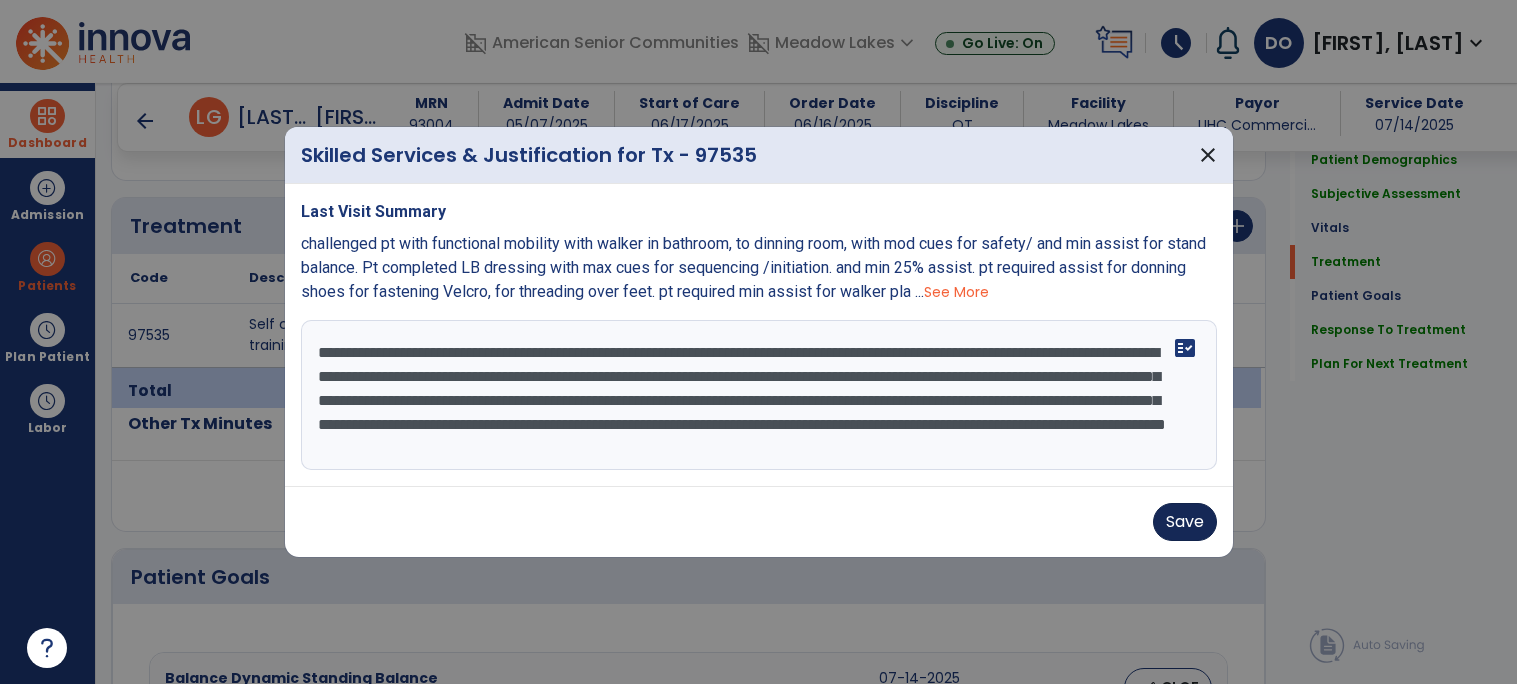 type on "**********" 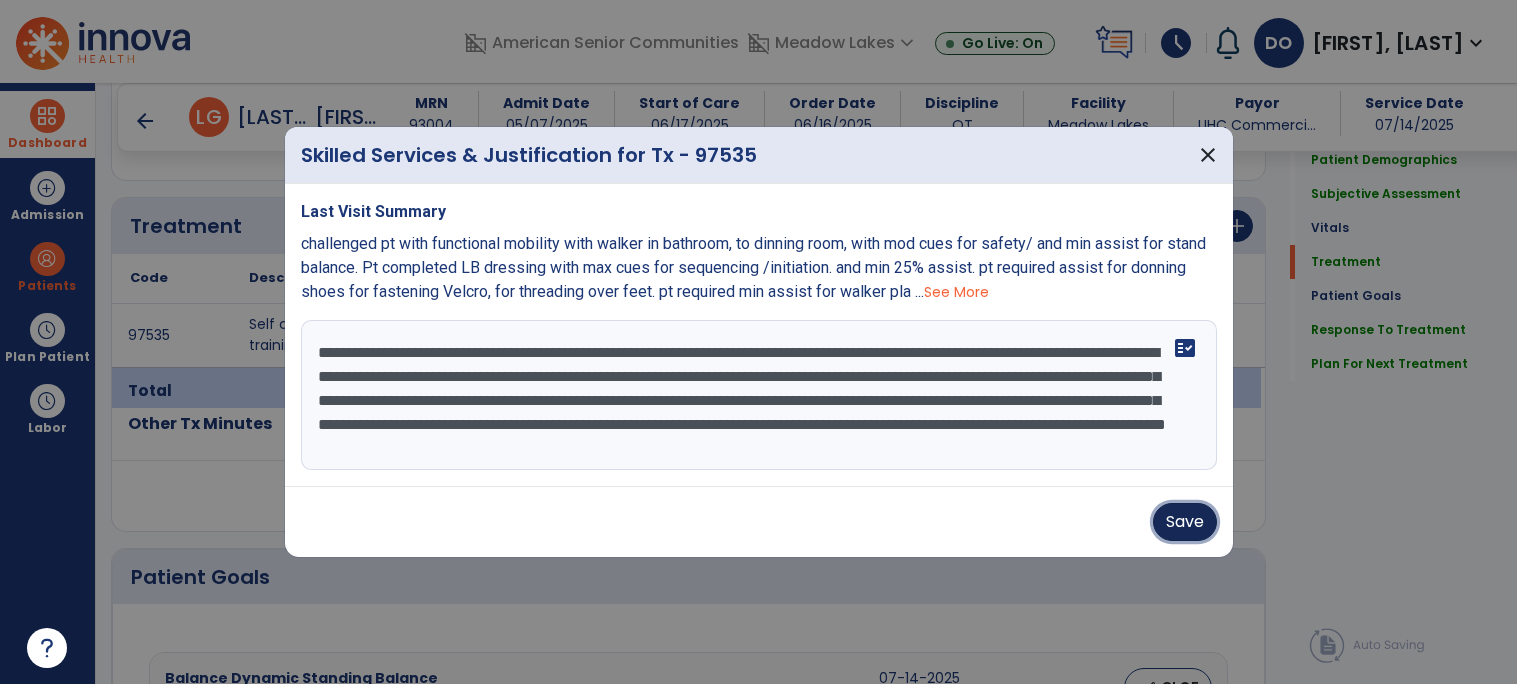 click on "Save" at bounding box center (1185, 522) 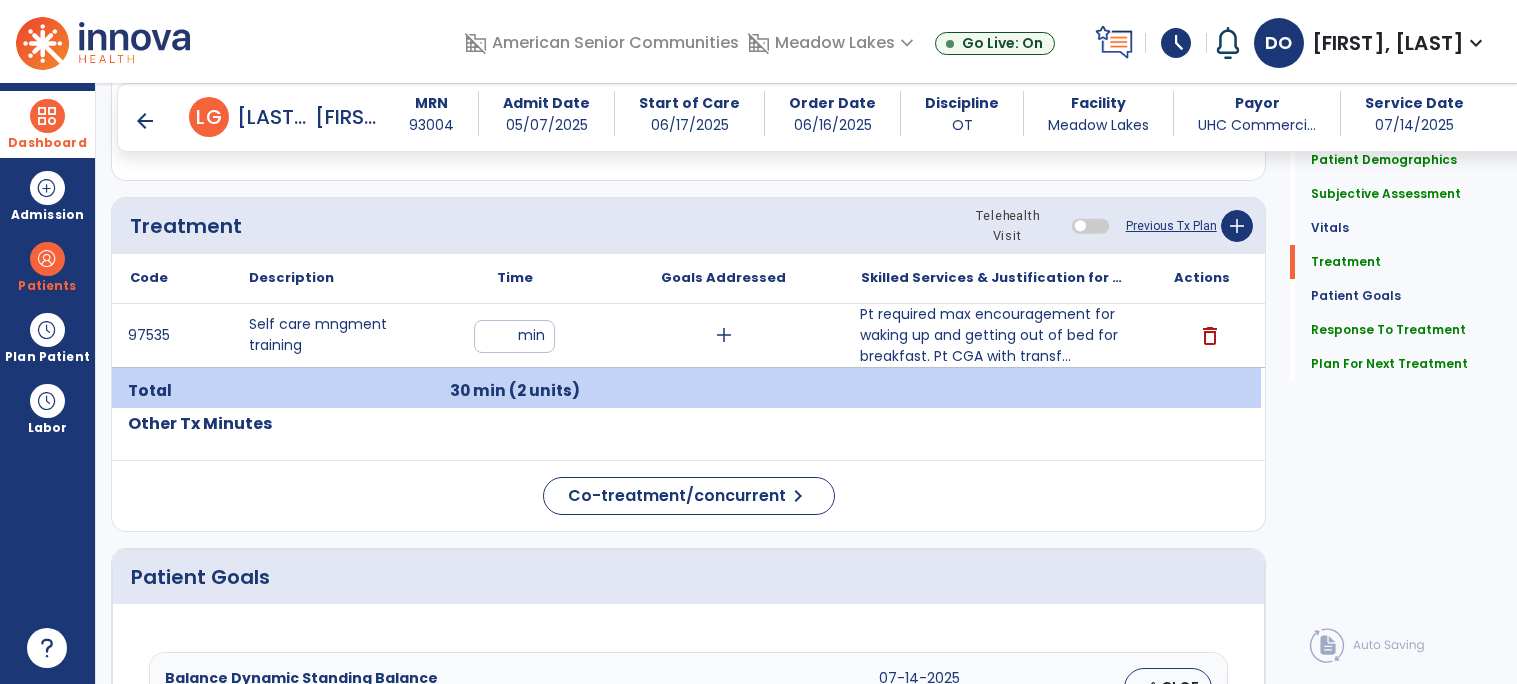 click on "**" at bounding box center (514, 336) 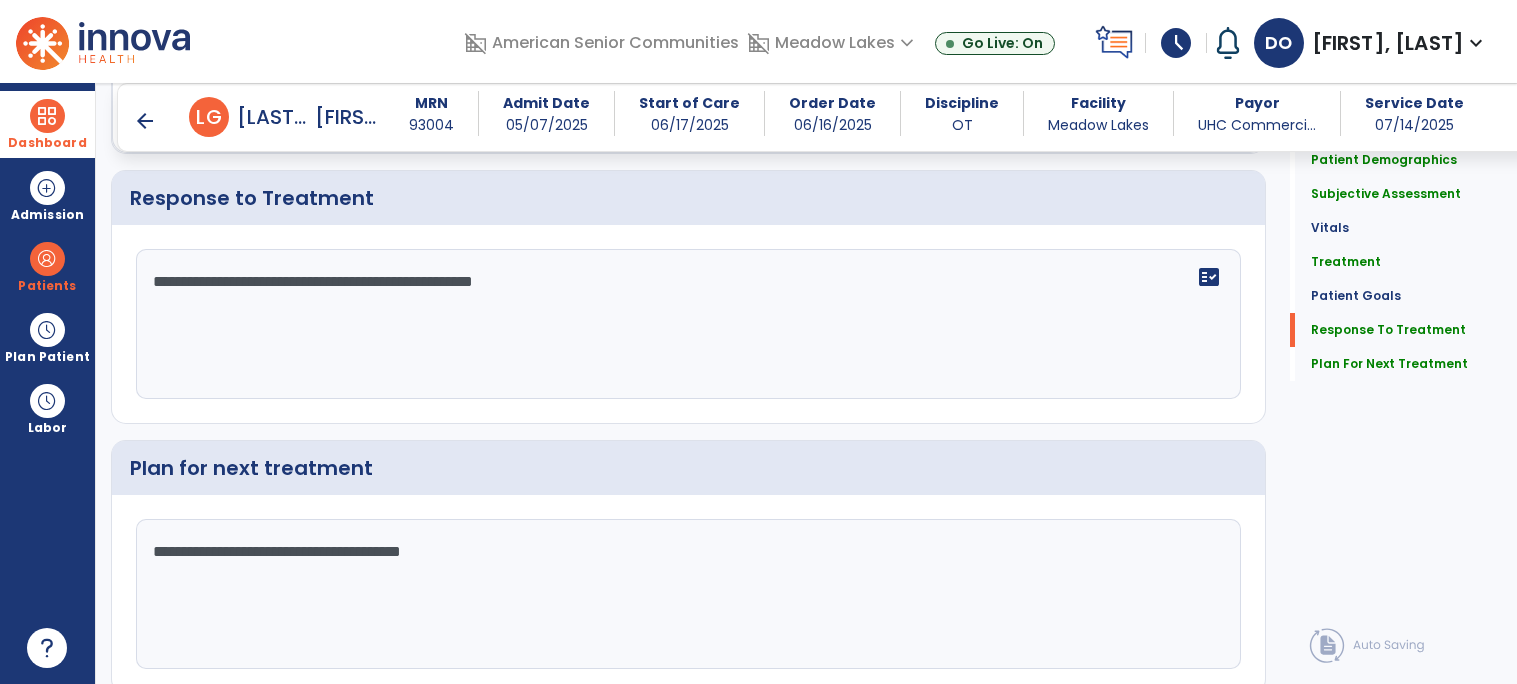 scroll, scrollTop: 2553, scrollLeft: 0, axis: vertical 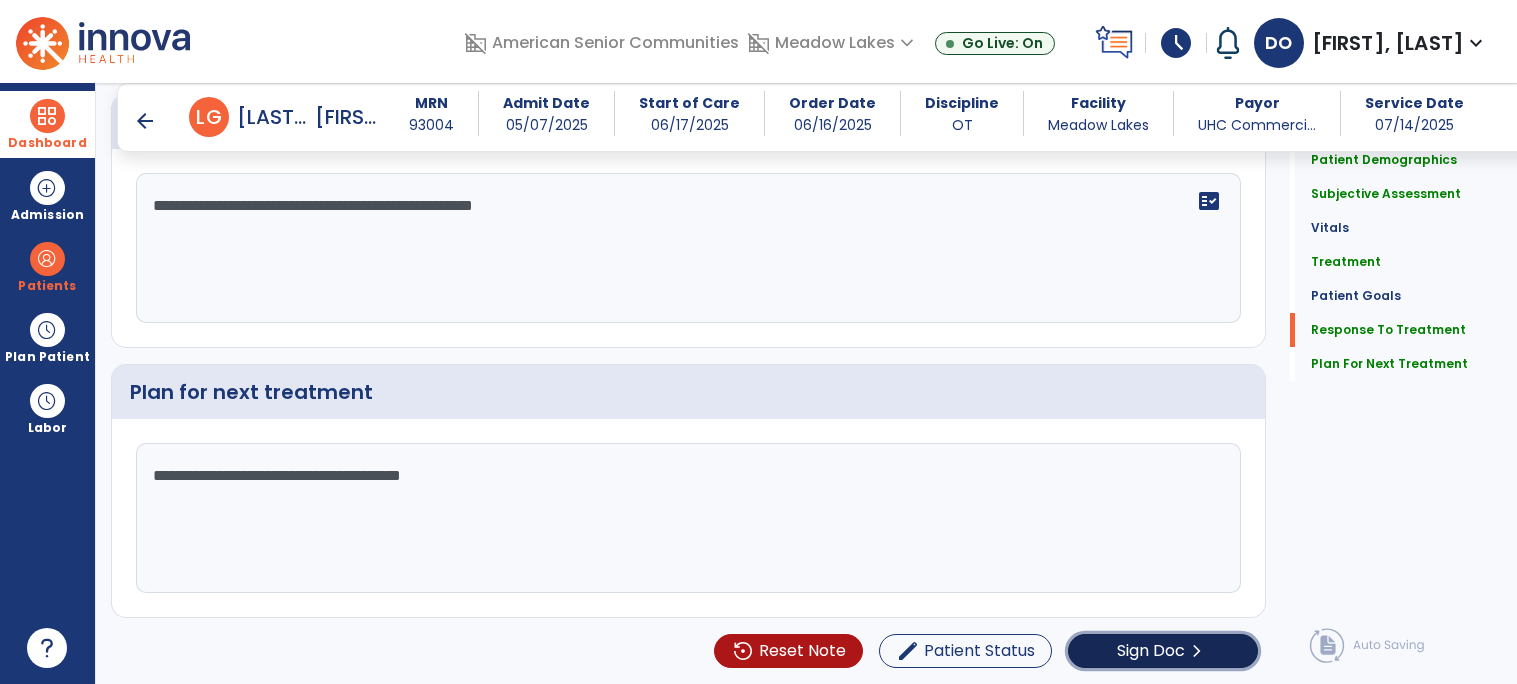 click on "chevron_right" 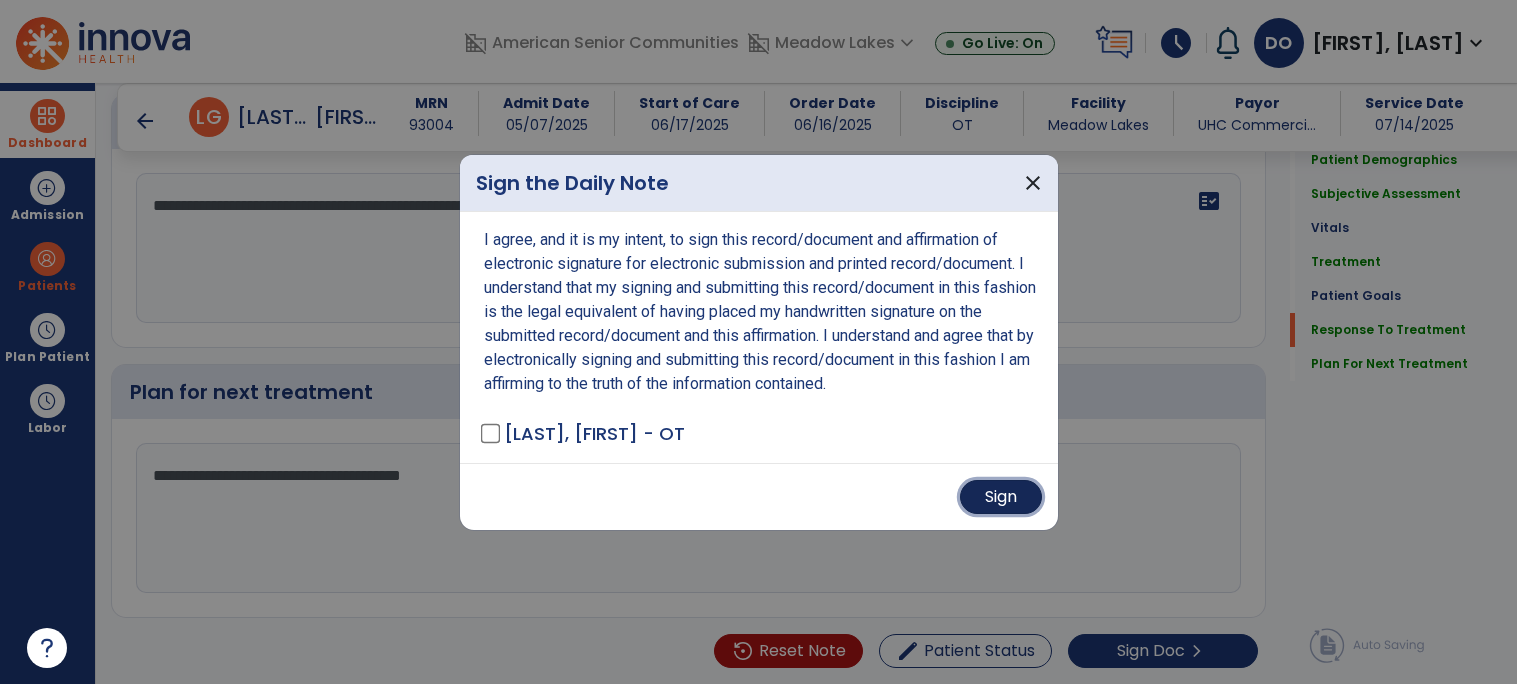 click on "Sign" at bounding box center [1001, 497] 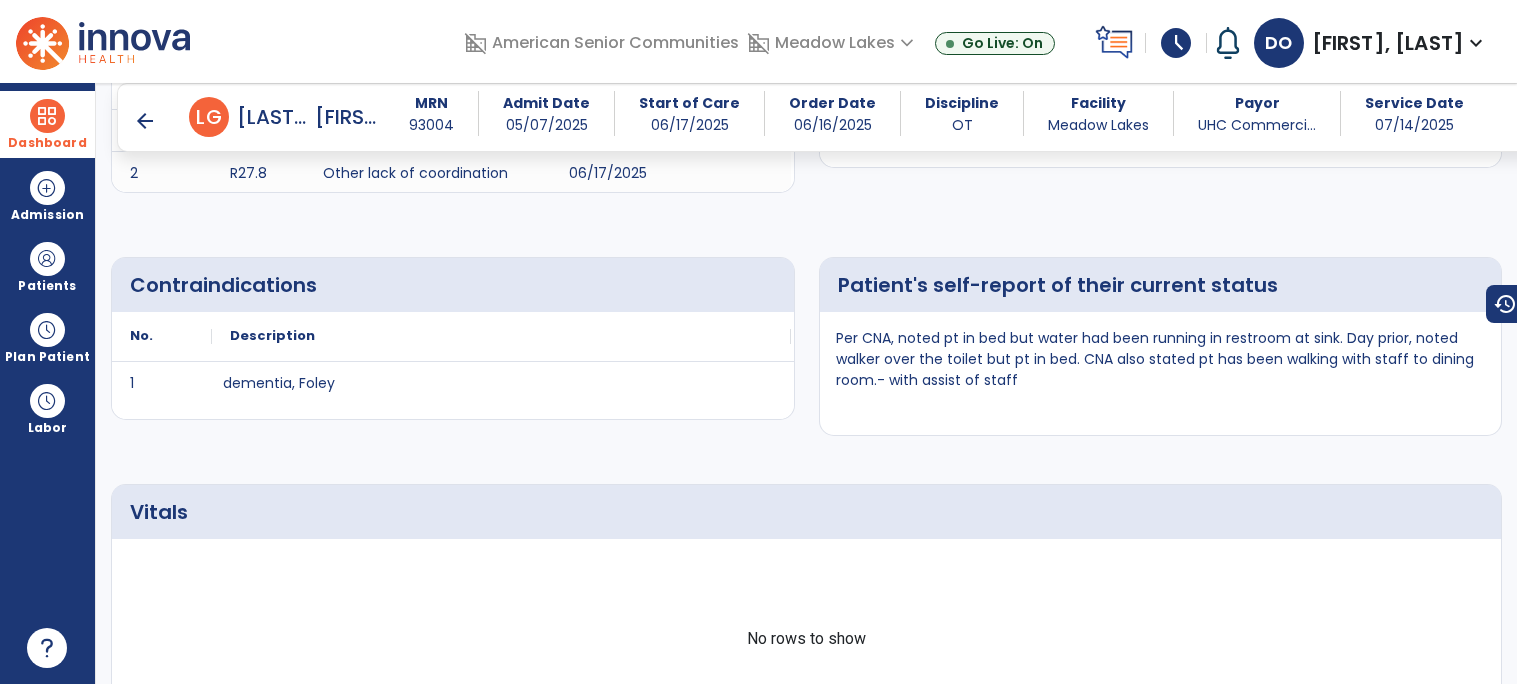 scroll, scrollTop: 0, scrollLeft: 0, axis: both 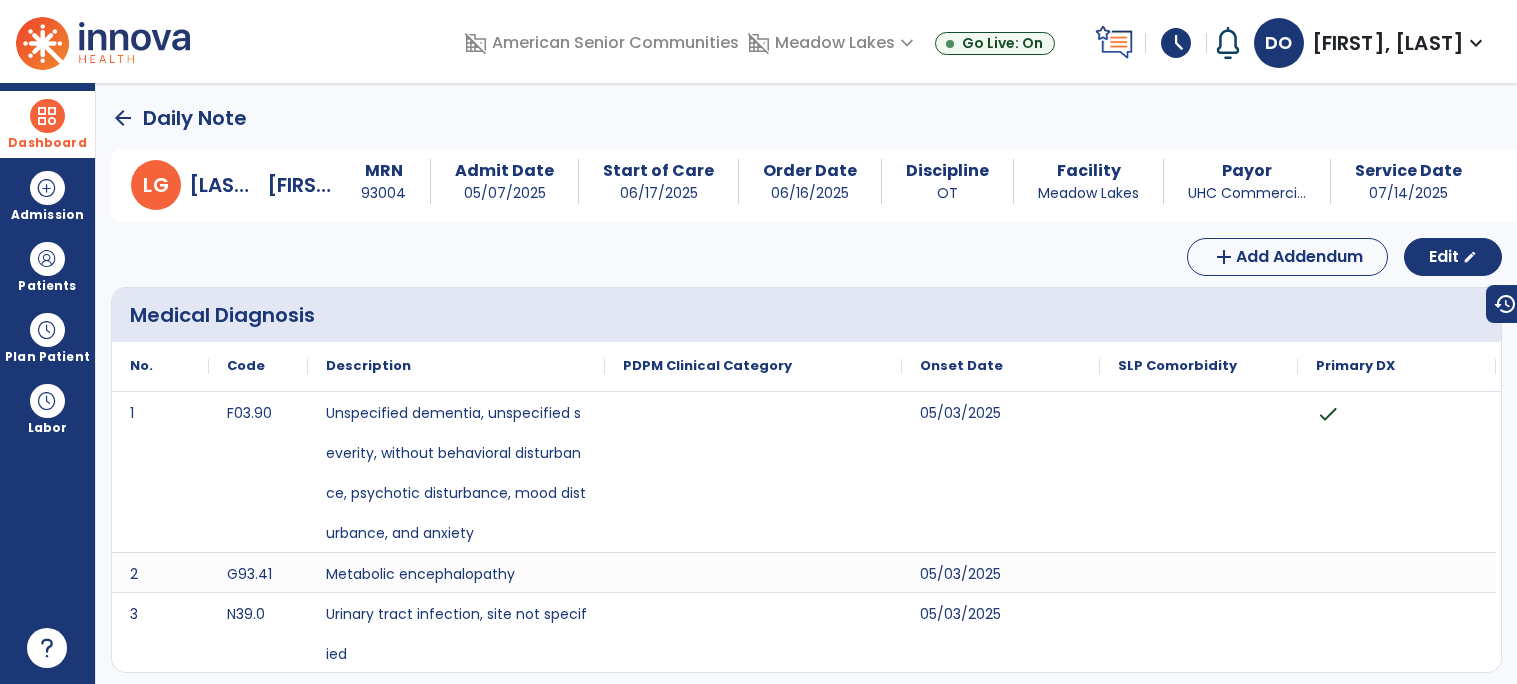 click on "arrow_back" 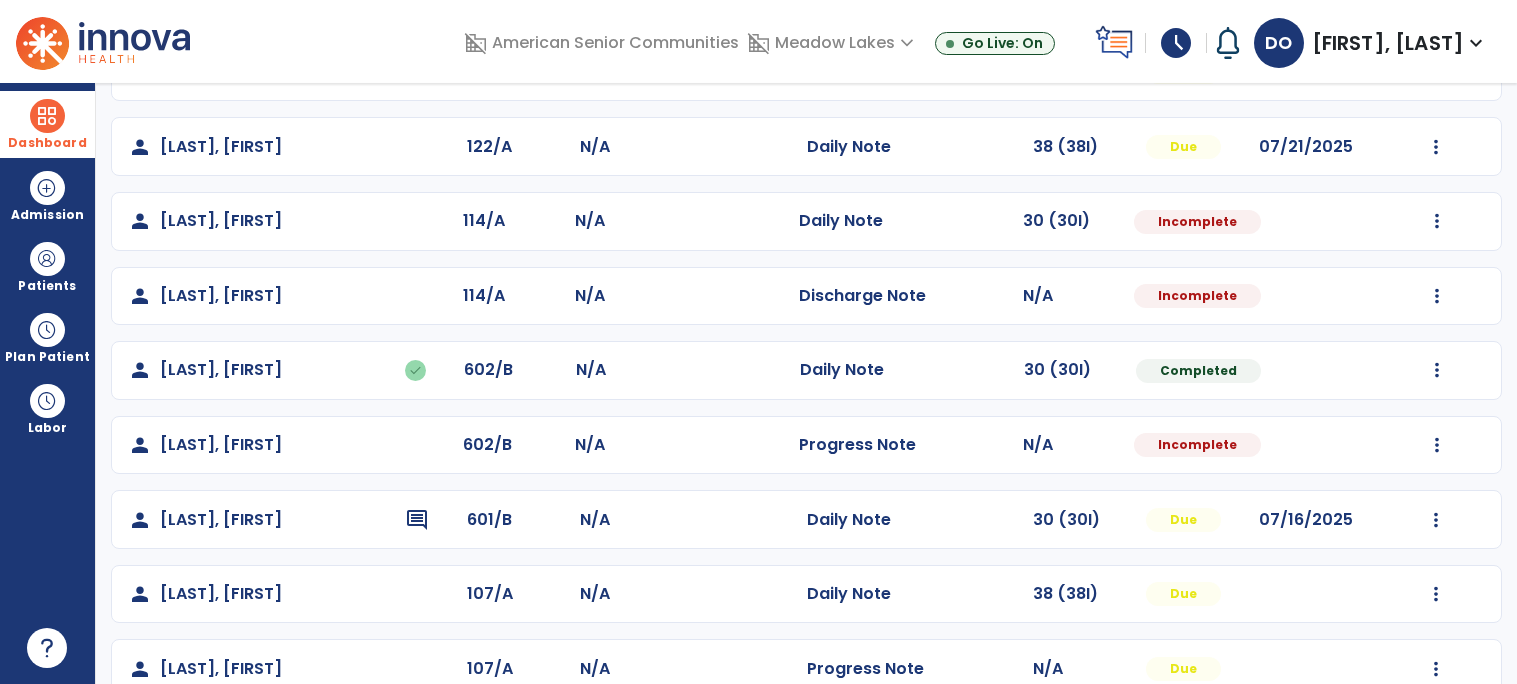 scroll, scrollTop: 627, scrollLeft: 0, axis: vertical 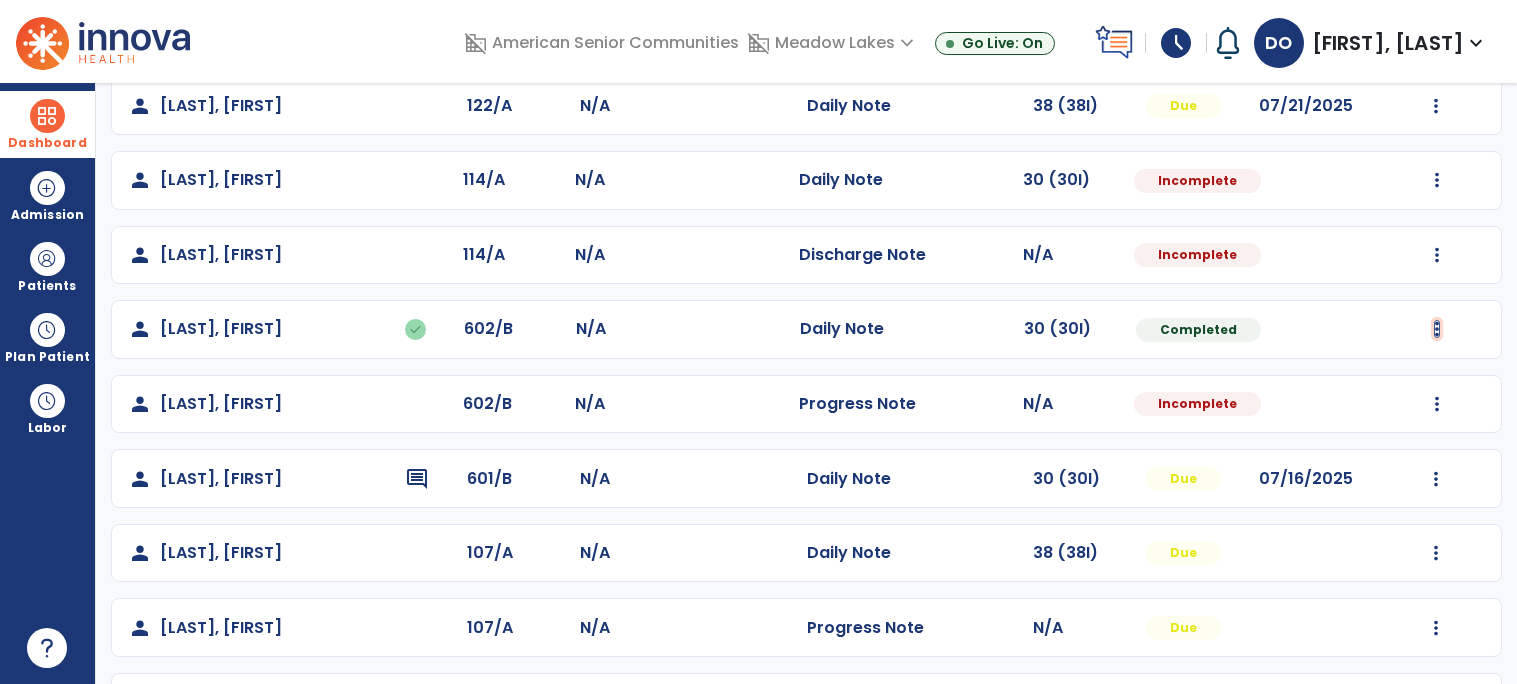 click at bounding box center [1436, -194] 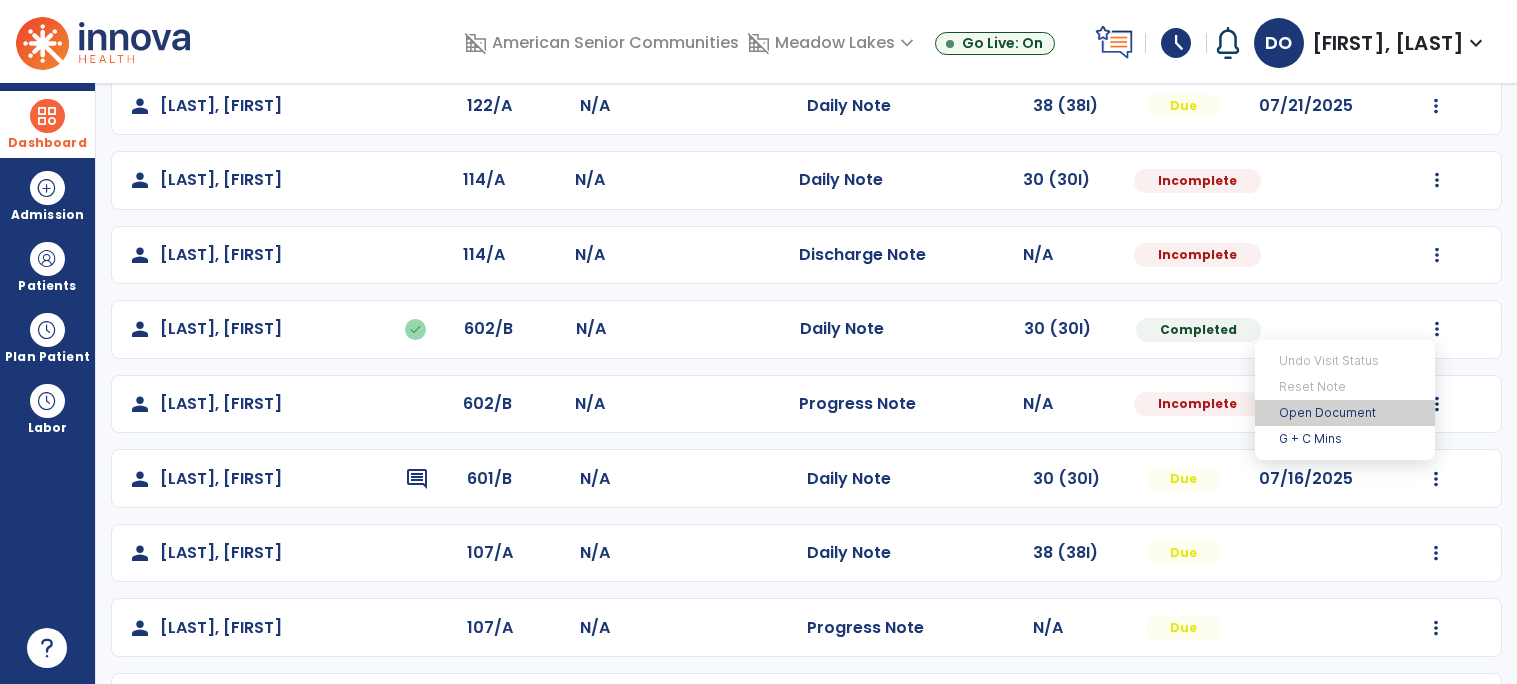 click on "Open Document" at bounding box center [1345, 413] 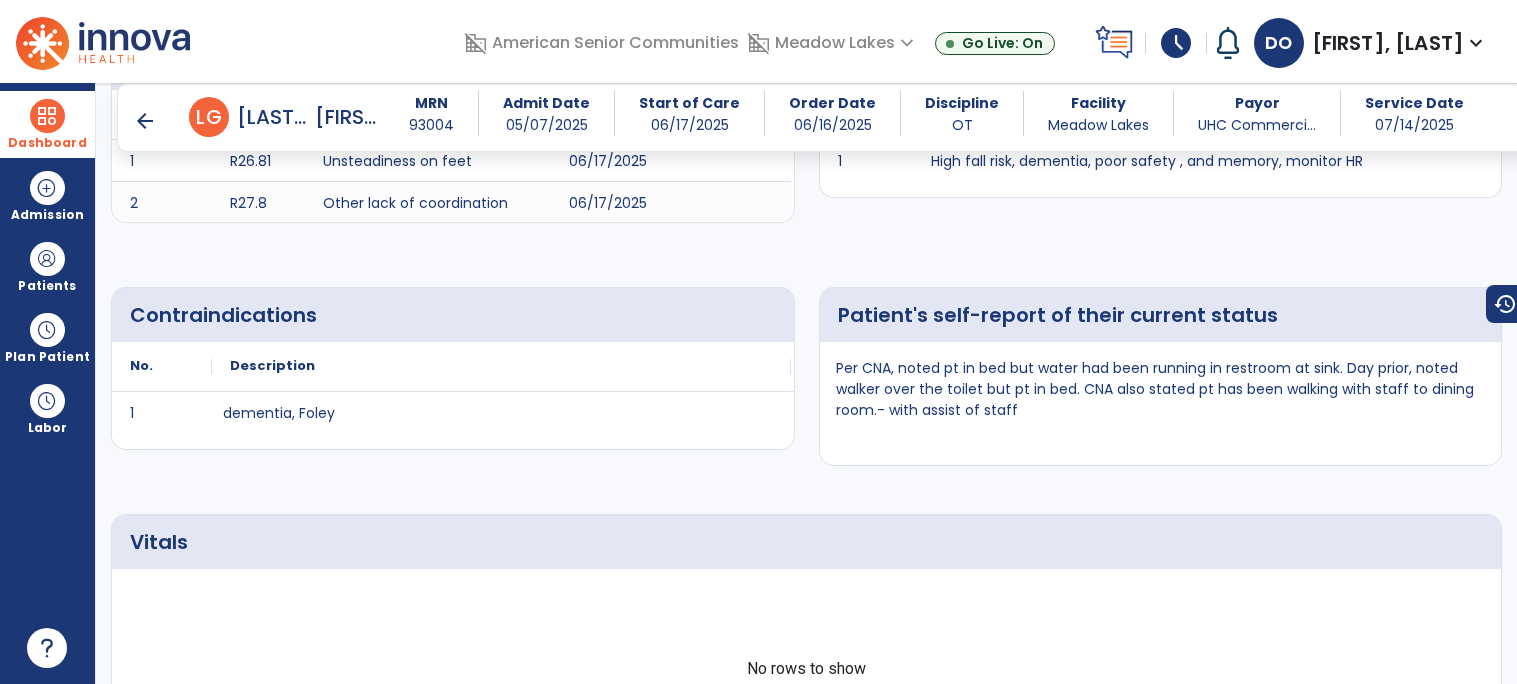 scroll, scrollTop: 0, scrollLeft: 0, axis: both 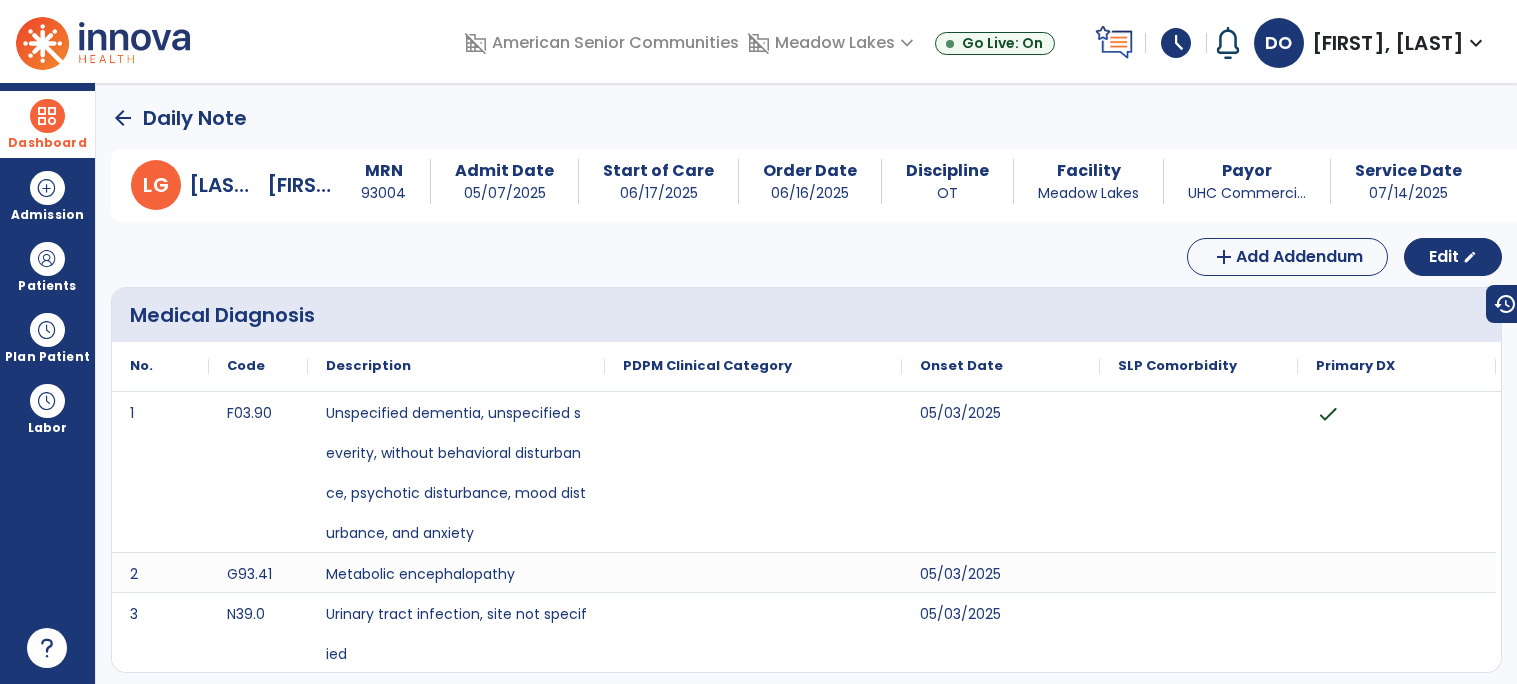 click on "arrow_back" 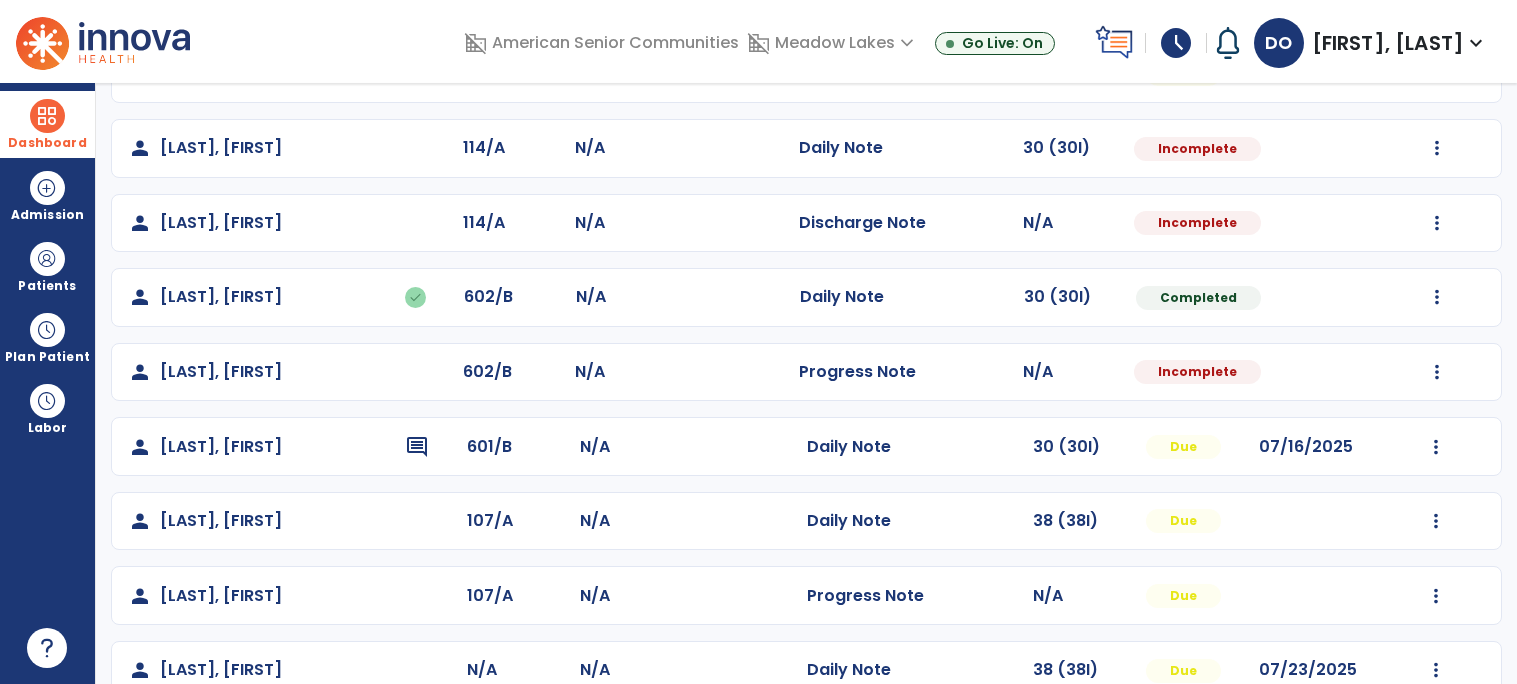 scroll, scrollTop: 638, scrollLeft: 0, axis: vertical 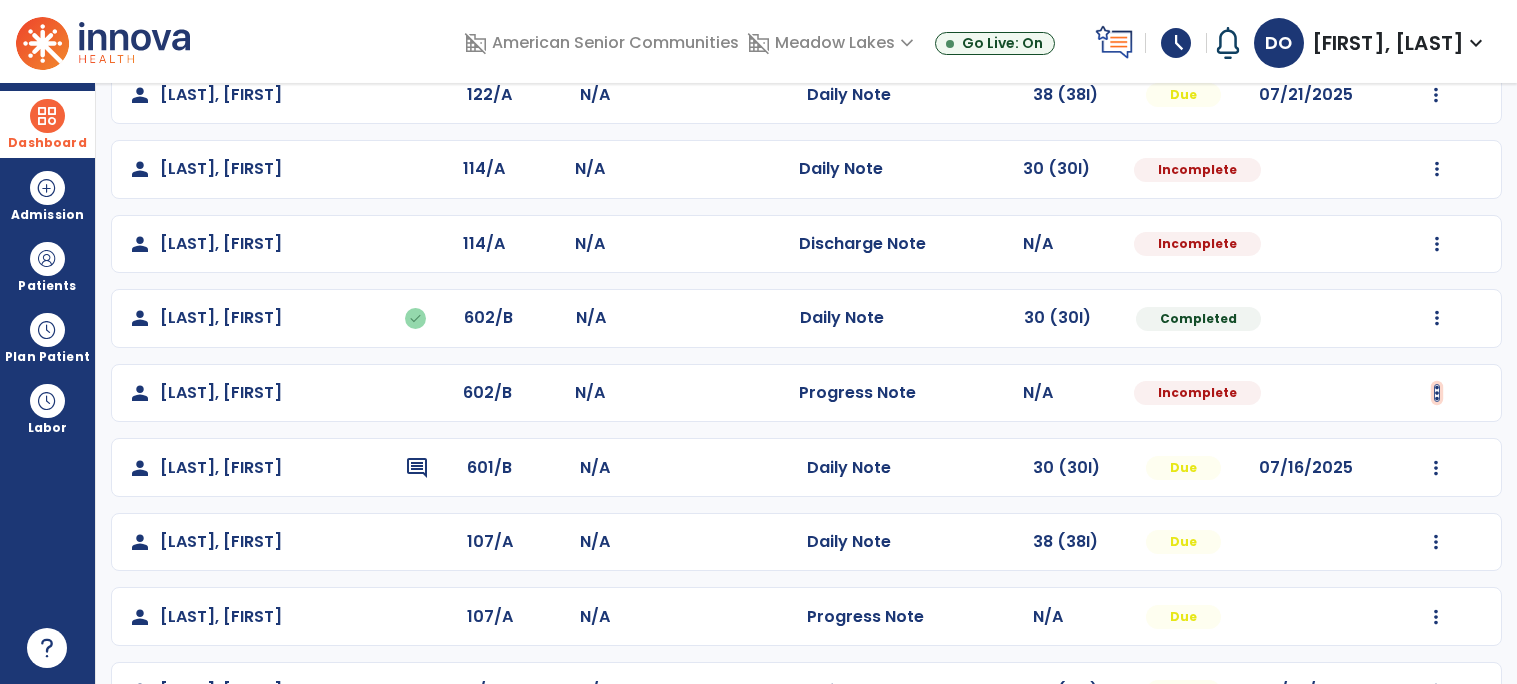click at bounding box center (1436, -205) 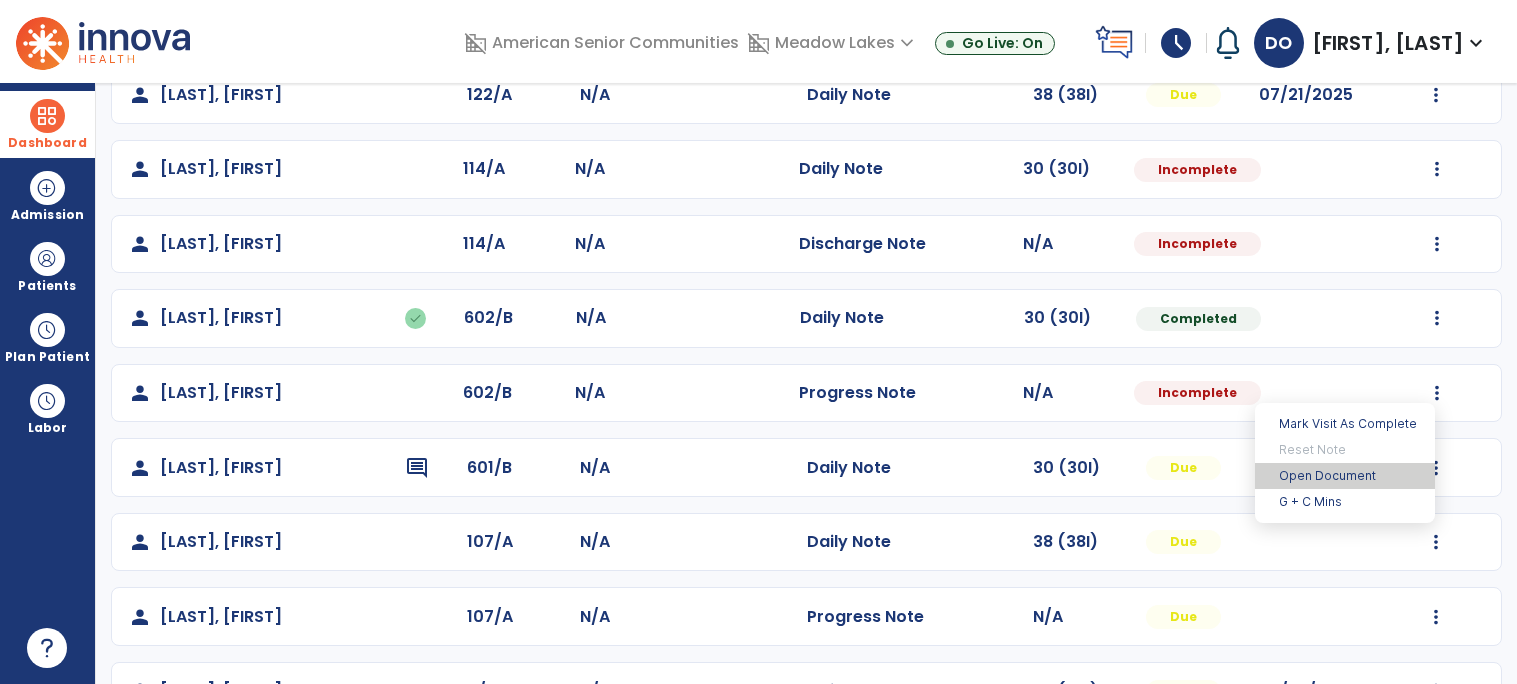 click on "Open Document" at bounding box center [1345, 476] 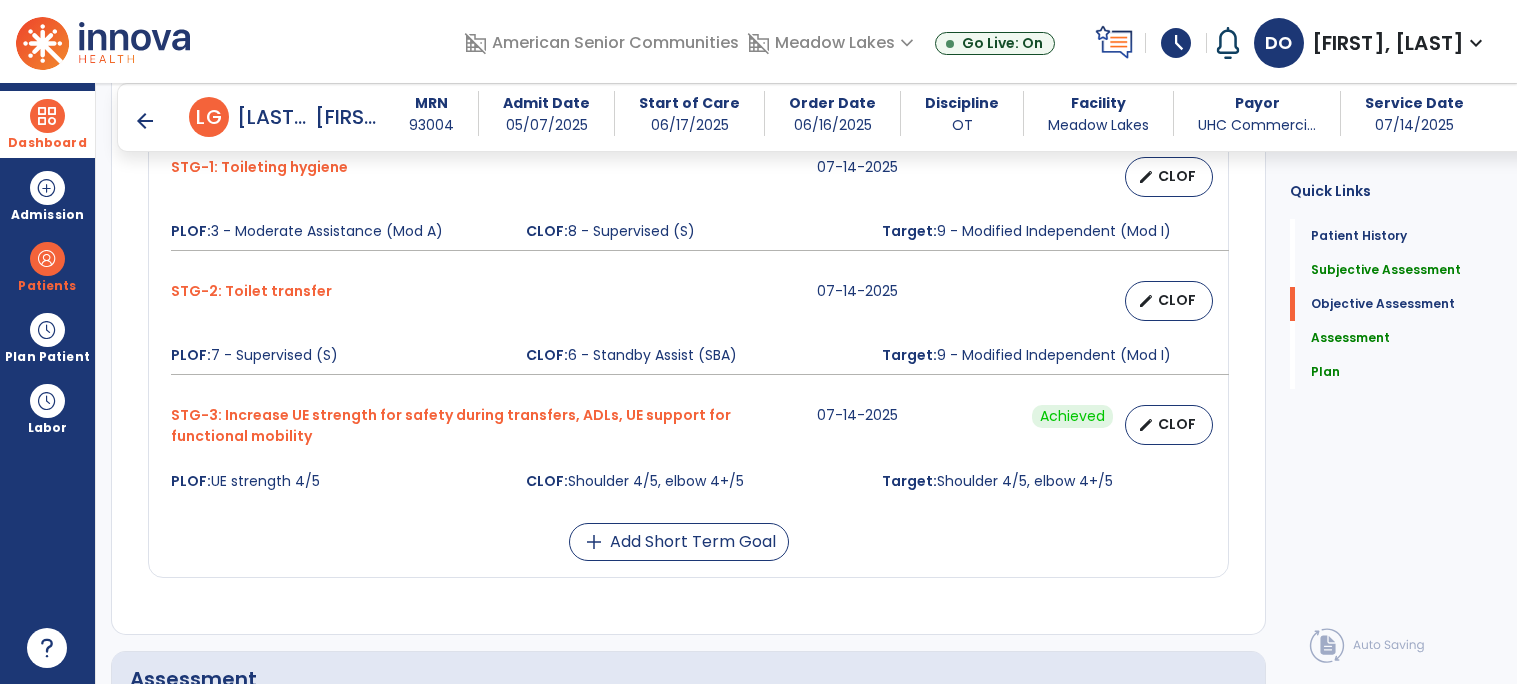 scroll, scrollTop: 1264, scrollLeft: 0, axis: vertical 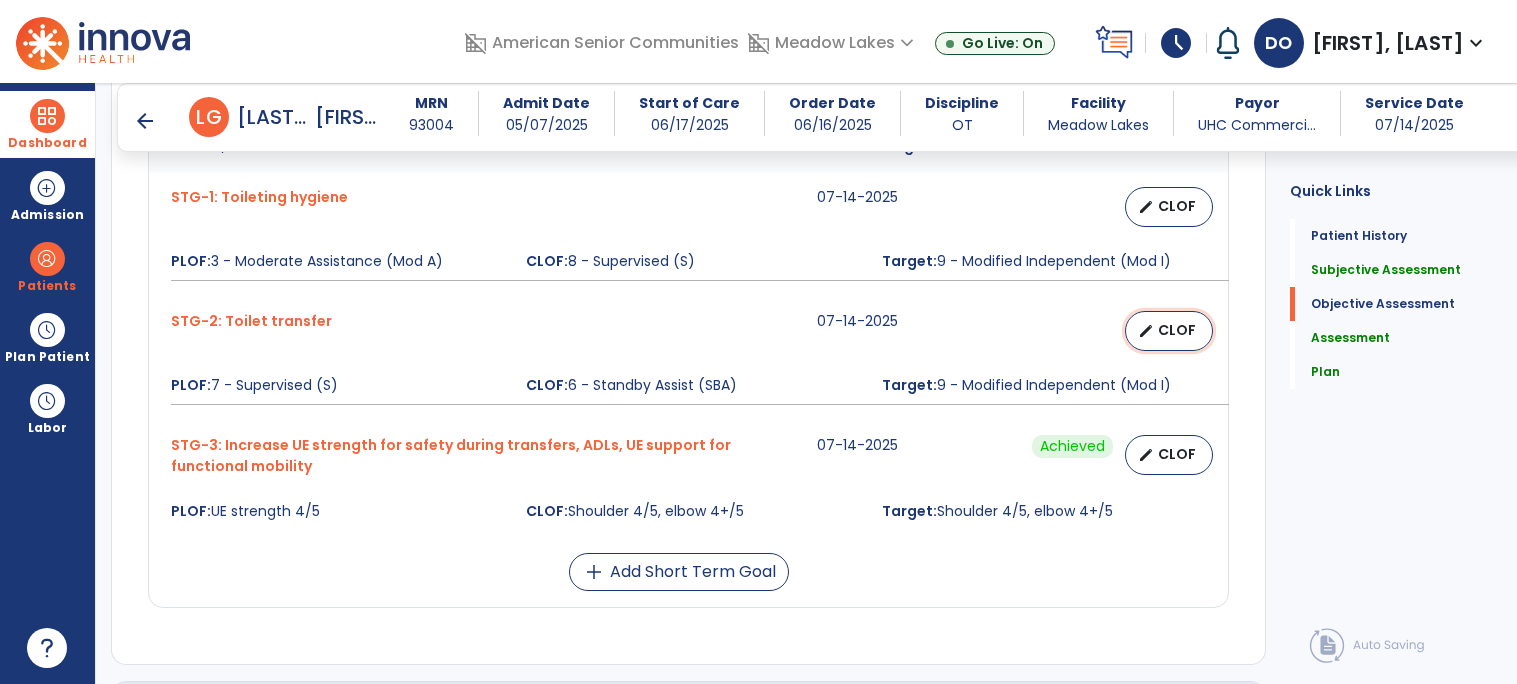 click on "CLOF" at bounding box center [1177, 330] 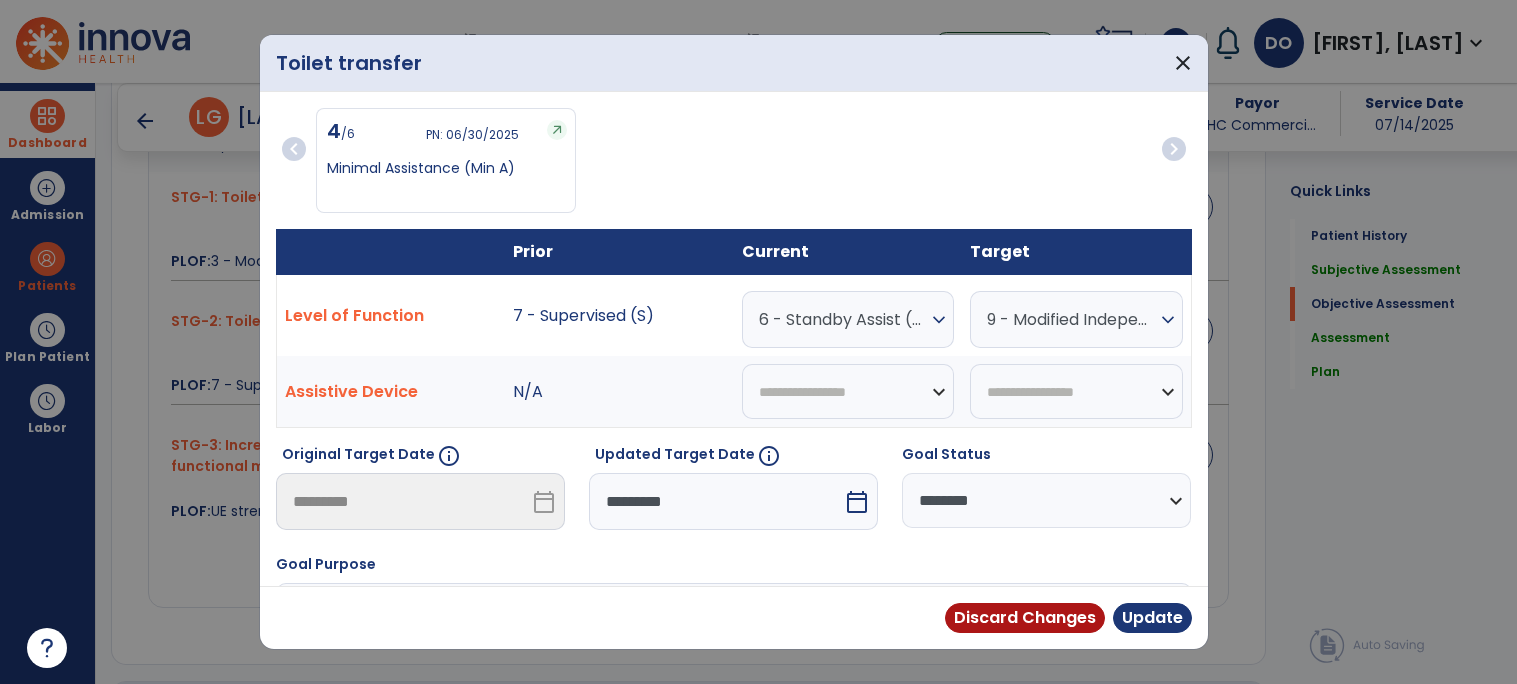 click on "expand_more" at bounding box center (939, 320) 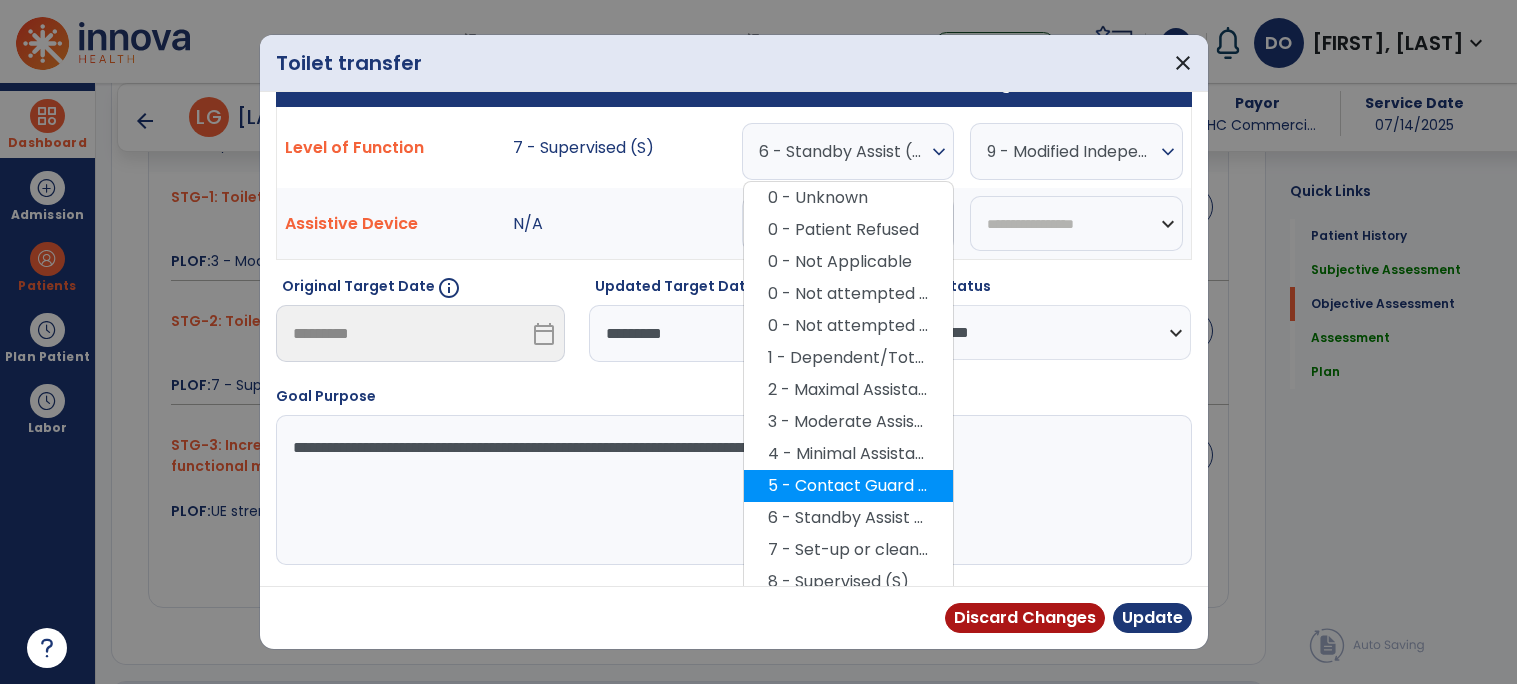 click on "5 - Contact Guard Assistance (CGA)" at bounding box center [848, 486] 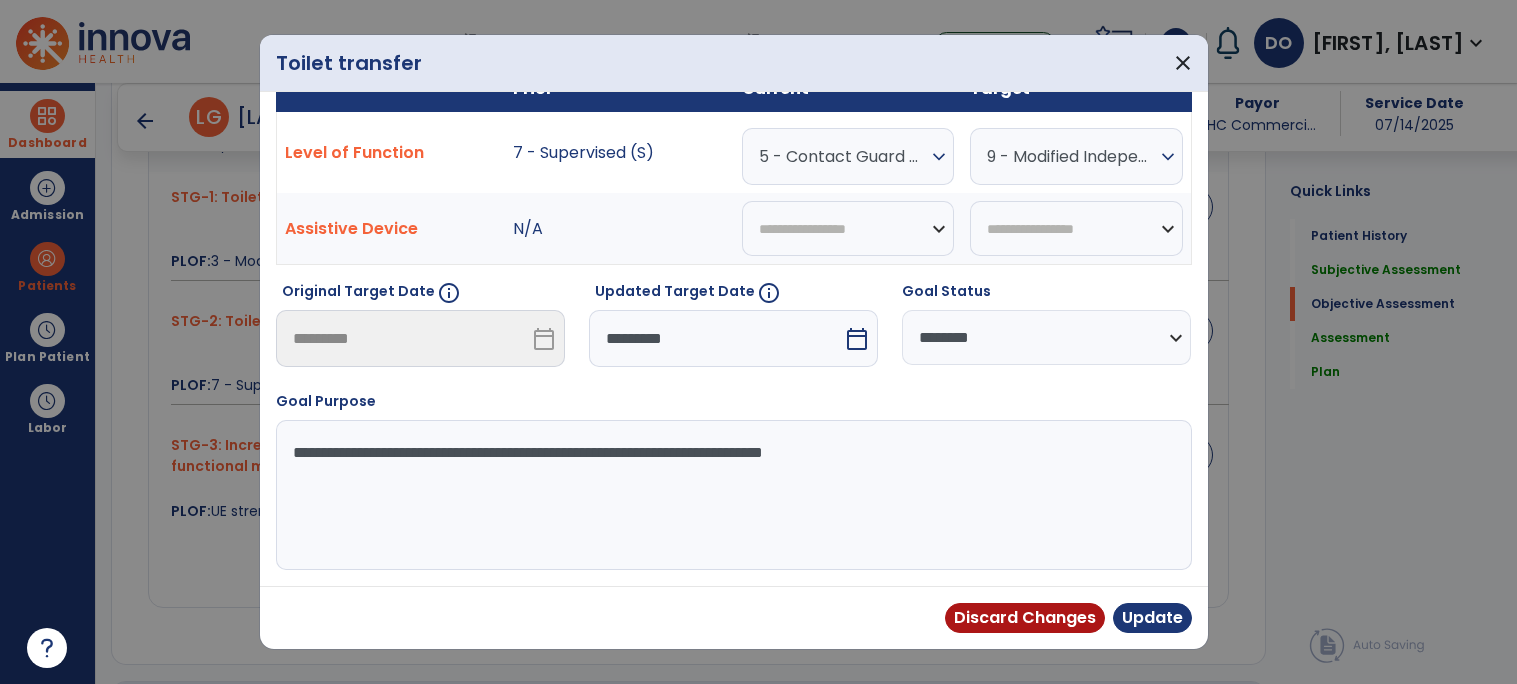 scroll, scrollTop: 164, scrollLeft: 0, axis: vertical 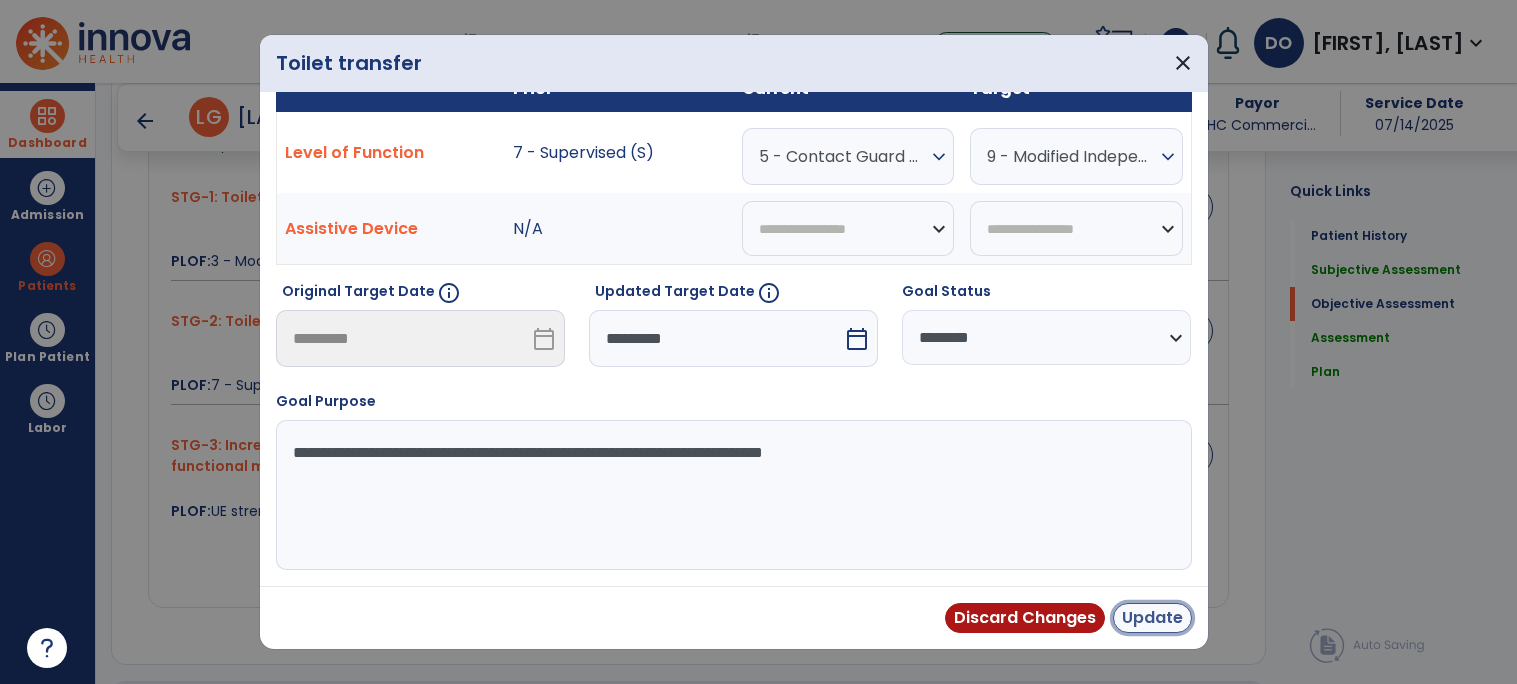 click on "Update" at bounding box center (1152, 618) 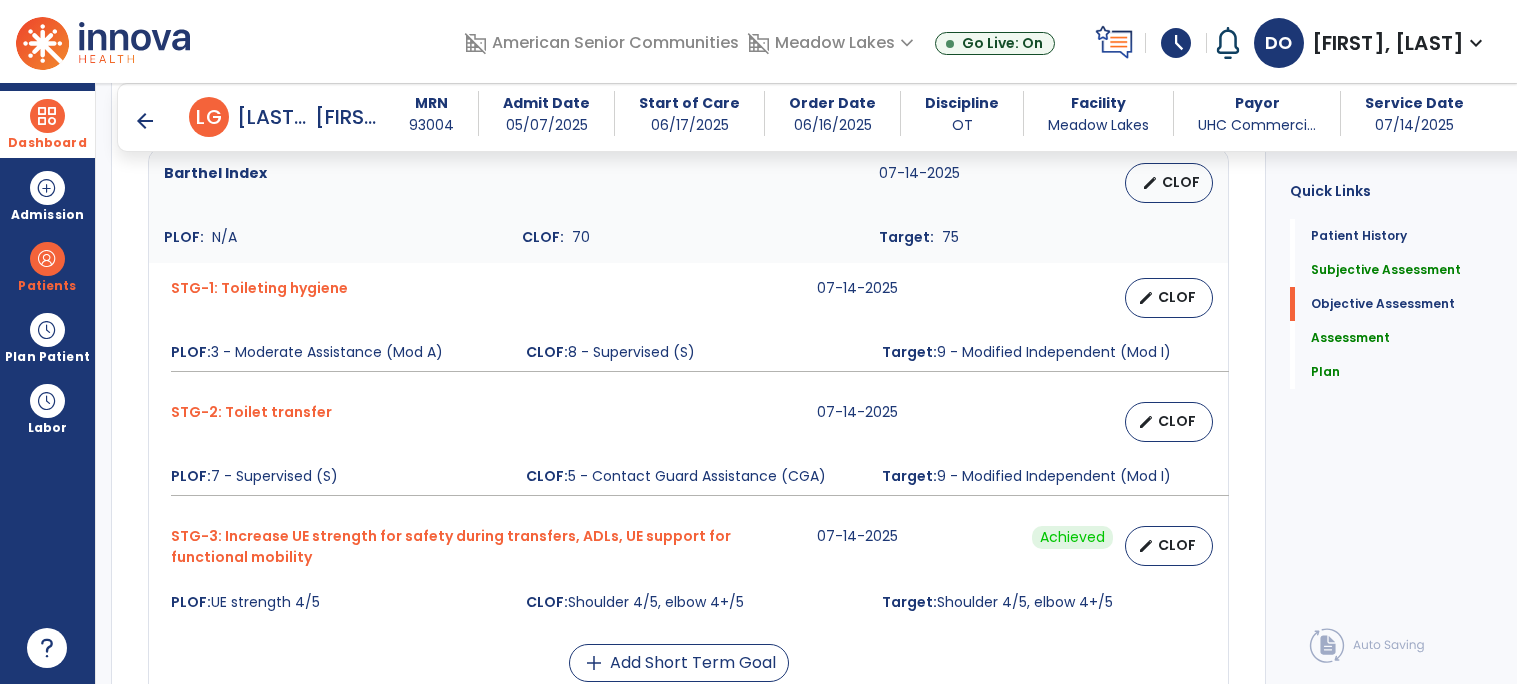scroll, scrollTop: 1080, scrollLeft: 0, axis: vertical 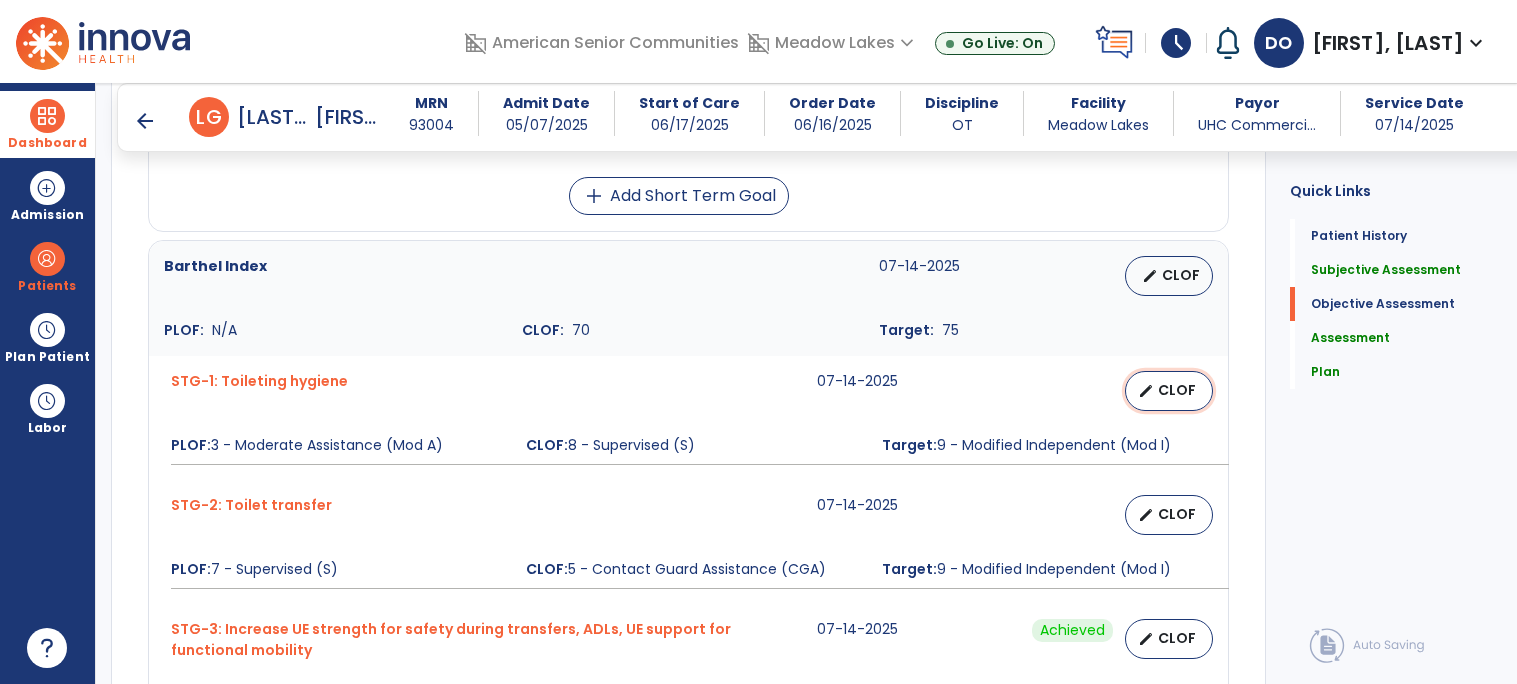 click on "edit   CLOF" at bounding box center [1169, 391] 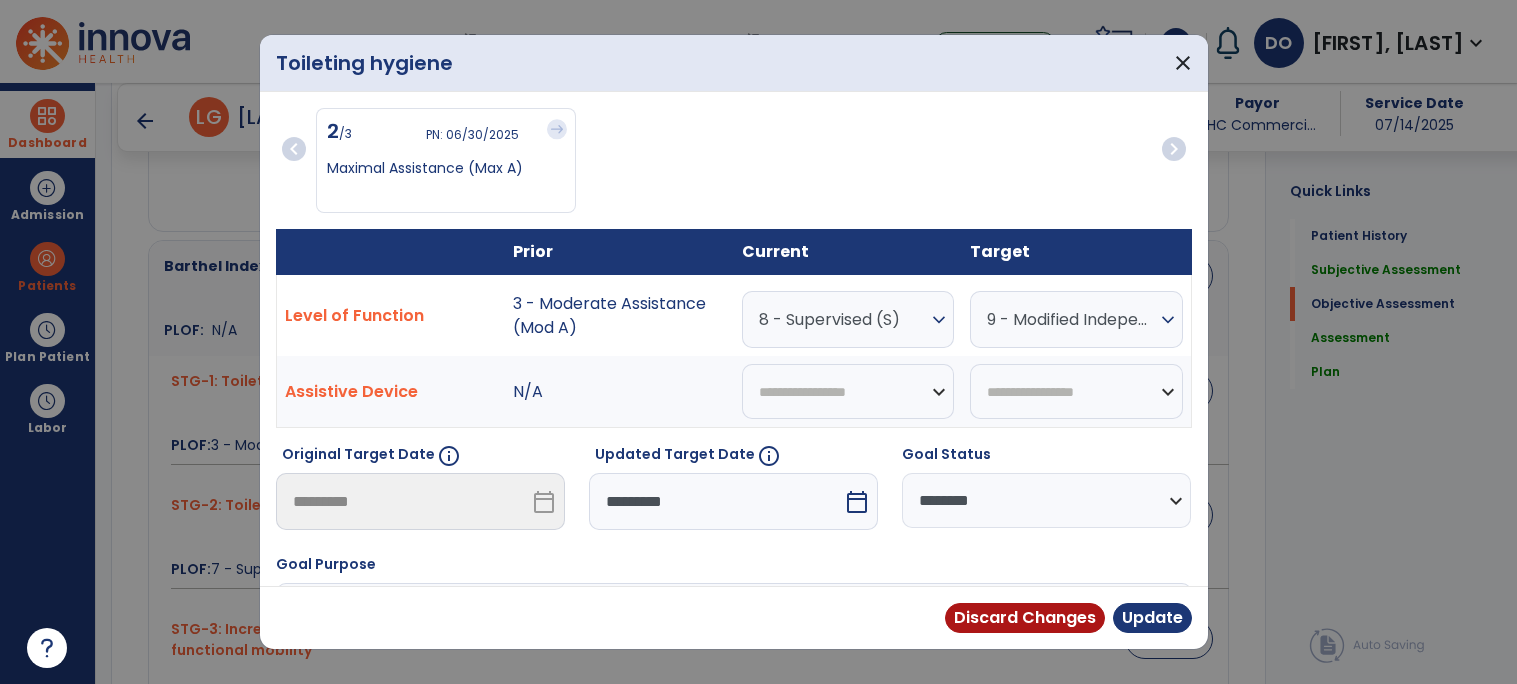 click on "expand_more" at bounding box center [939, 320] 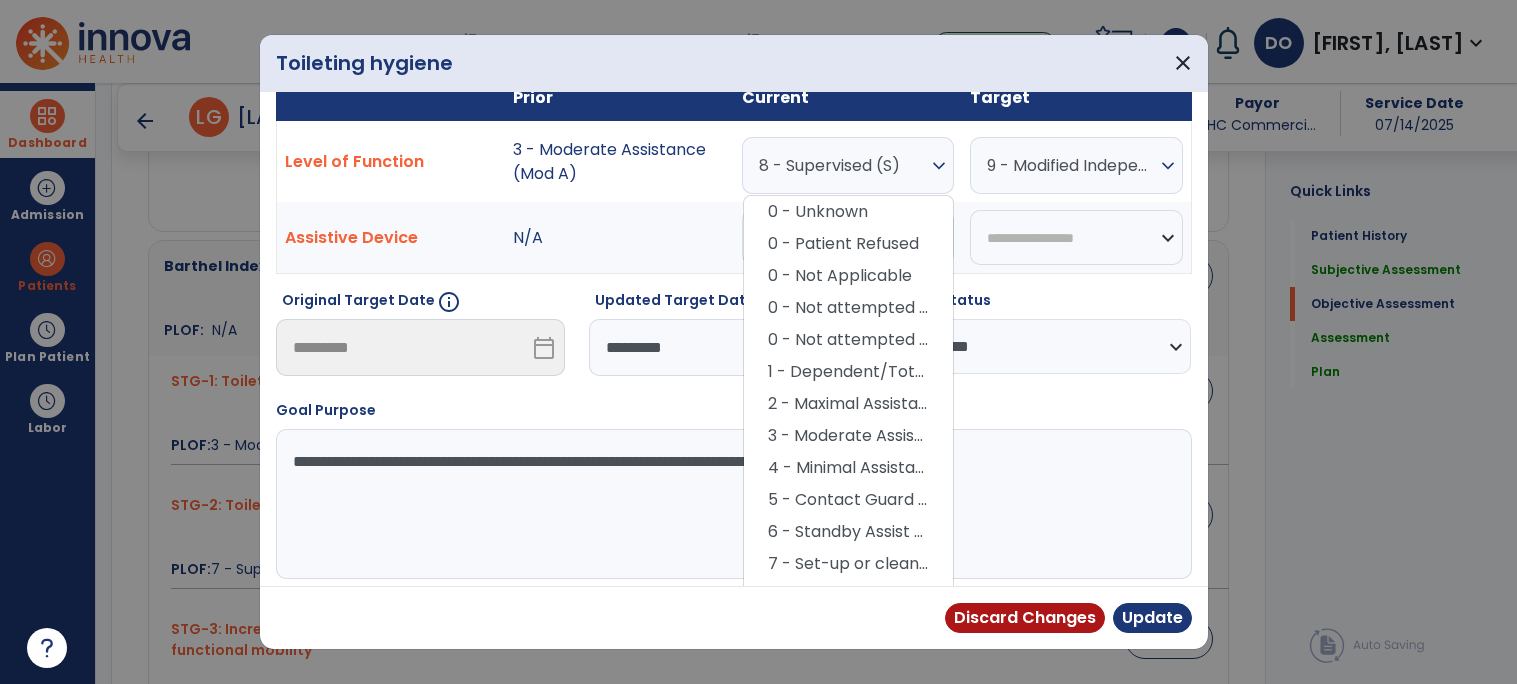 scroll, scrollTop: 157, scrollLeft: 0, axis: vertical 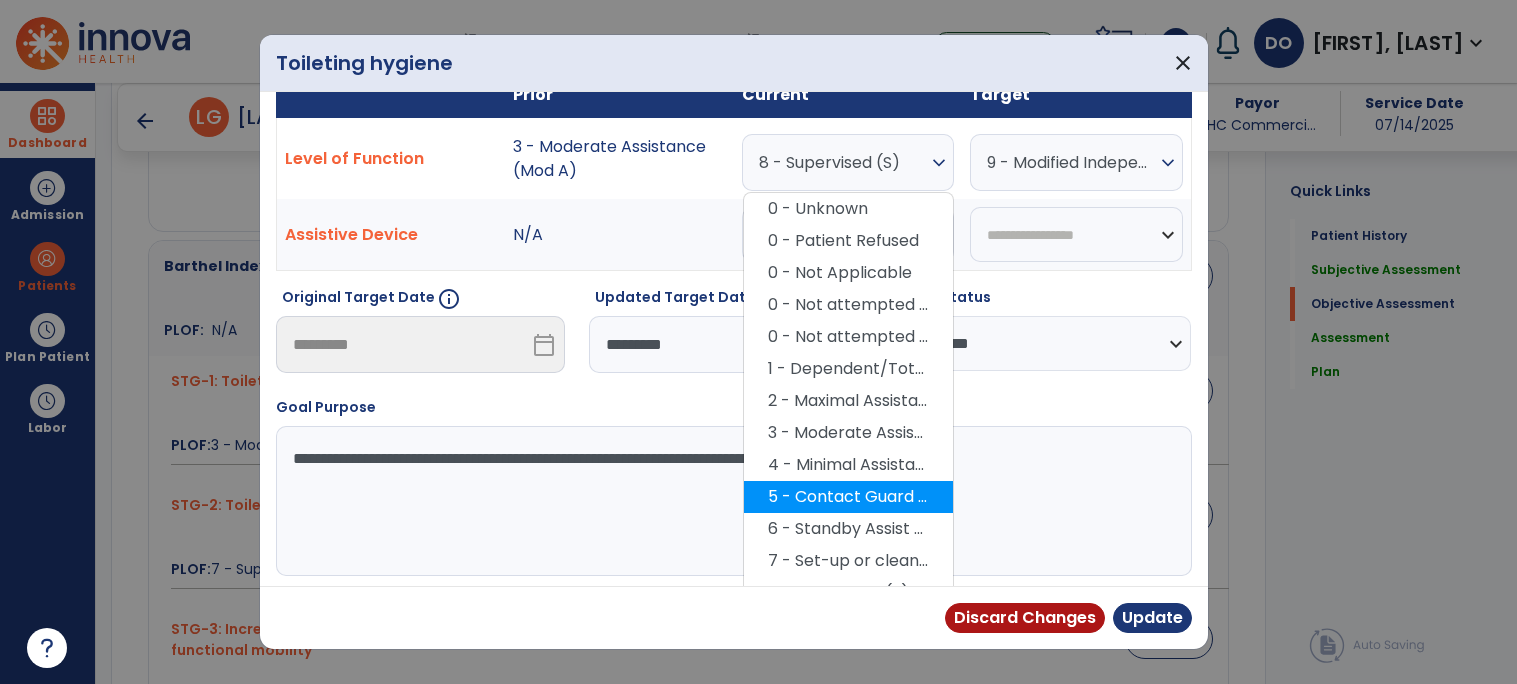 click on "5 - Contact Guard Assistance (CGA)" at bounding box center (848, 497) 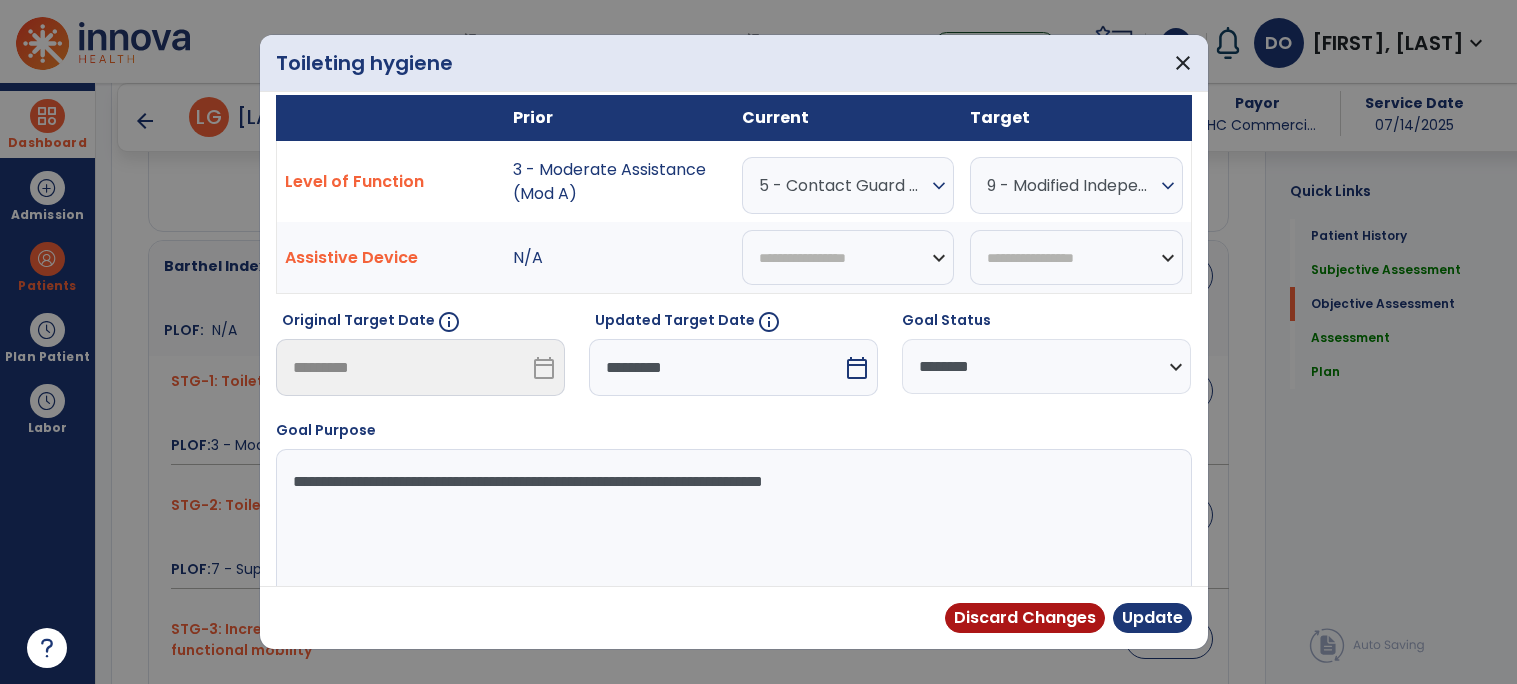 scroll, scrollTop: 164, scrollLeft: 0, axis: vertical 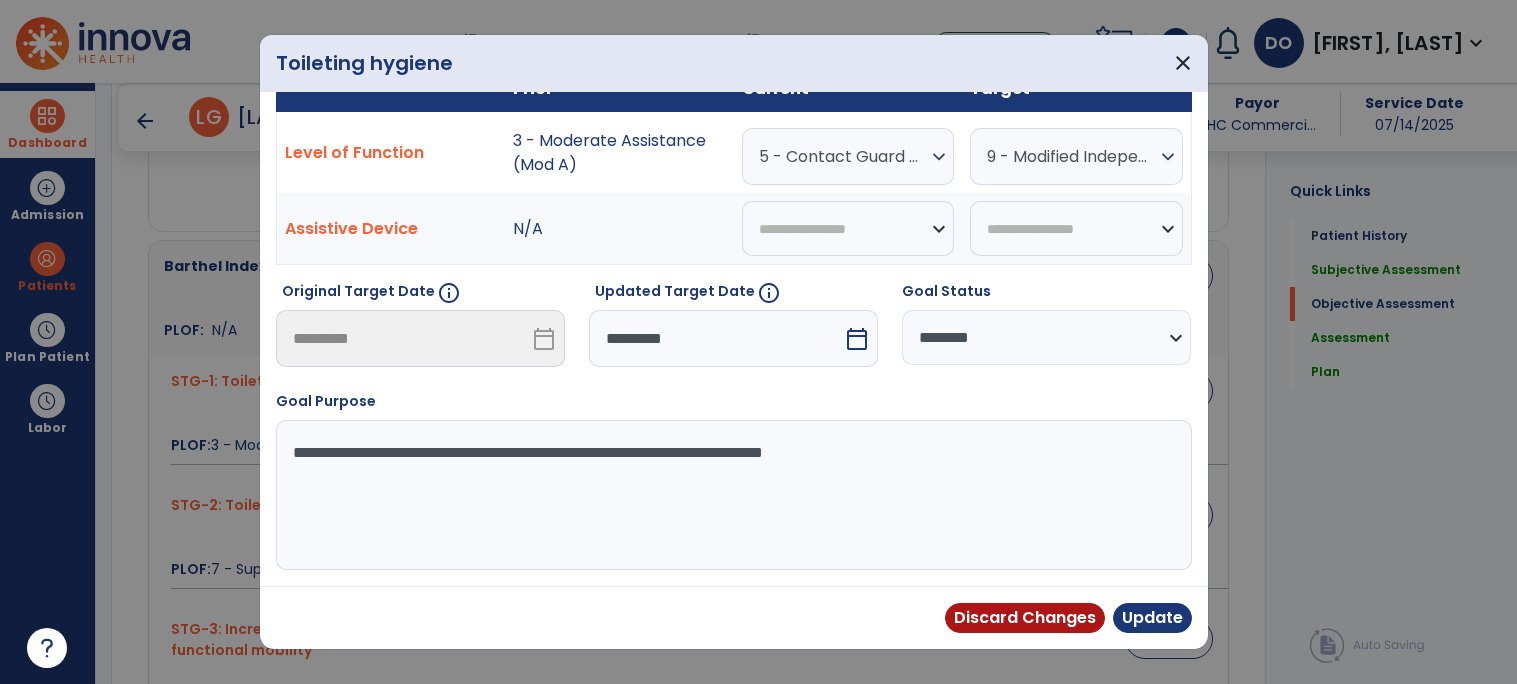 click on "expand_more" at bounding box center (1168, 157) 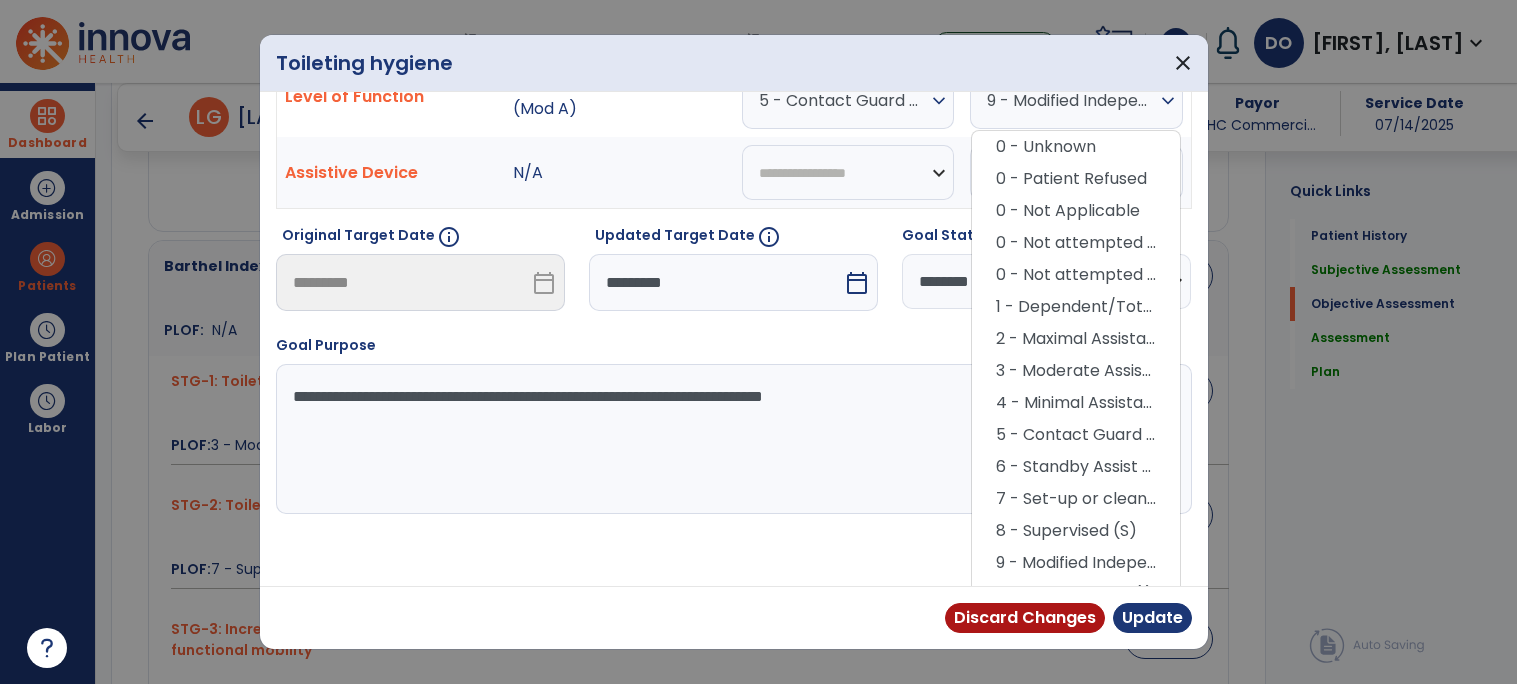 scroll, scrollTop: 232, scrollLeft: 0, axis: vertical 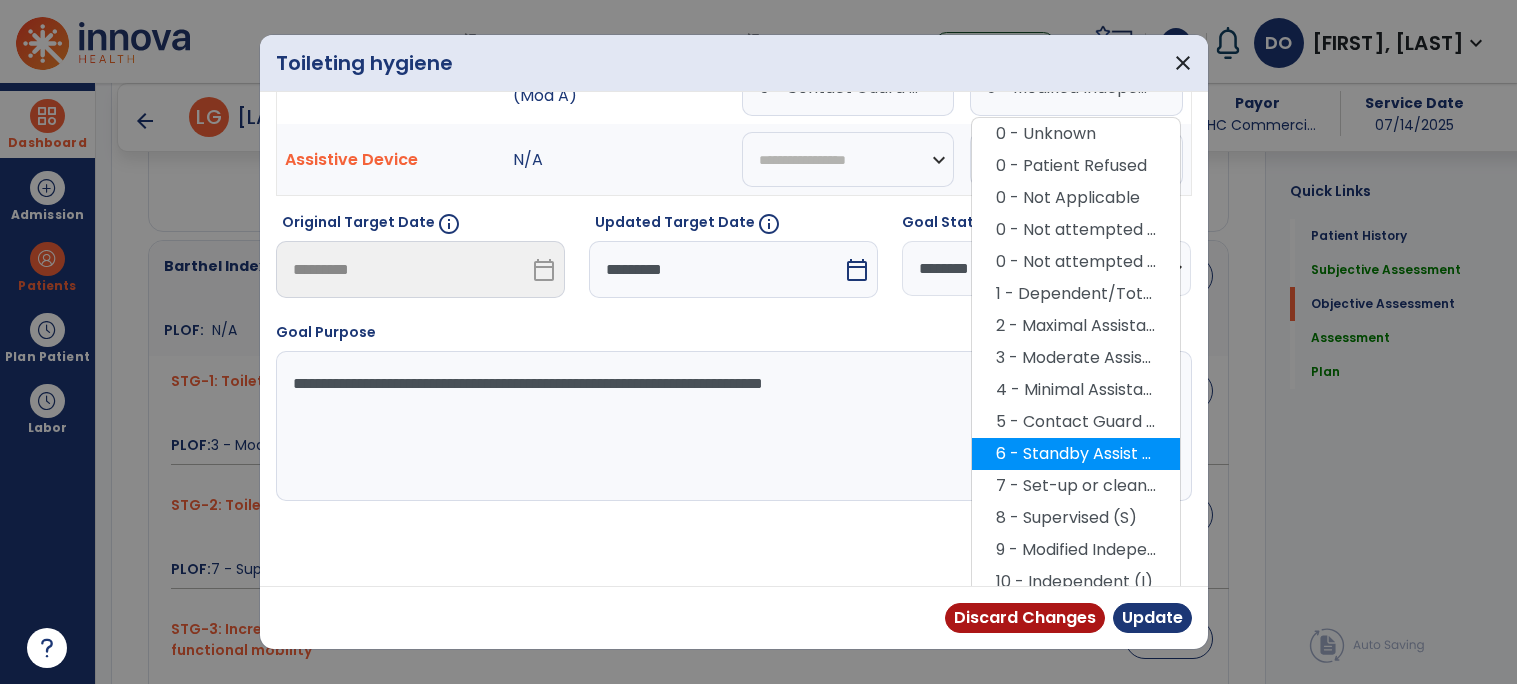 click on "6 - Standby Assist (SBA)" at bounding box center [1076, 454] 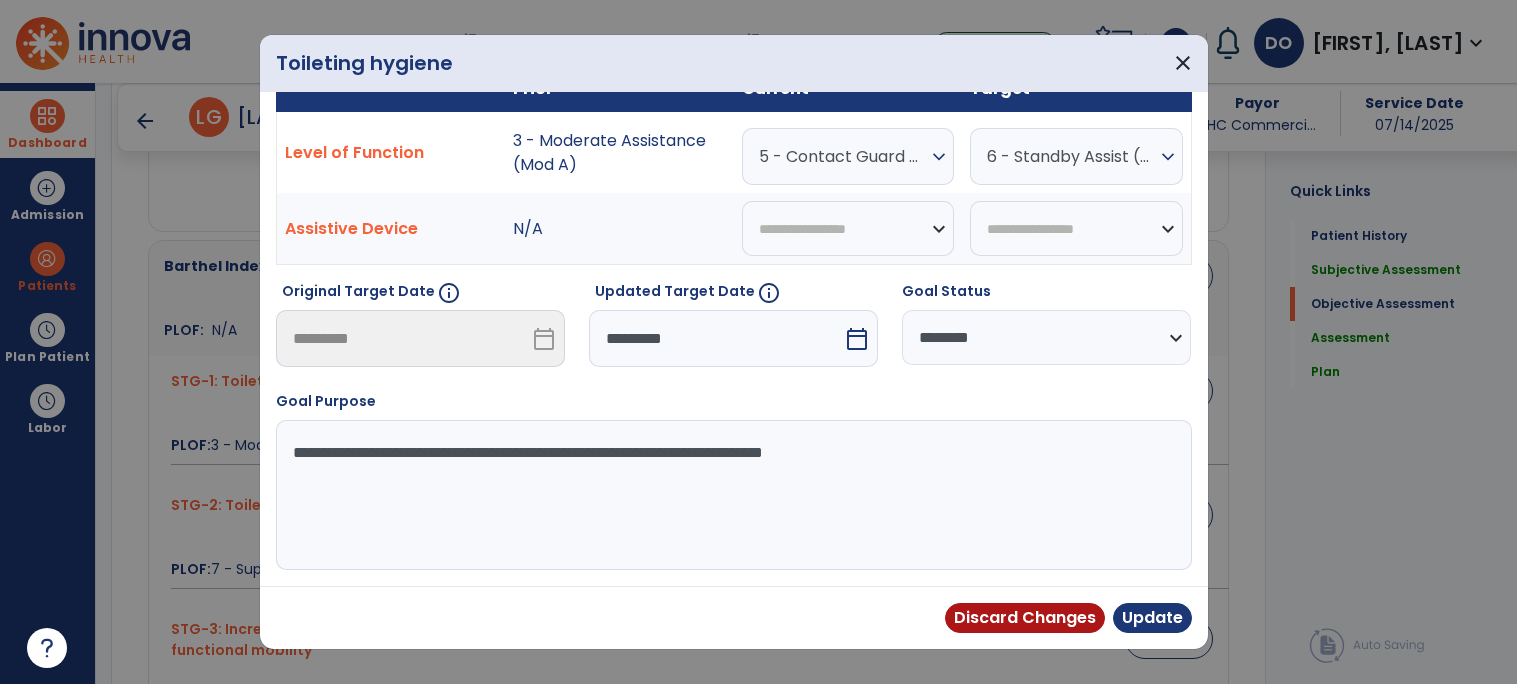 scroll, scrollTop: 164, scrollLeft: 0, axis: vertical 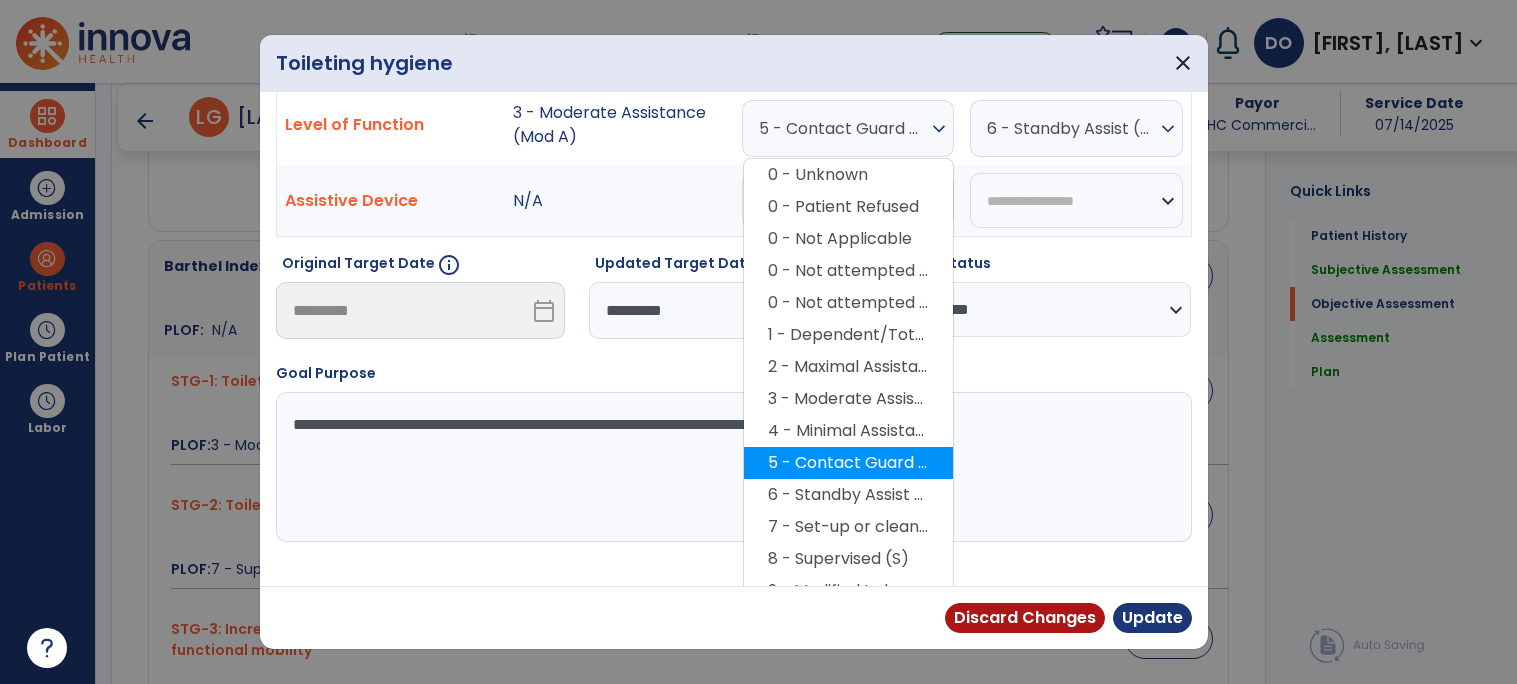click on "6 - Standby Assist (SBA)" at bounding box center [848, 495] 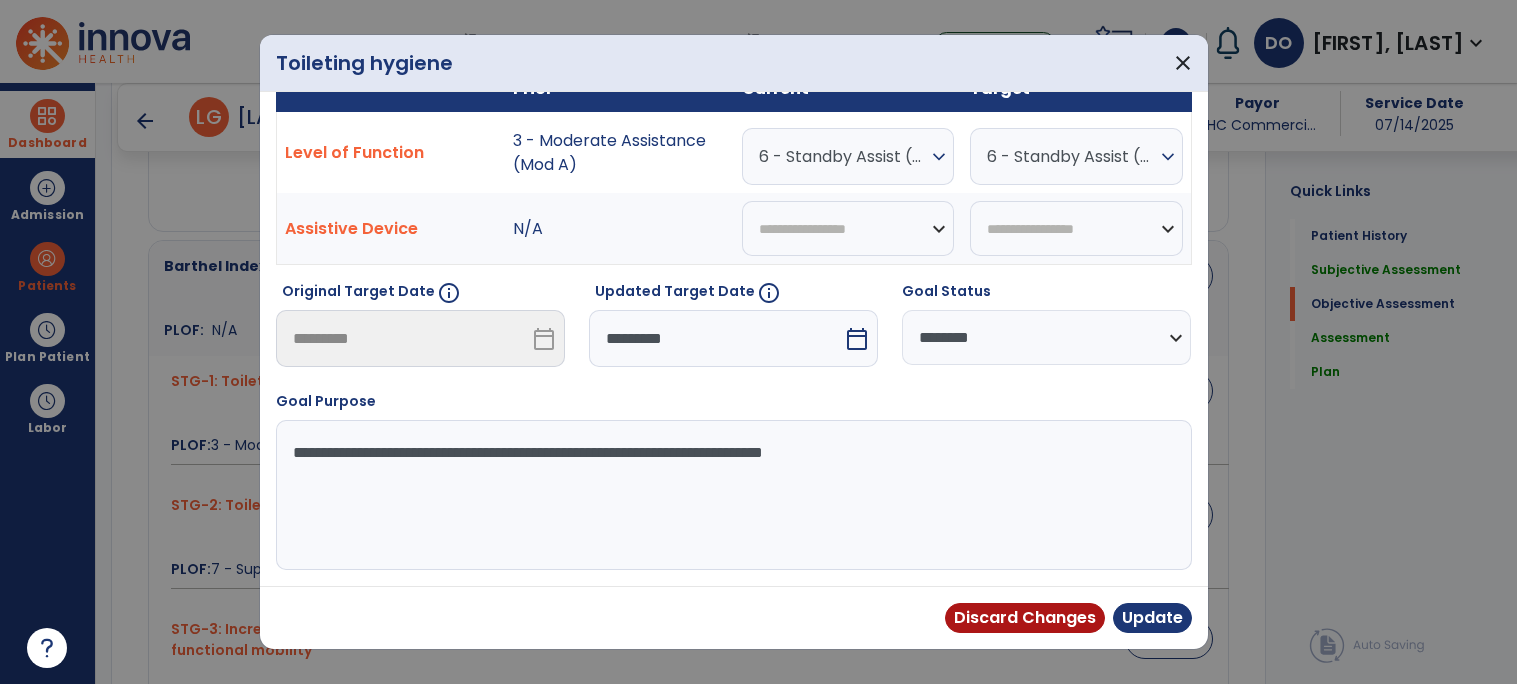 click on "expand_more" at bounding box center (939, 157) 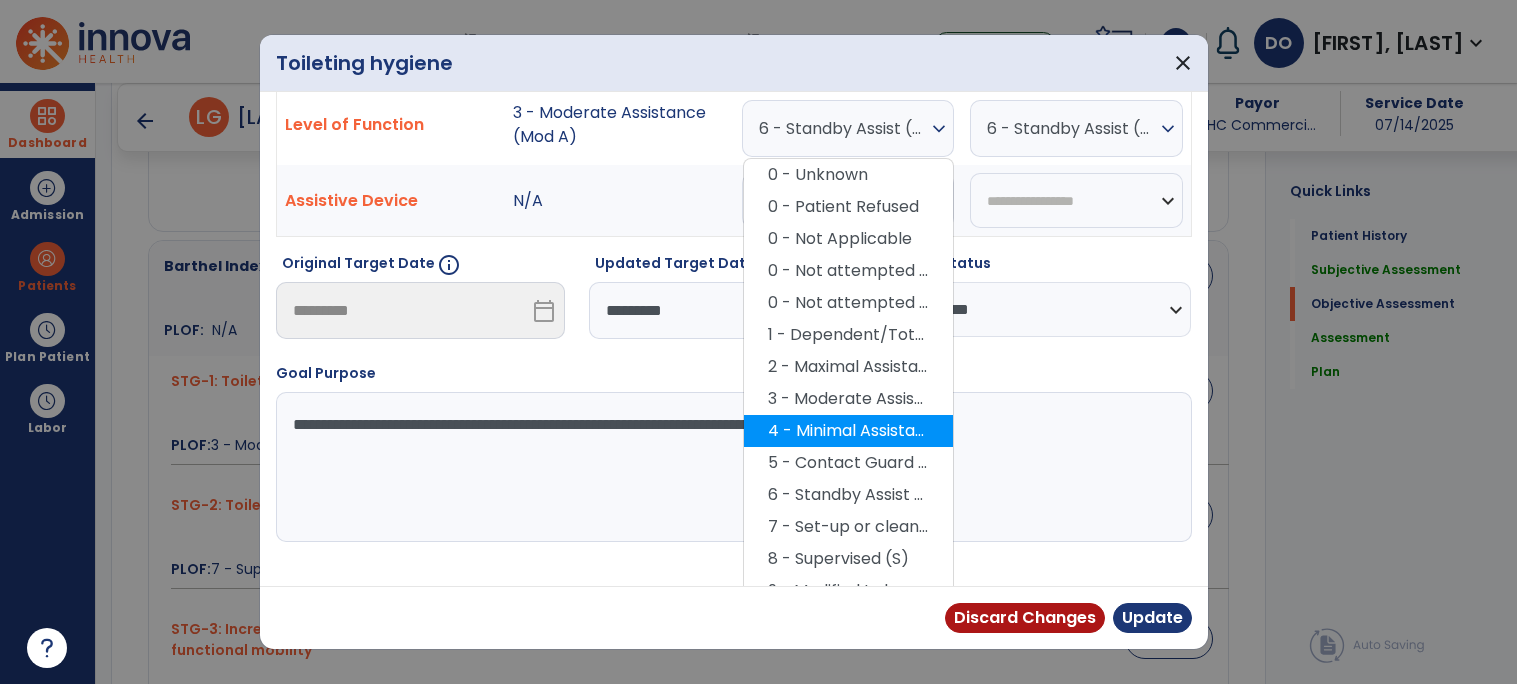 click on "5 - Contact Guard Assistance (CGA)" at bounding box center (848, 463) 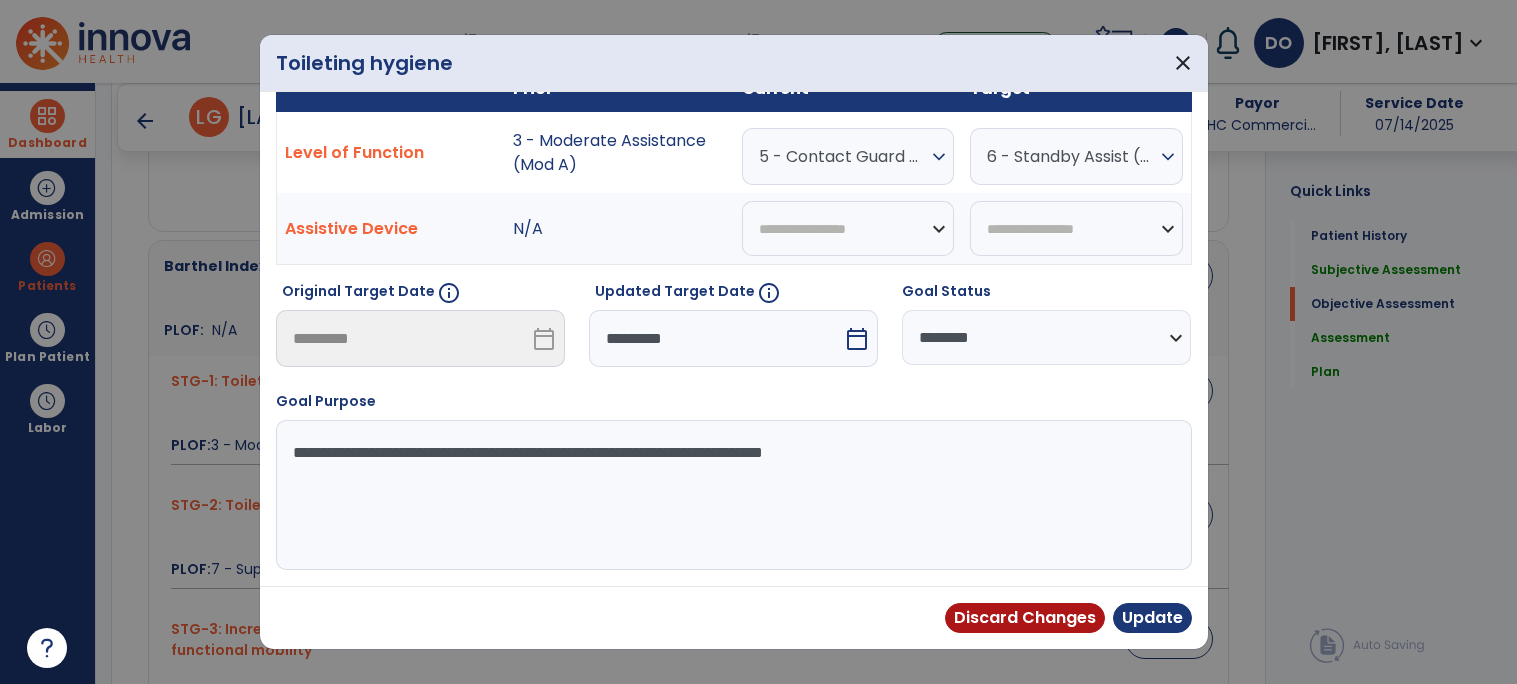 scroll, scrollTop: 164, scrollLeft: 0, axis: vertical 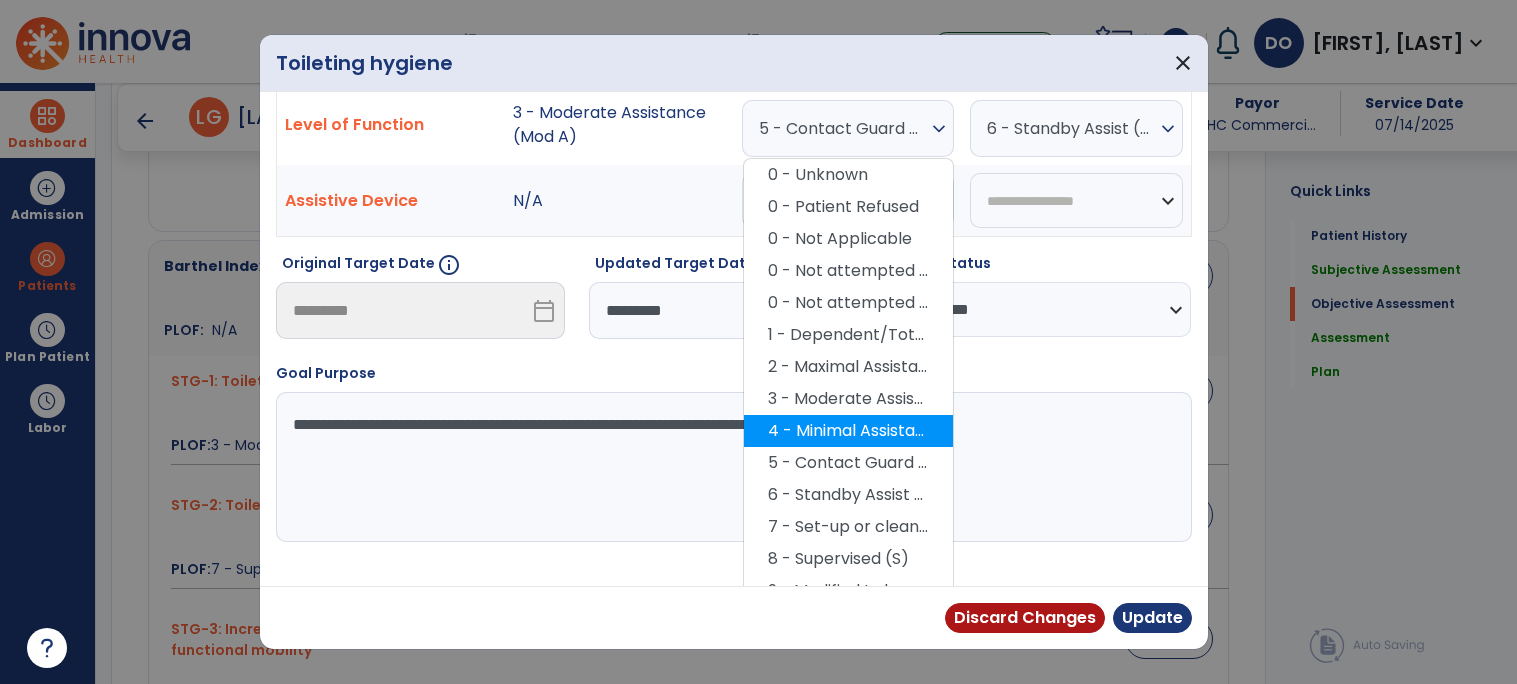 click on "5 - Contact Guard Assistance (CGA)" at bounding box center (848, 463) 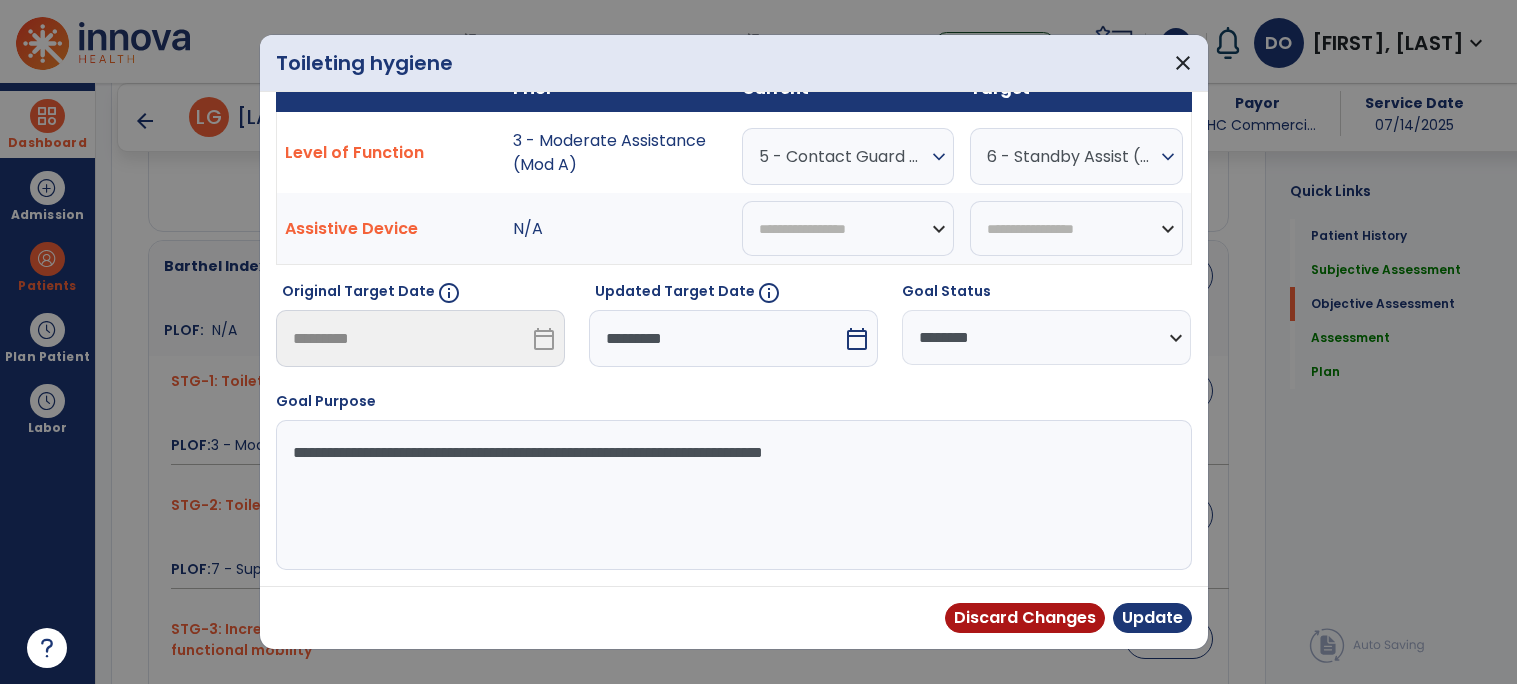 scroll, scrollTop: 164, scrollLeft: 0, axis: vertical 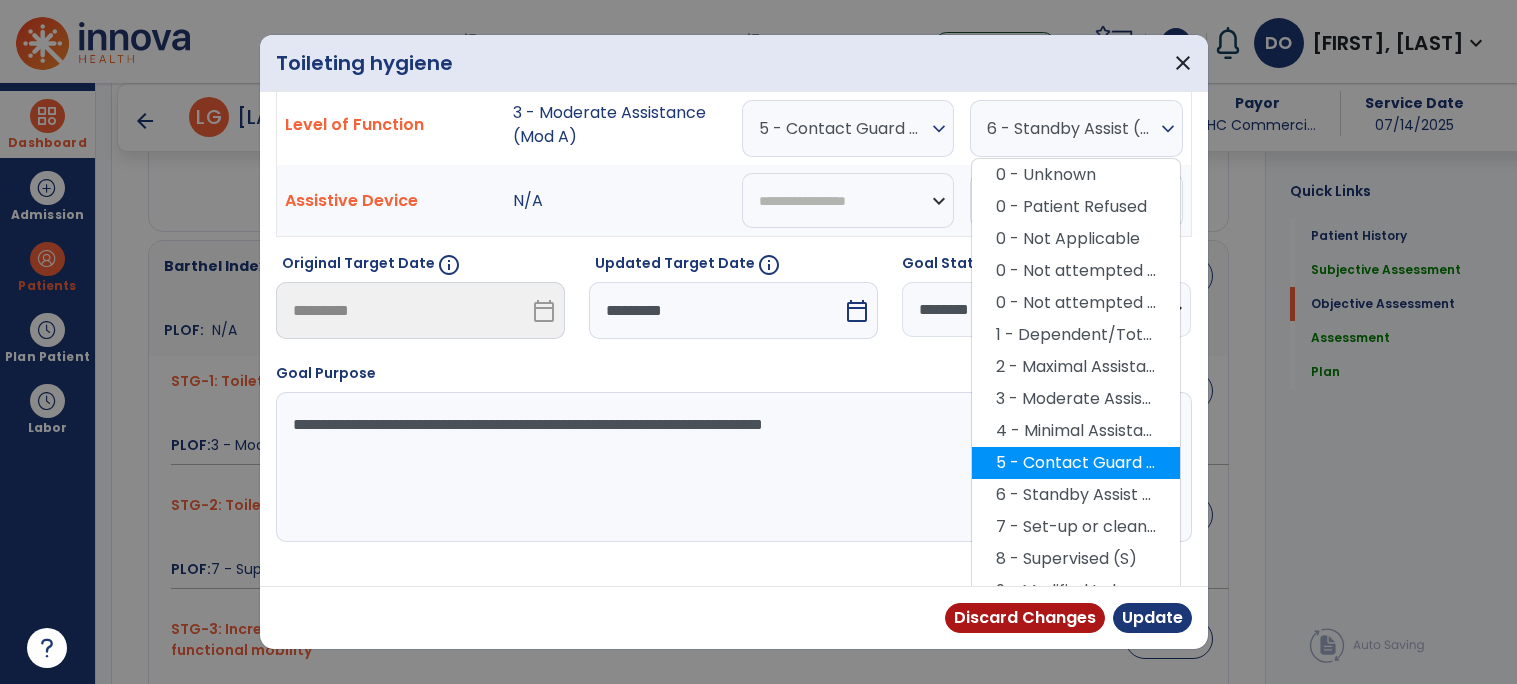click on "7 - Set-up or clean-up assistance" at bounding box center [1076, 527] 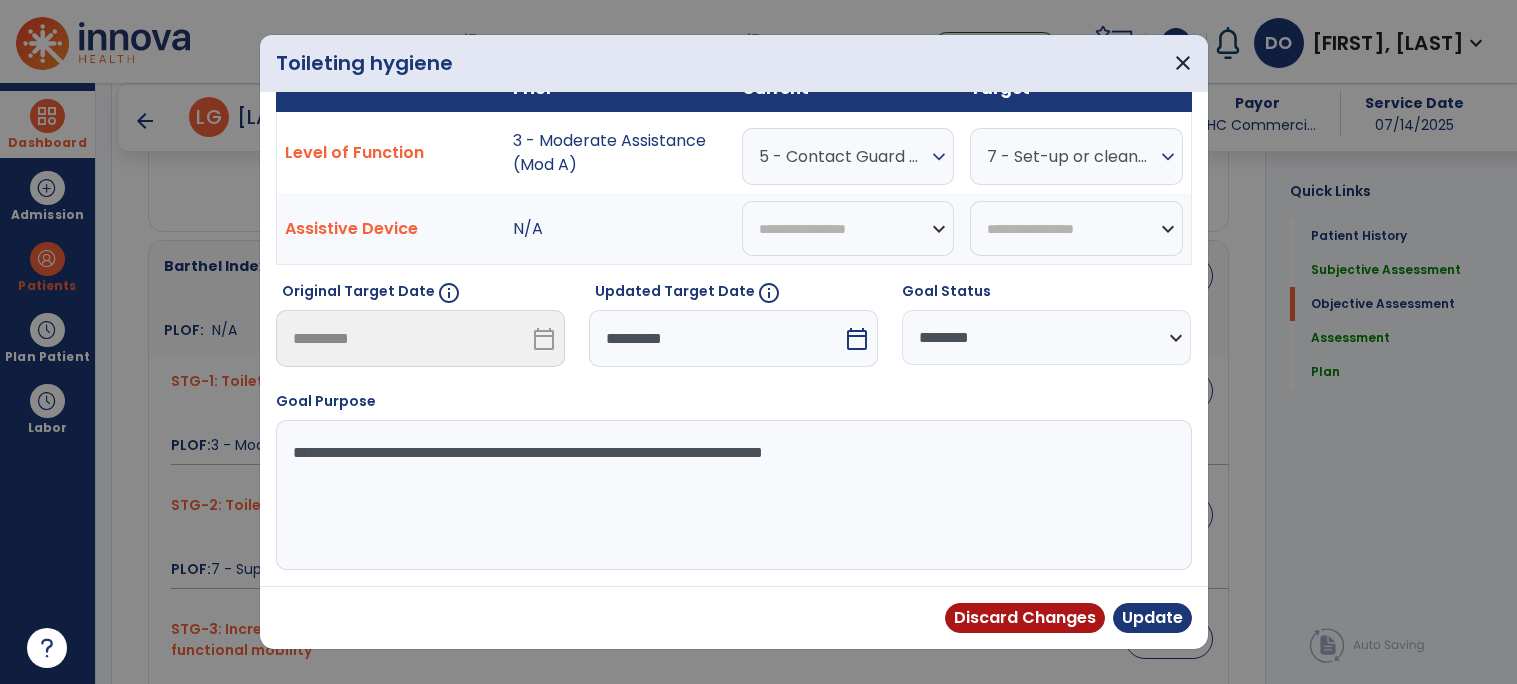 scroll, scrollTop: 164, scrollLeft: 0, axis: vertical 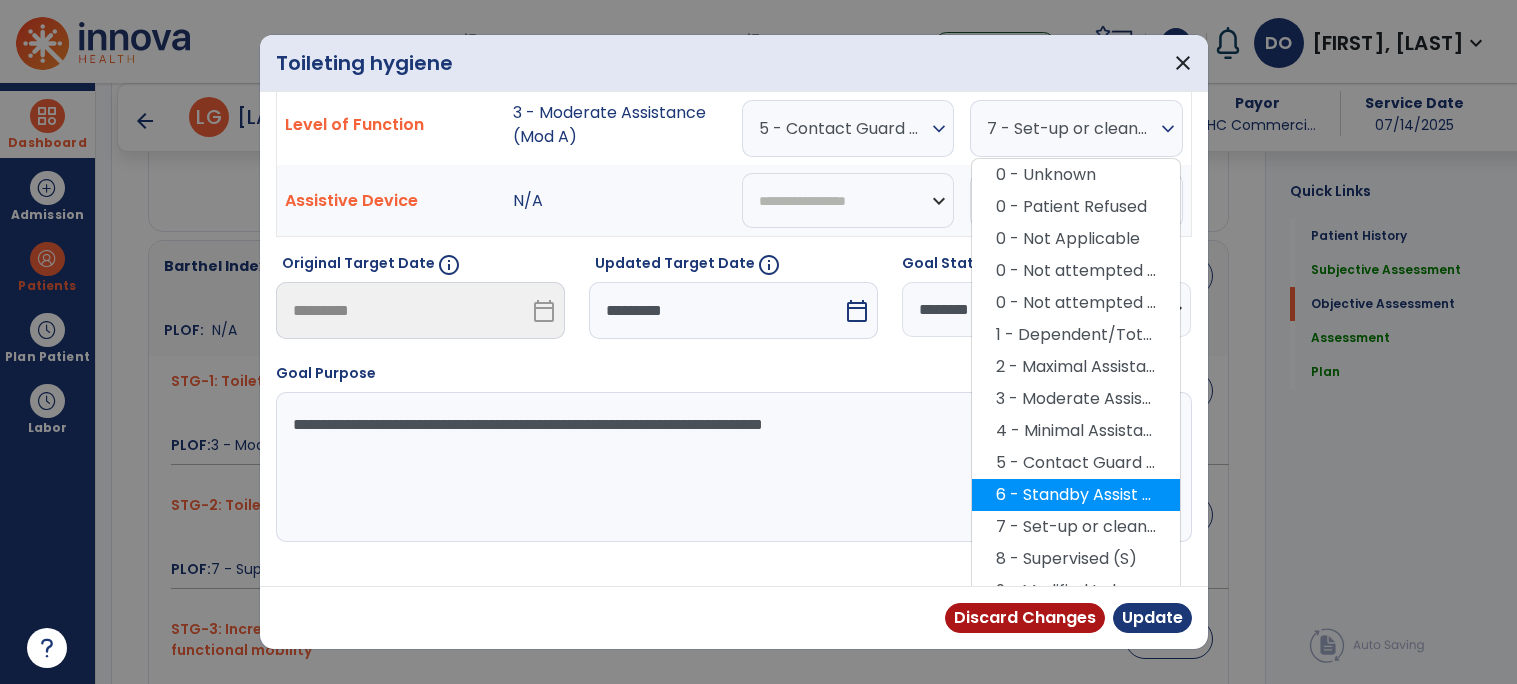 click on "7 - Set-up or clean-up assistance" at bounding box center (1076, 527) 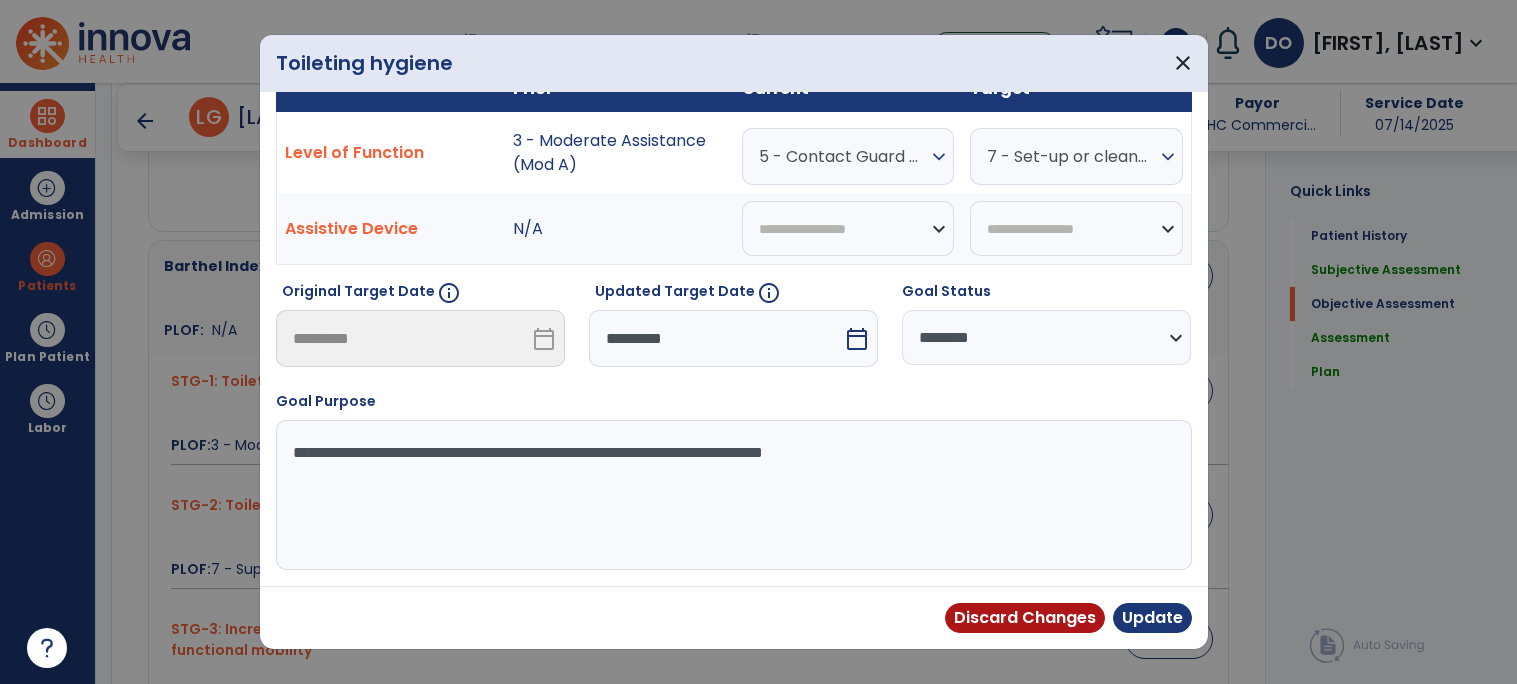 scroll, scrollTop: 164, scrollLeft: 0, axis: vertical 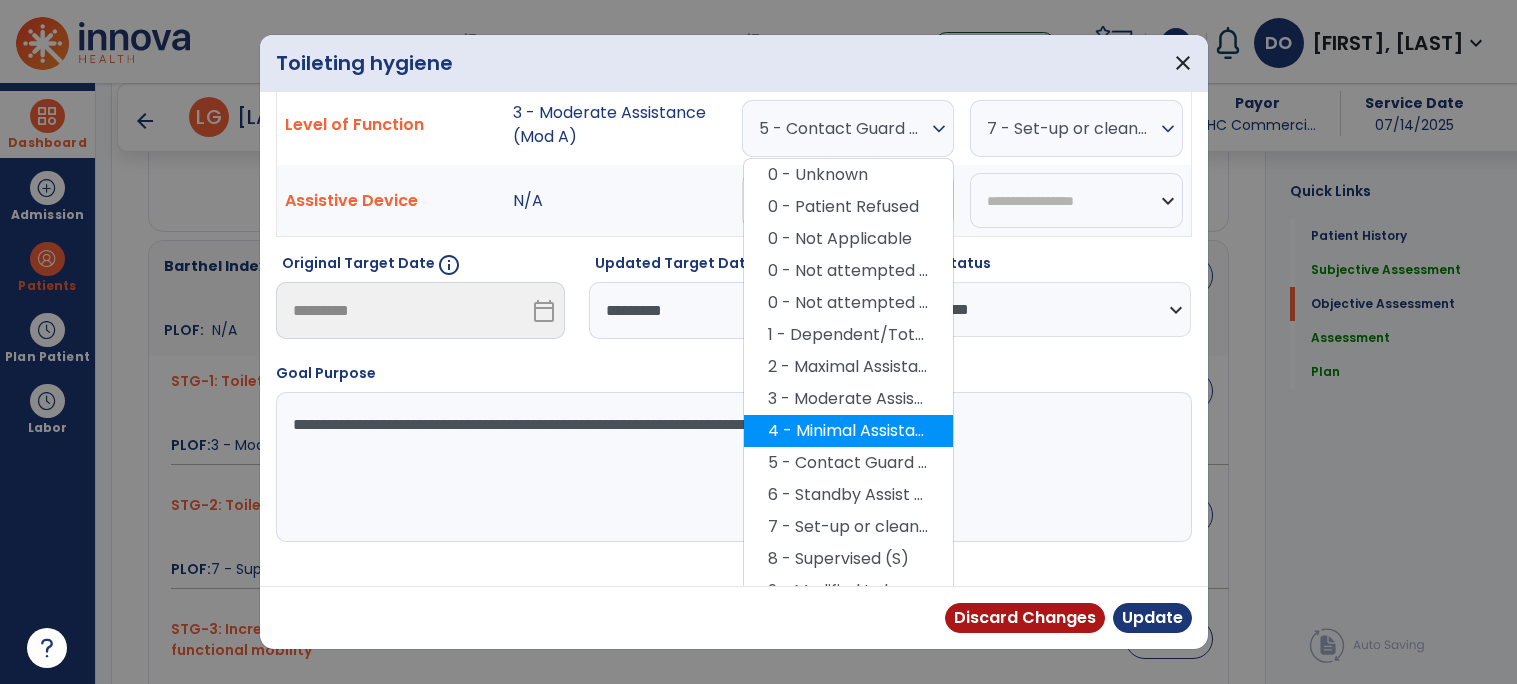 click on "5 - Contact Guard Assistance (CGA)" at bounding box center (848, 463) 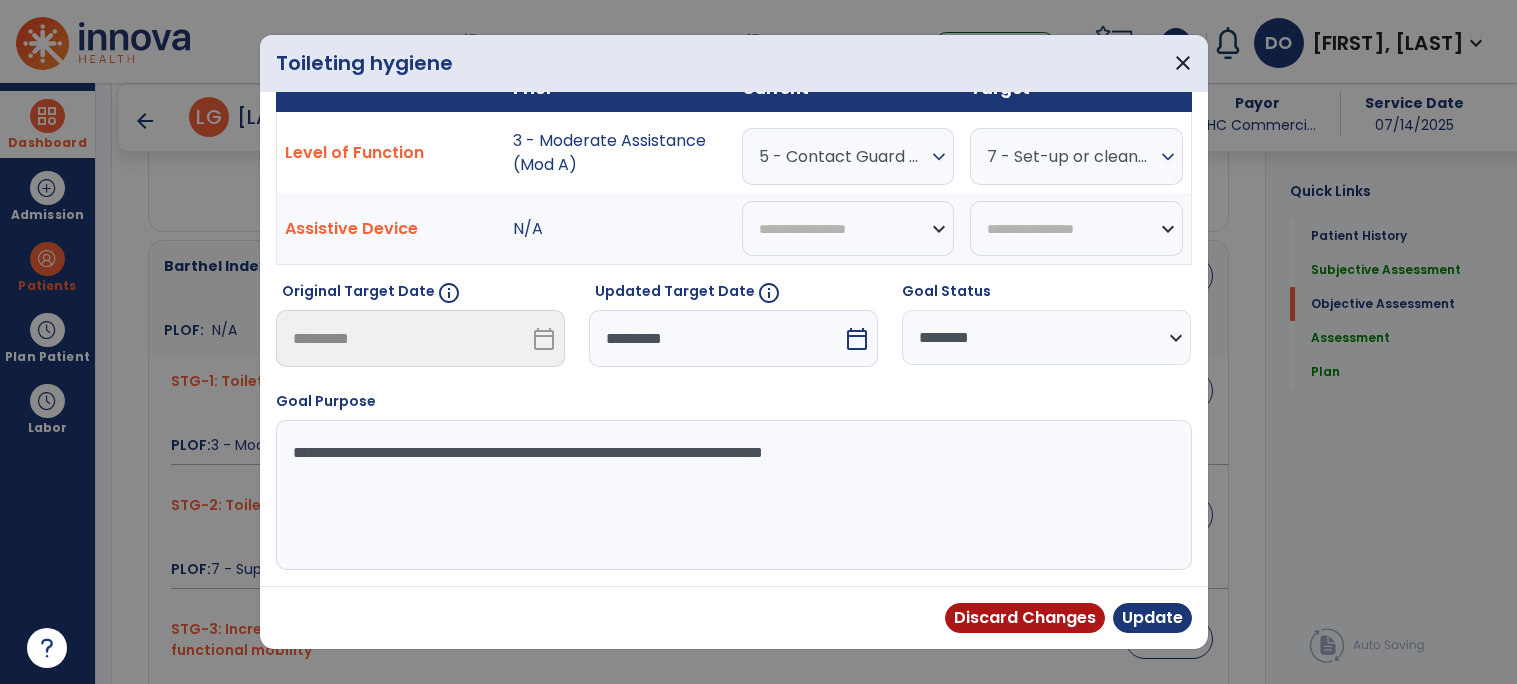 click on "5 - Contact Guard Assistance (CGA)" at bounding box center [843, 156] 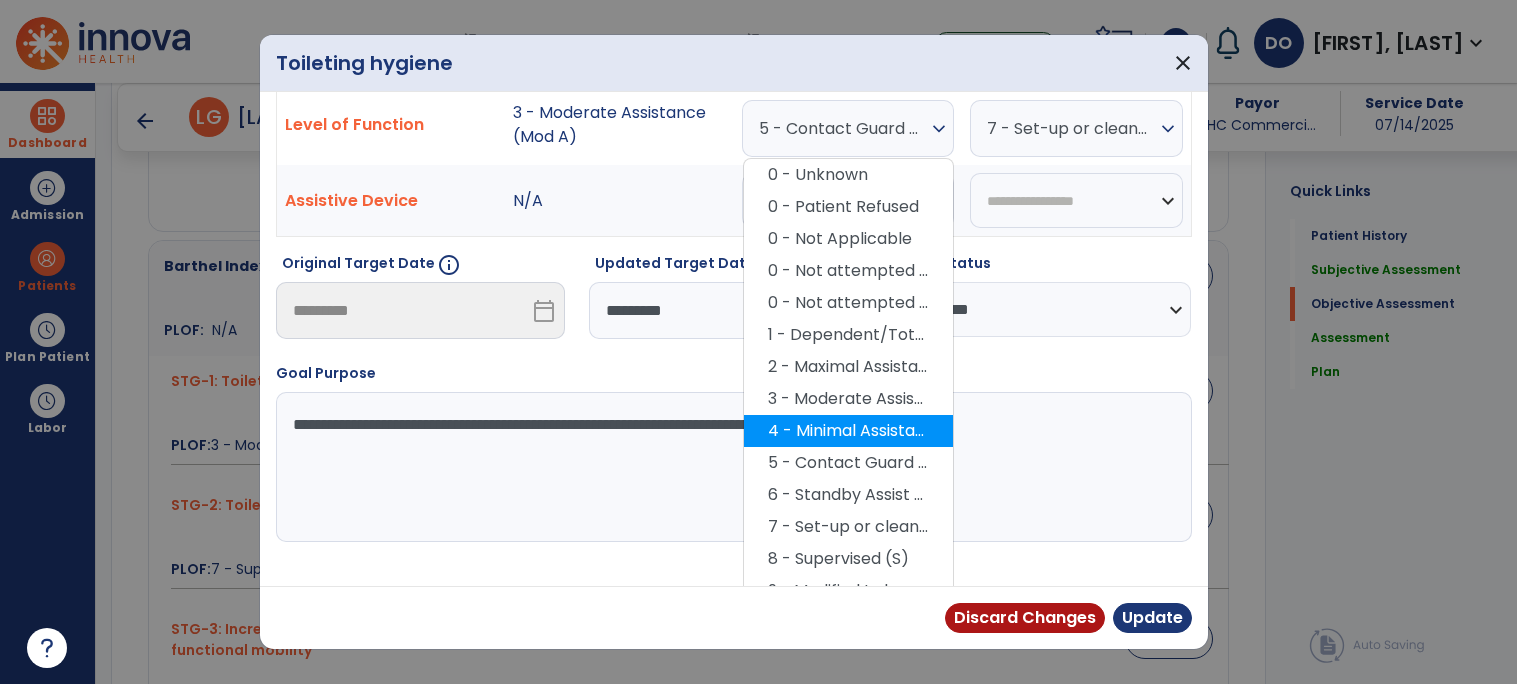 click on "5 - Contact Guard Assistance (CGA)" at bounding box center [848, 463] 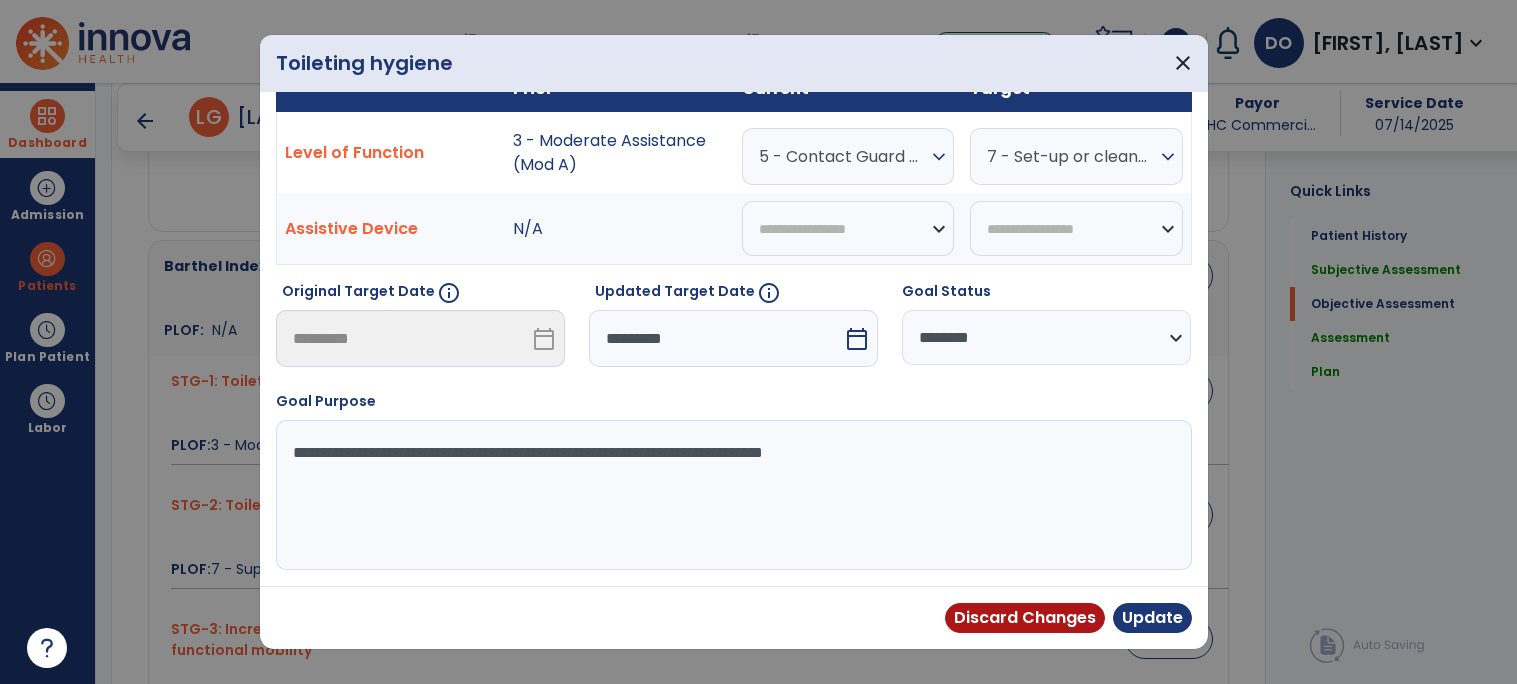 scroll, scrollTop: 164, scrollLeft: 0, axis: vertical 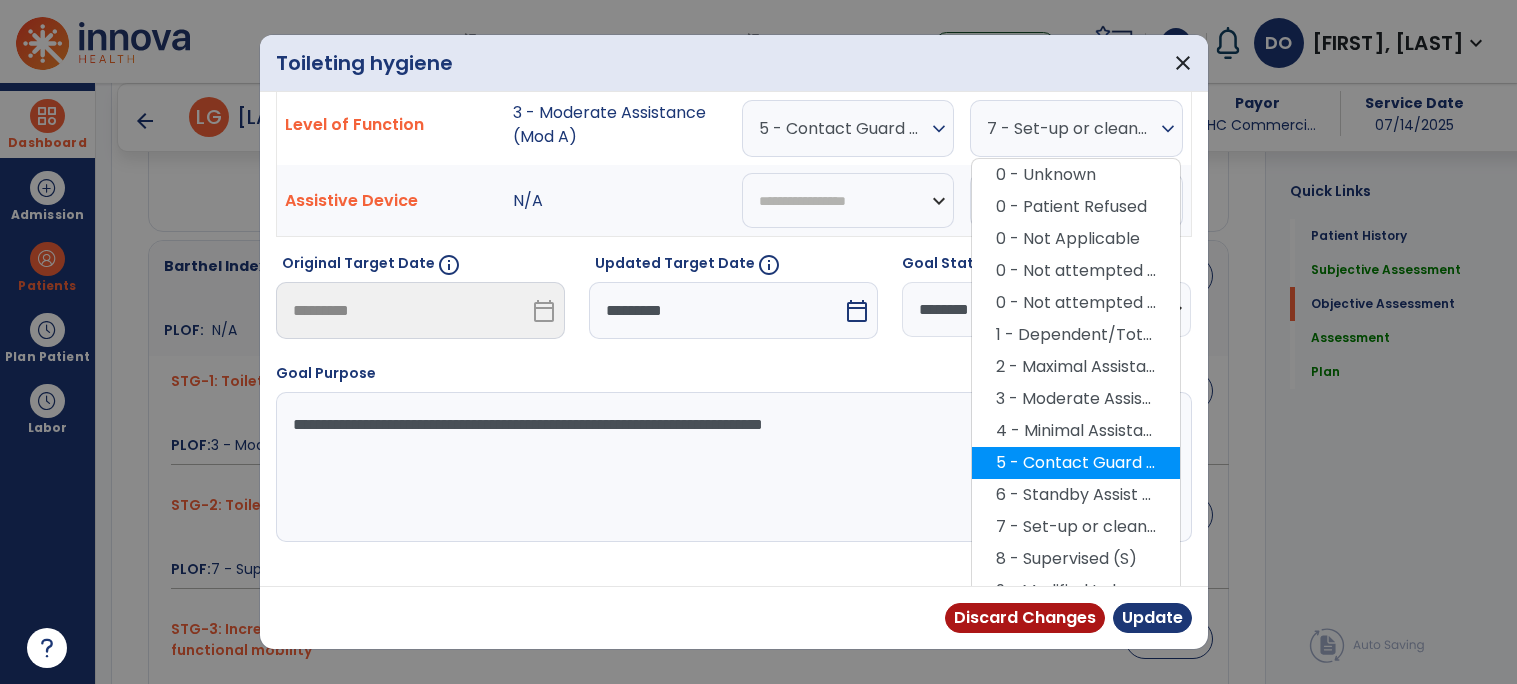 click on "6 - Standby Assist (SBA)" at bounding box center [1076, 495] 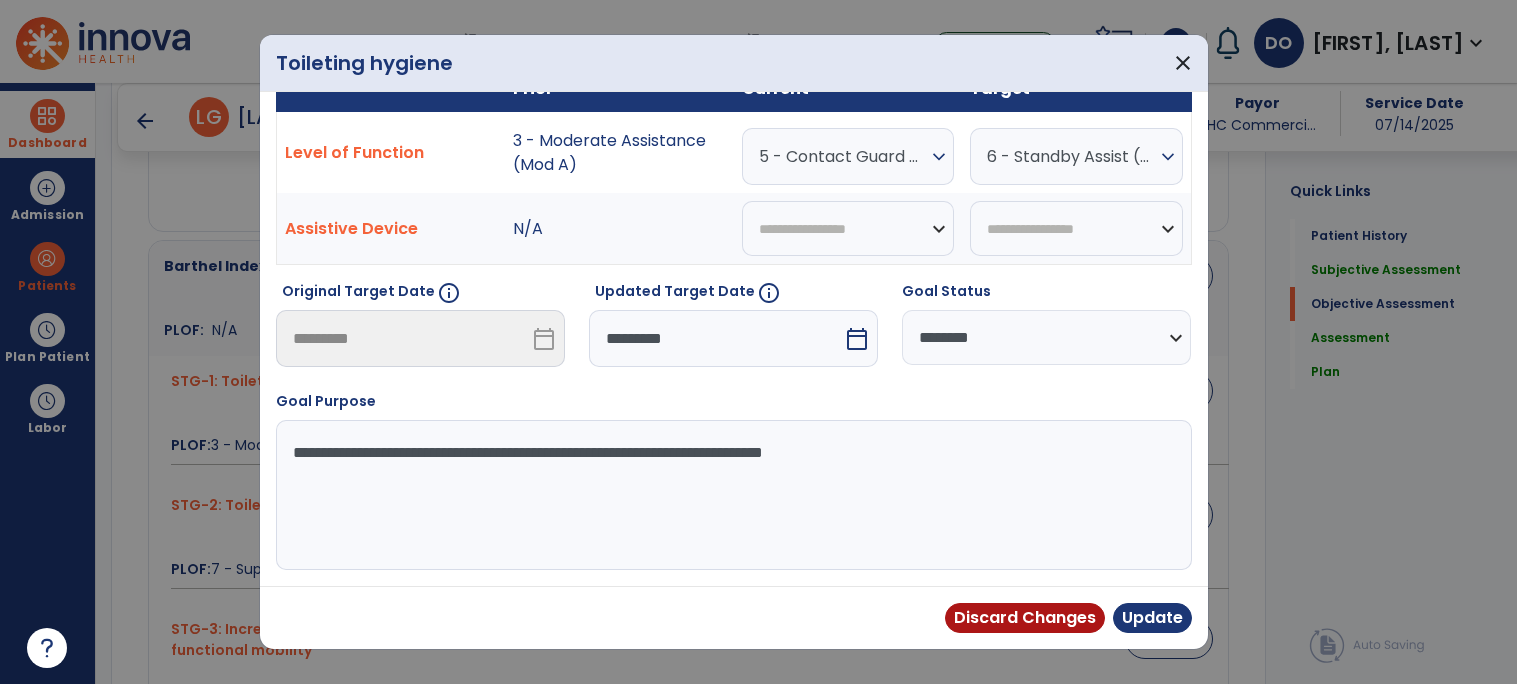 scroll, scrollTop: 164, scrollLeft: 0, axis: vertical 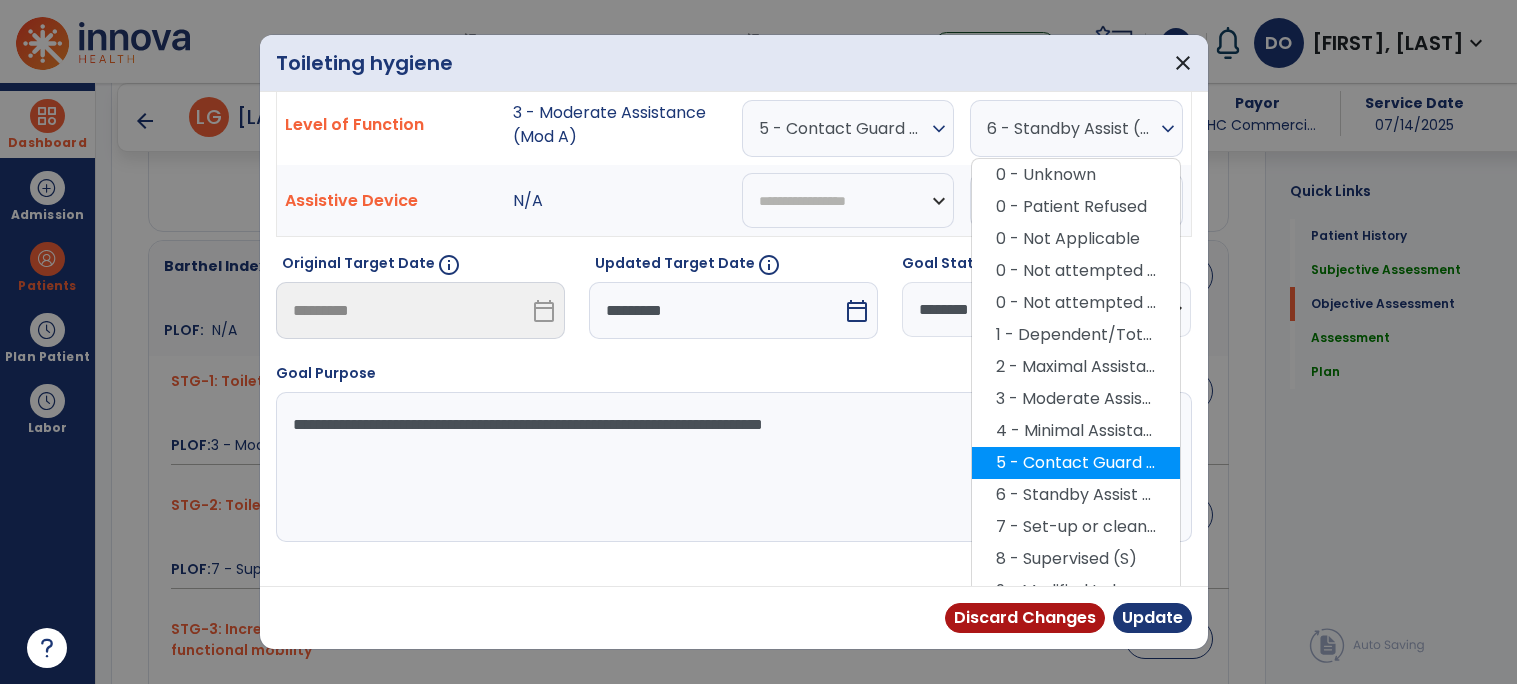 click on "6 - Standby Assist (SBA)" at bounding box center (1076, 495) 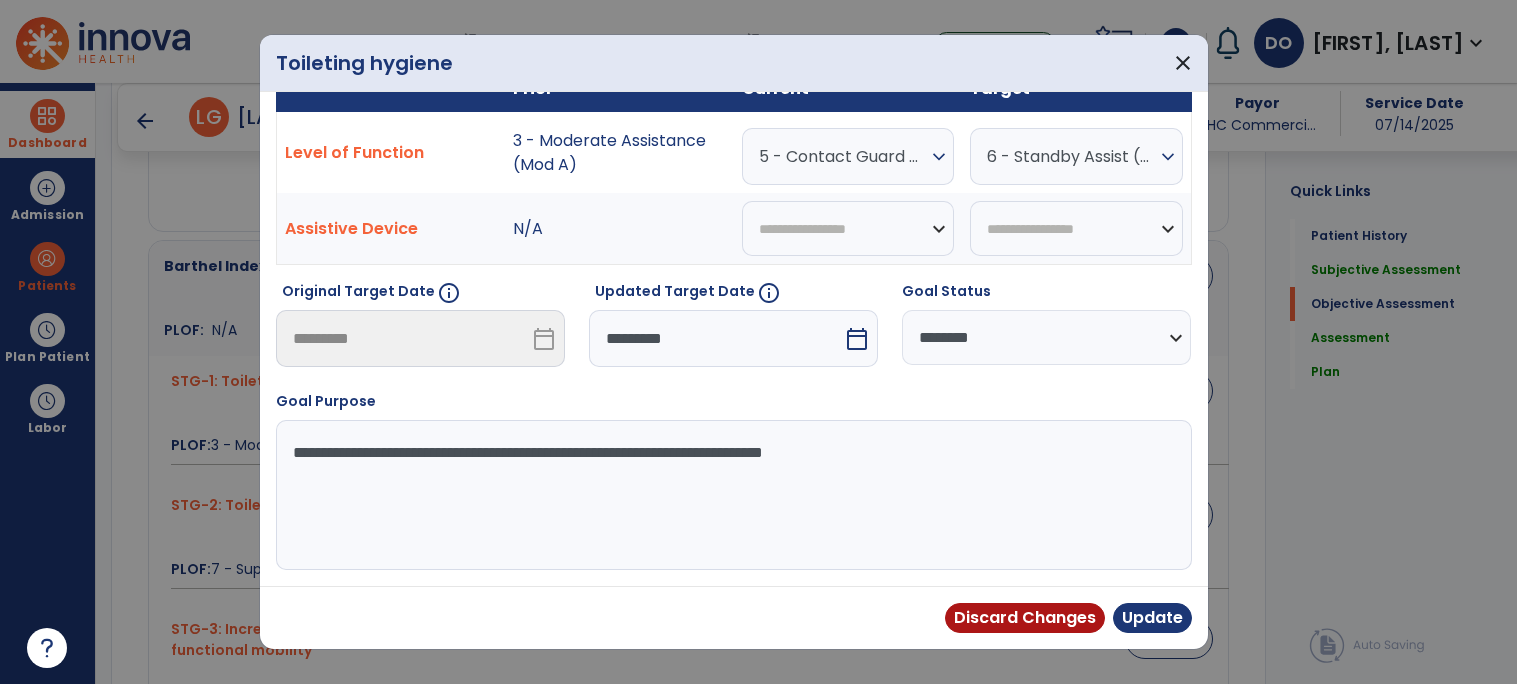 scroll, scrollTop: 164, scrollLeft: 0, axis: vertical 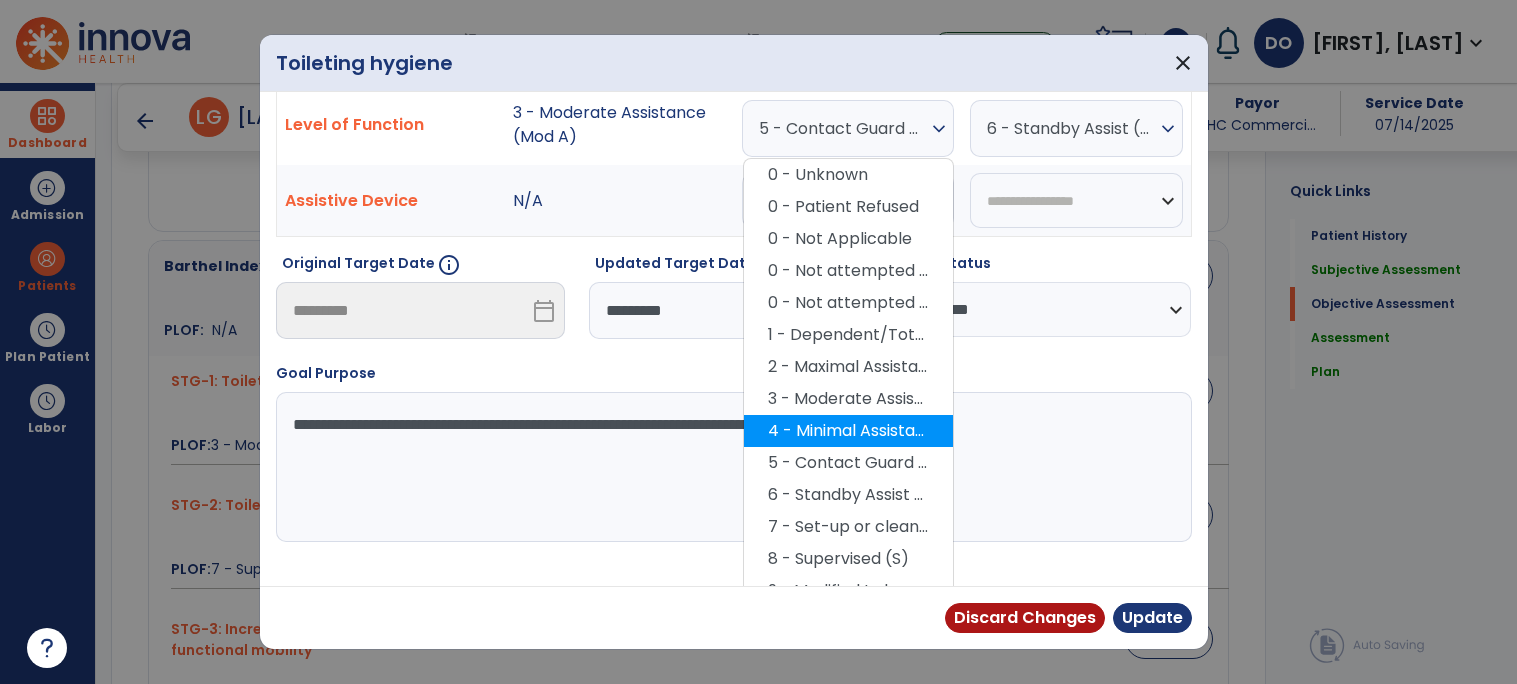 click on "5 - Contact Guard Assistance (CGA)" at bounding box center [848, 463] 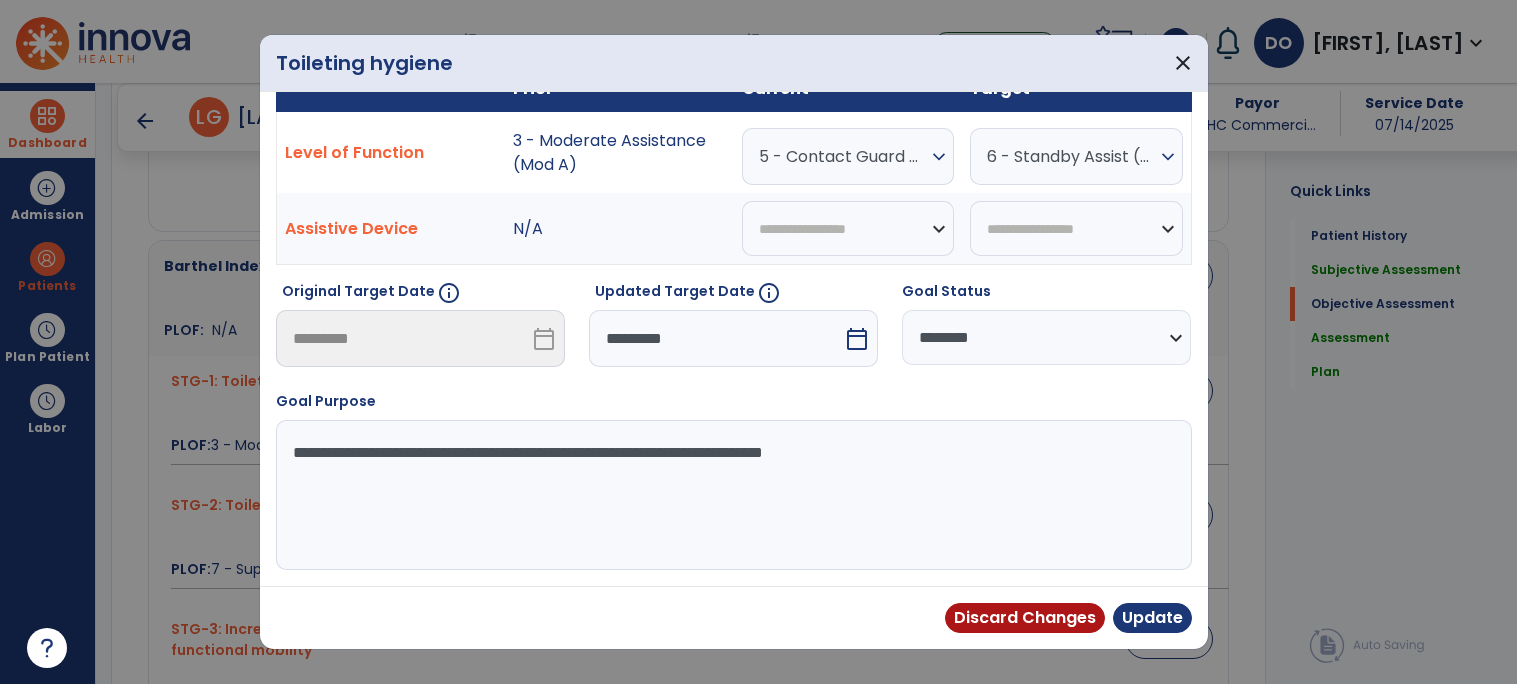 scroll, scrollTop: 164, scrollLeft: 0, axis: vertical 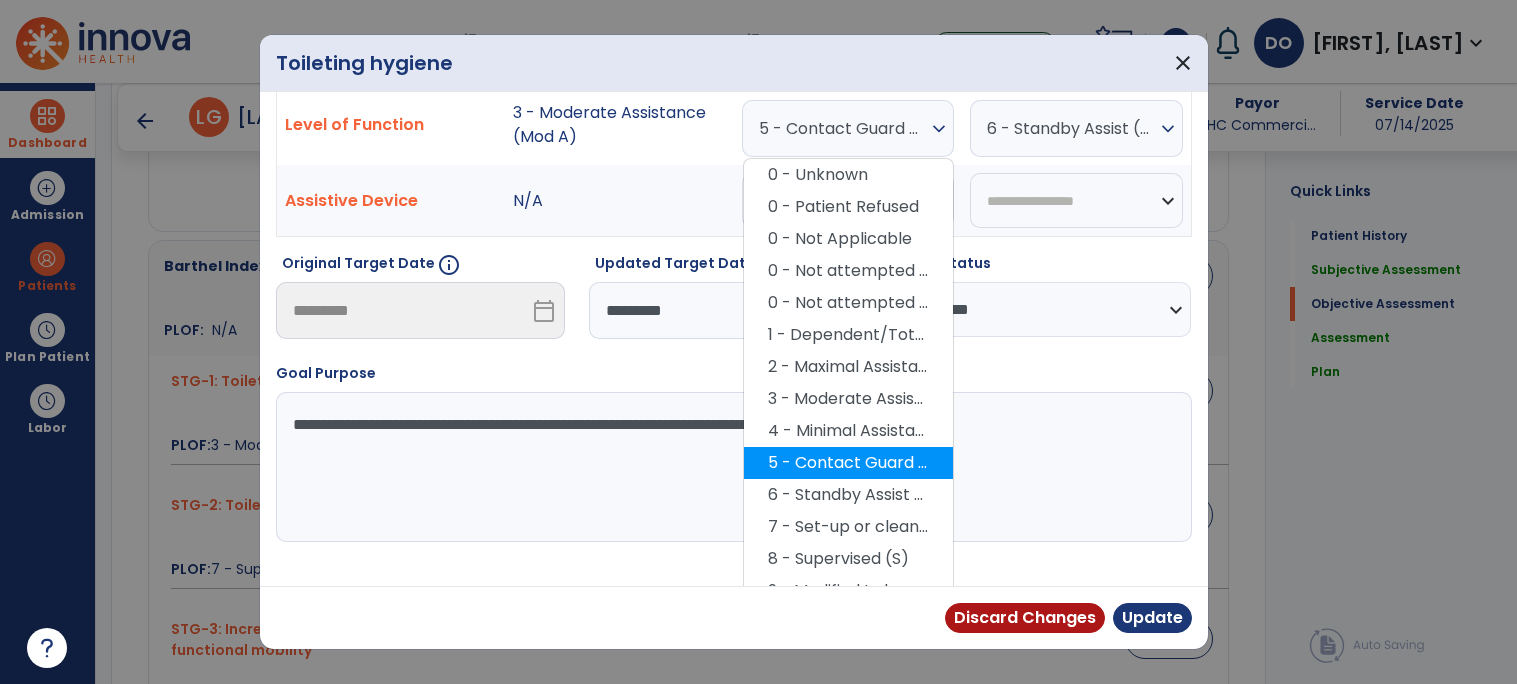 click on "7 - Set-up or clean-up assistance" at bounding box center (848, 527) 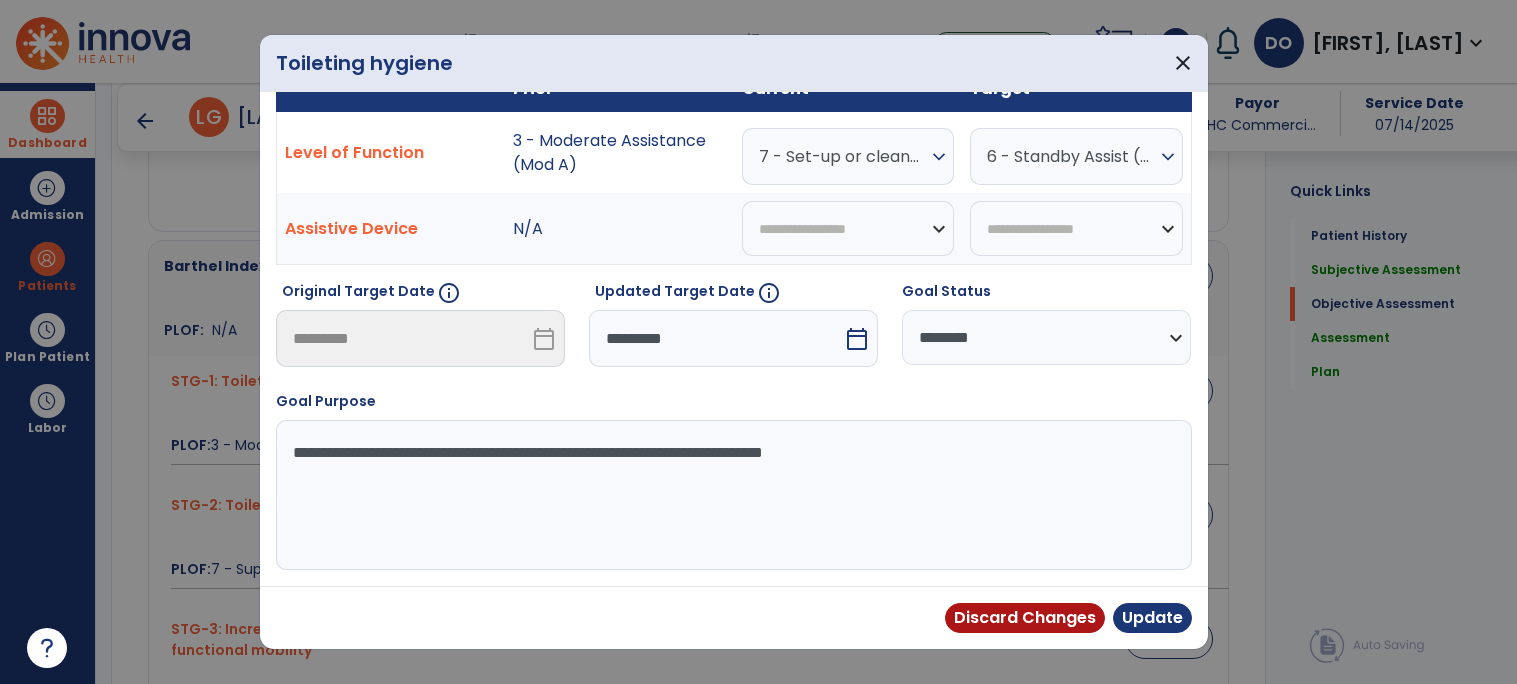 scroll, scrollTop: 164, scrollLeft: 0, axis: vertical 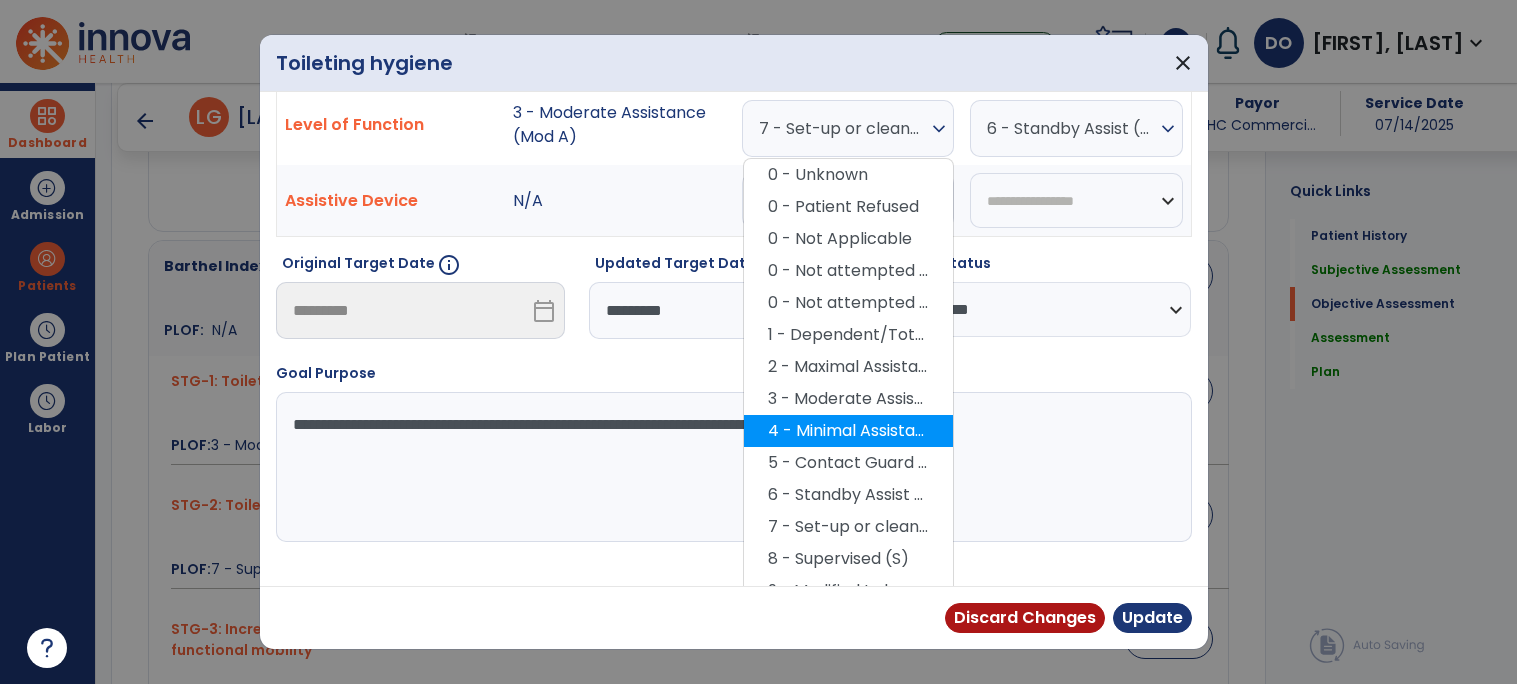 click on "6 - Standby Assist (SBA)" at bounding box center [848, 495] 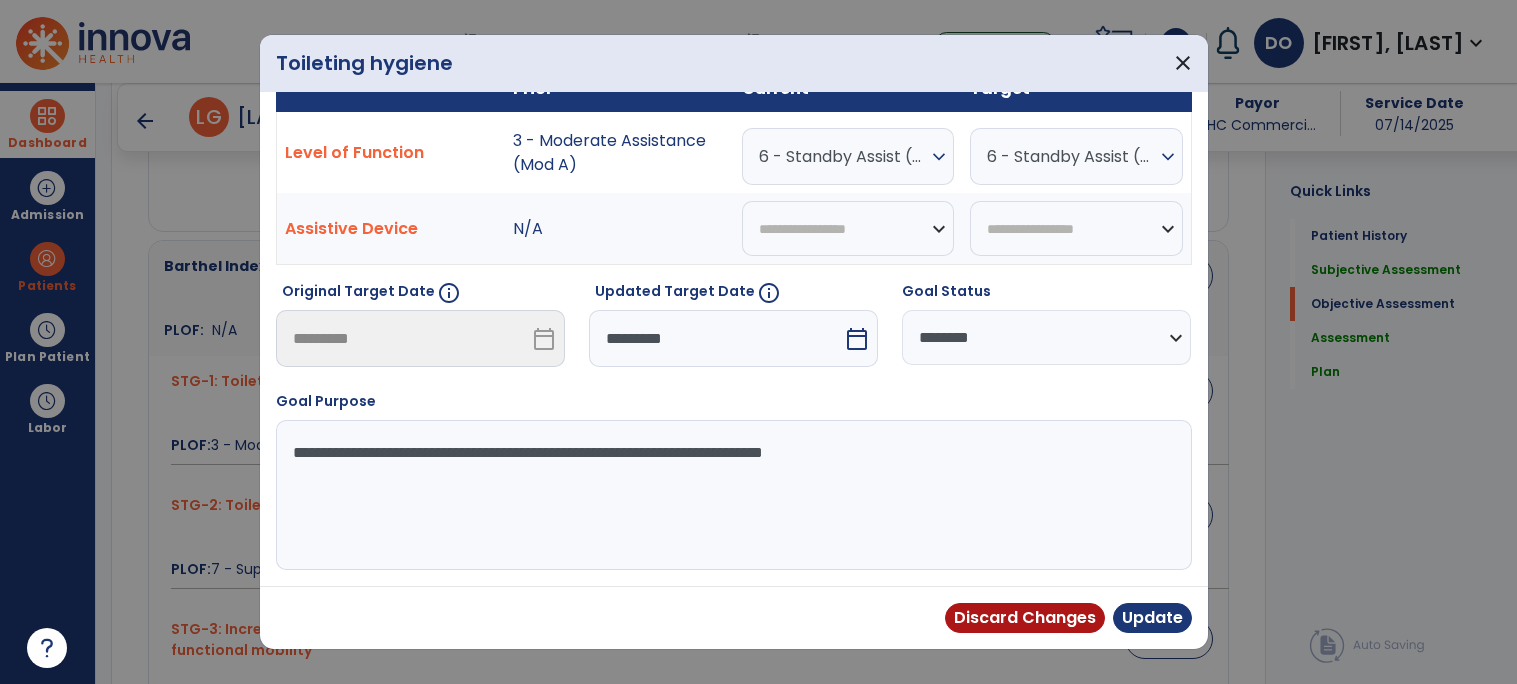 scroll, scrollTop: 164, scrollLeft: 0, axis: vertical 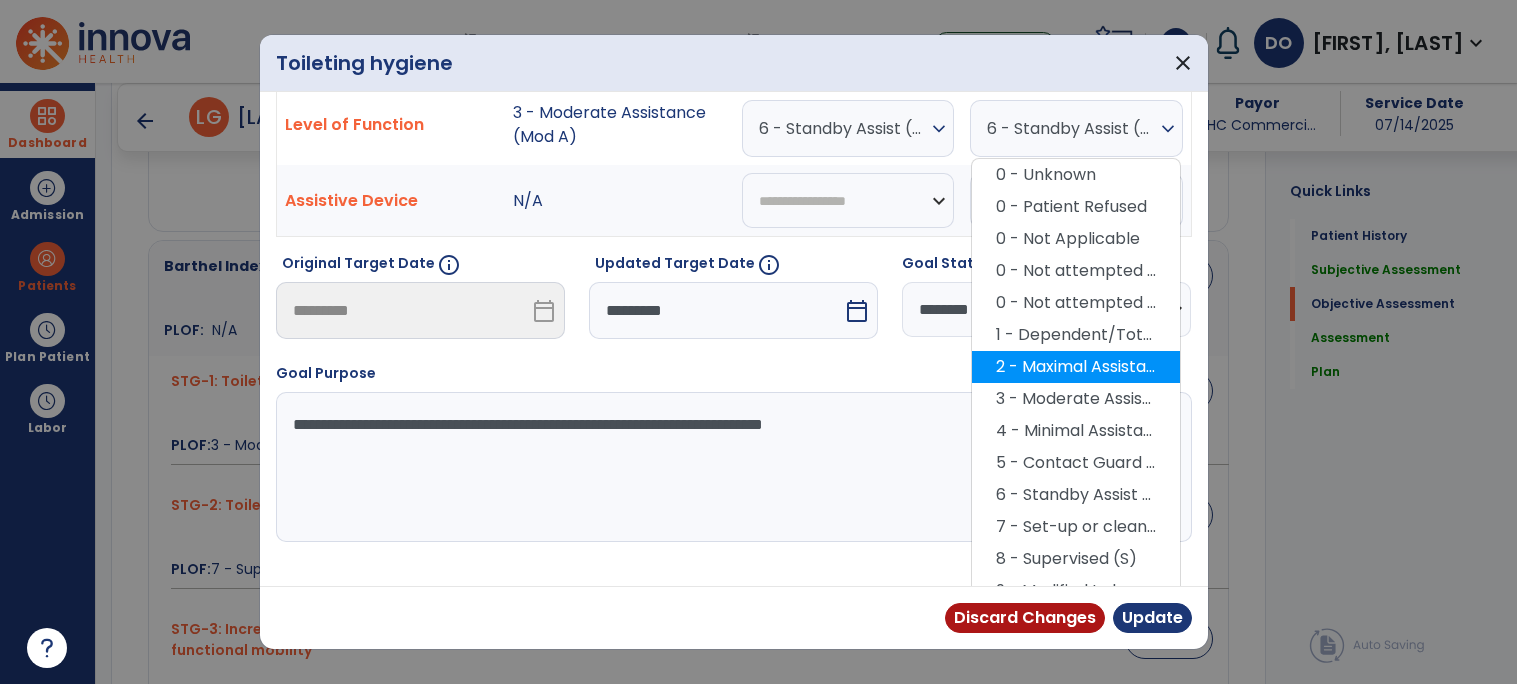 click on "3 - Moderate Assistance (Mod A)" at bounding box center [1076, 399] 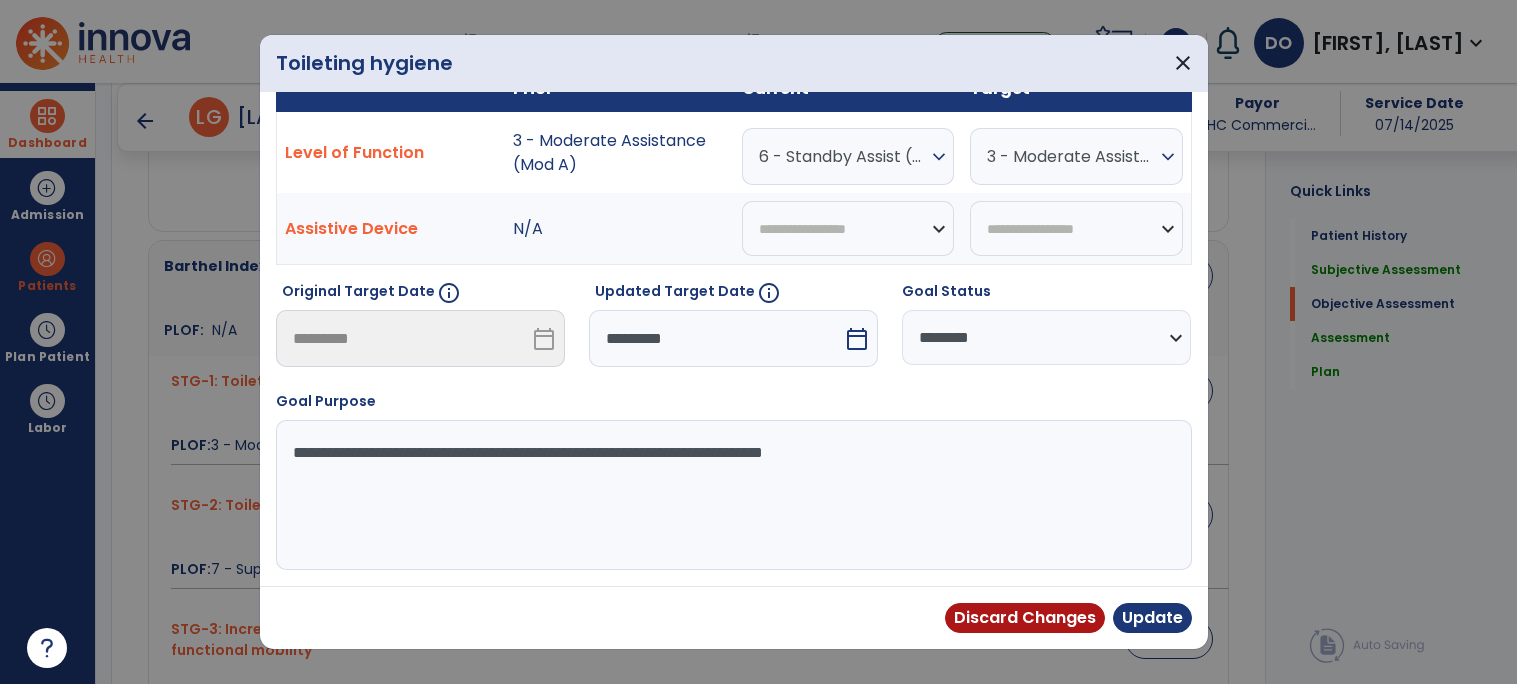 scroll, scrollTop: 164, scrollLeft: 0, axis: vertical 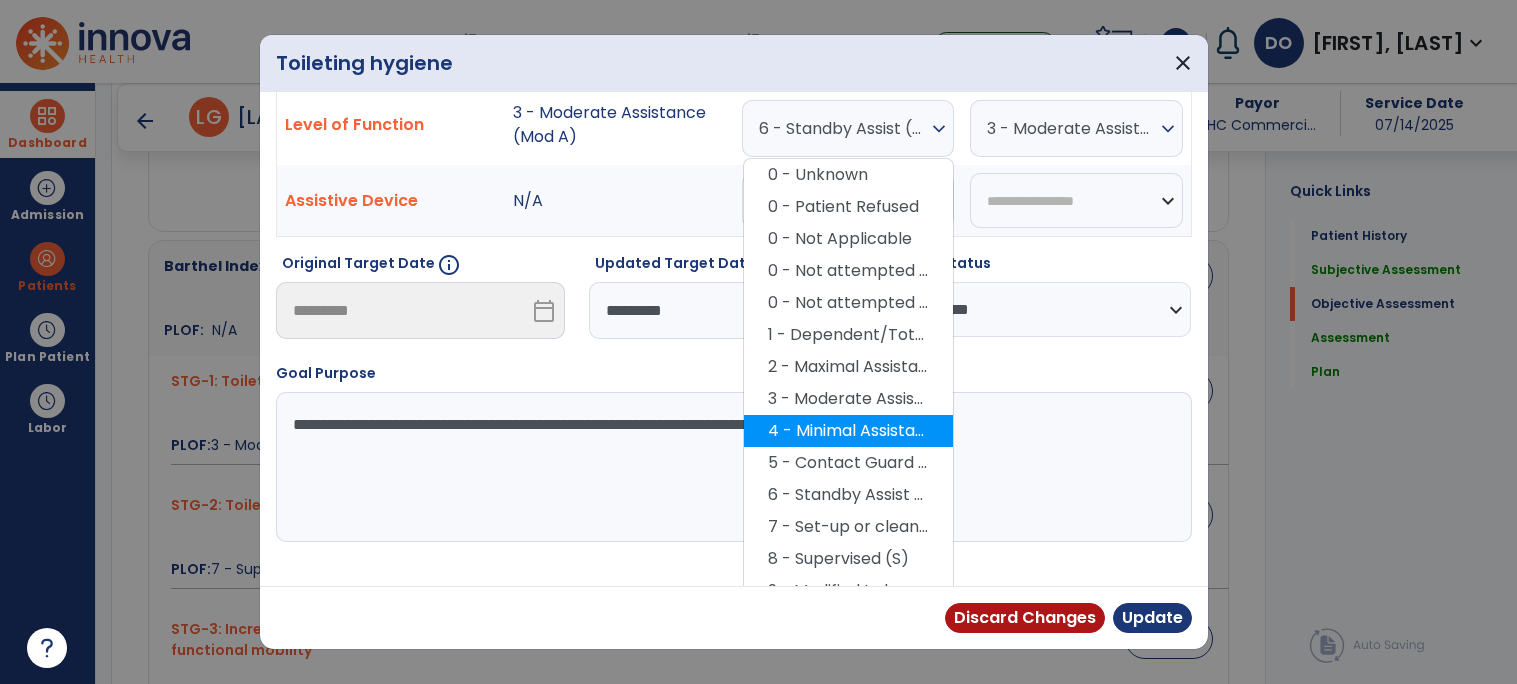 click on "5 - Contact Guard Assistance (CGA)" at bounding box center [848, 463] 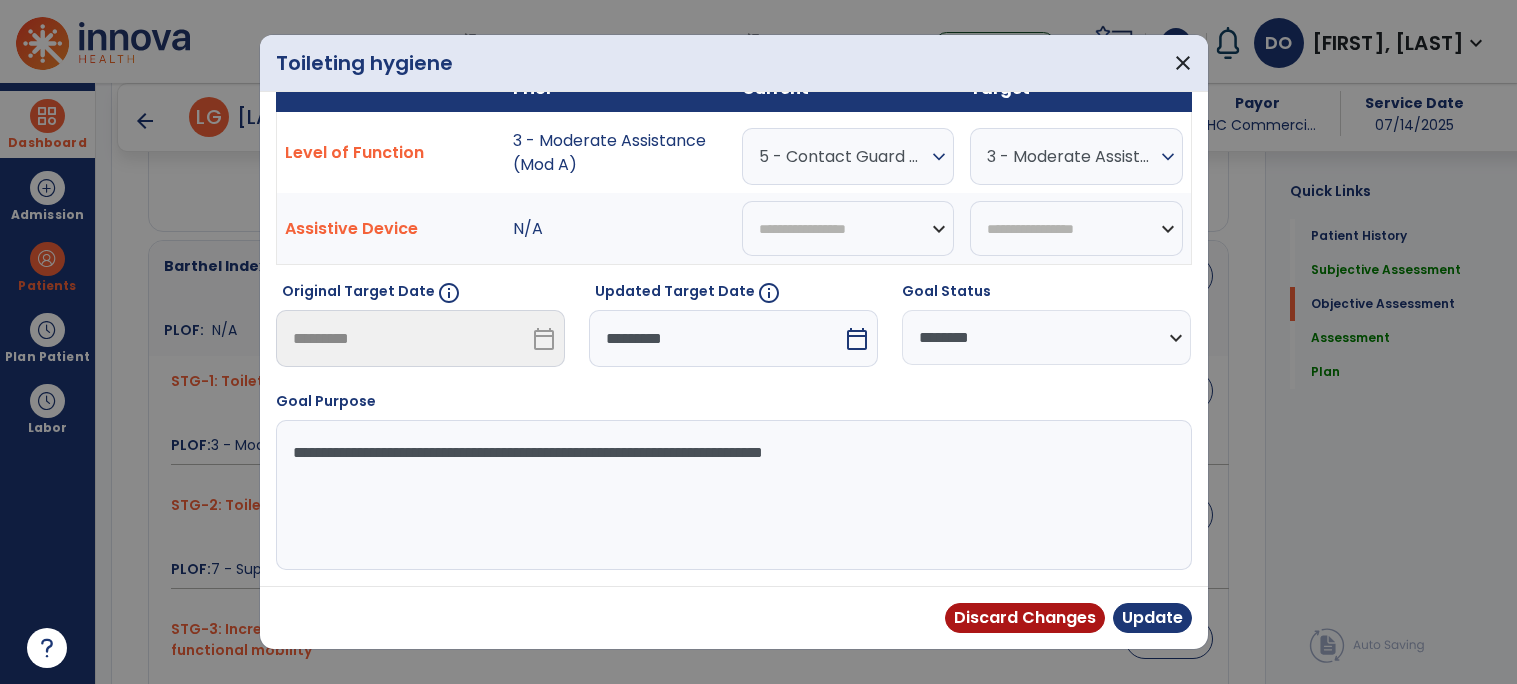 scroll, scrollTop: 164, scrollLeft: 0, axis: vertical 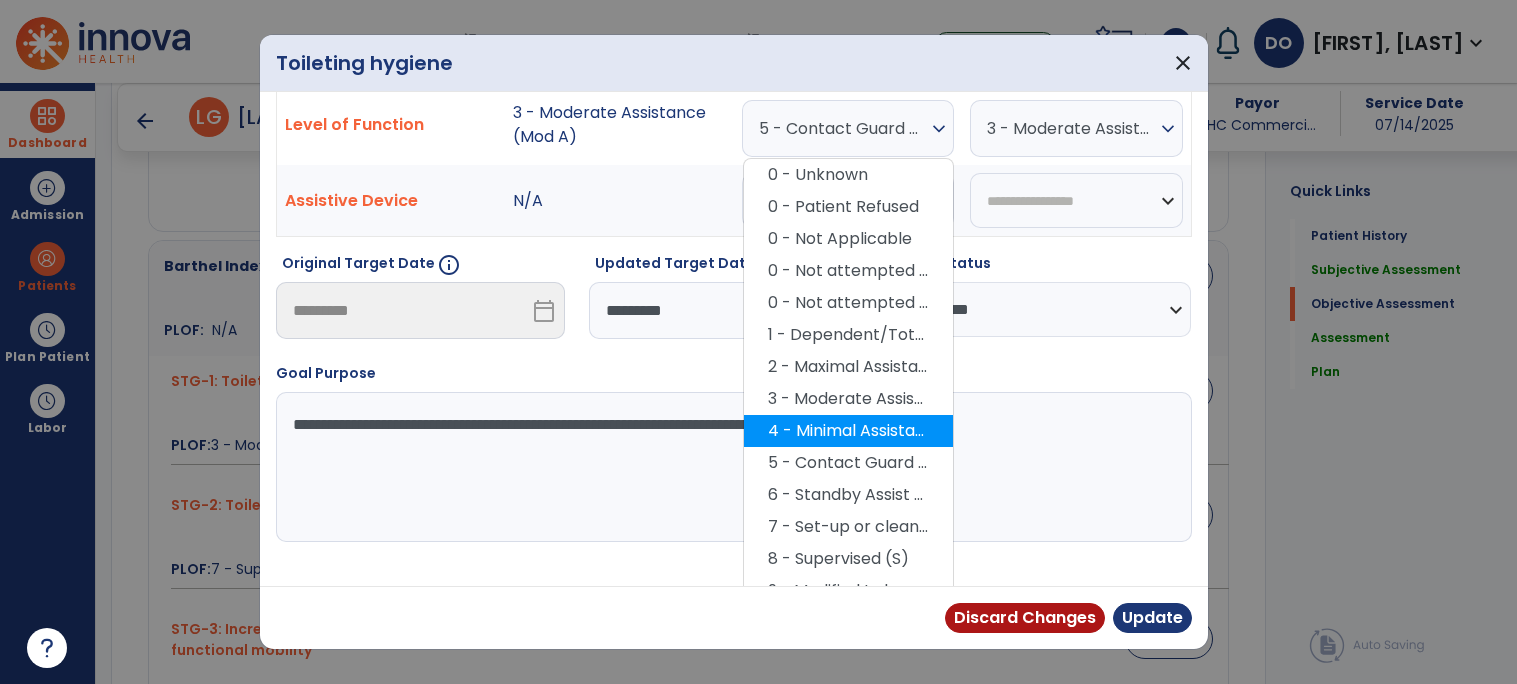 click on "6 - Standby Assist (SBA)" at bounding box center [848, 495] 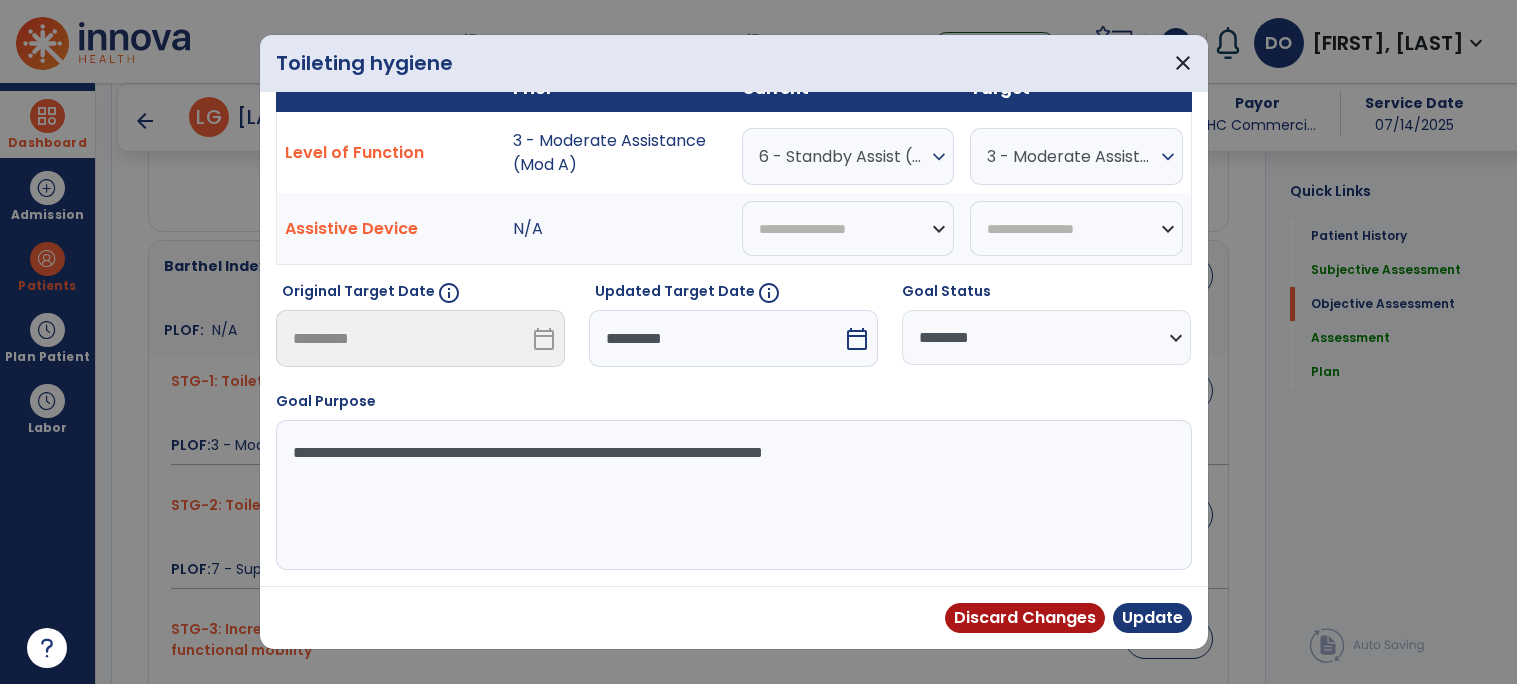 scroll, scrollTop: 164, scrollLeft: 0, axis: vertical 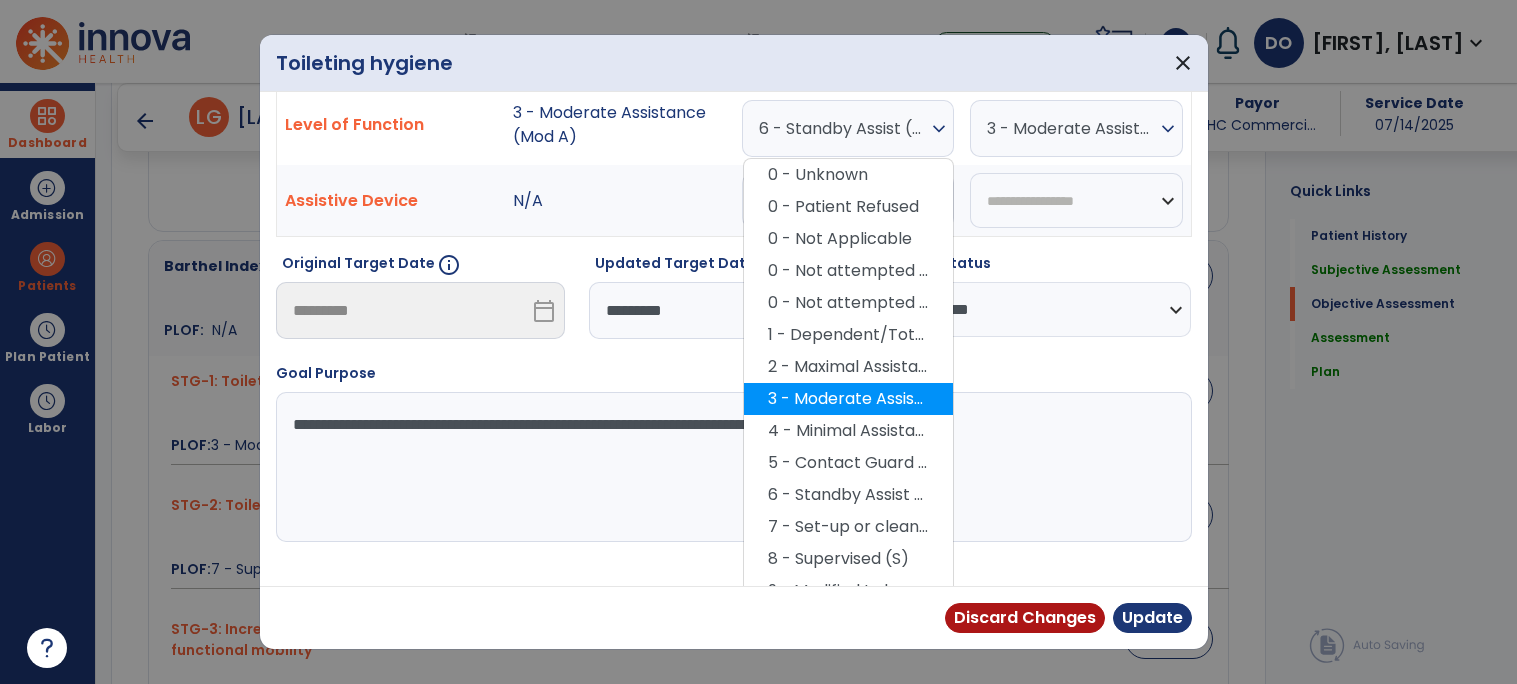 click on "4 - Minimal Assistance (Min A)" at bounding box center [848, 431] 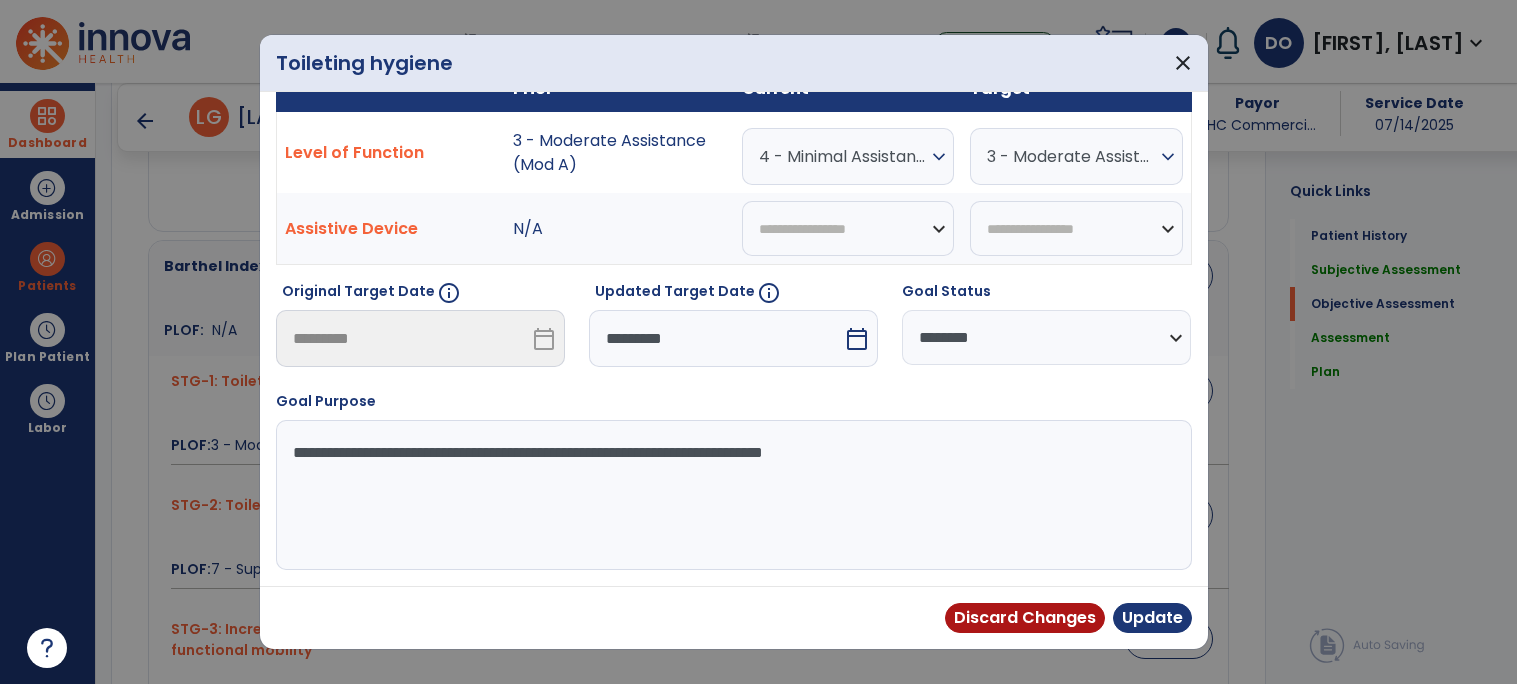 scroll, scrollTop: 164, scrollLeft: 0, axis: vertical 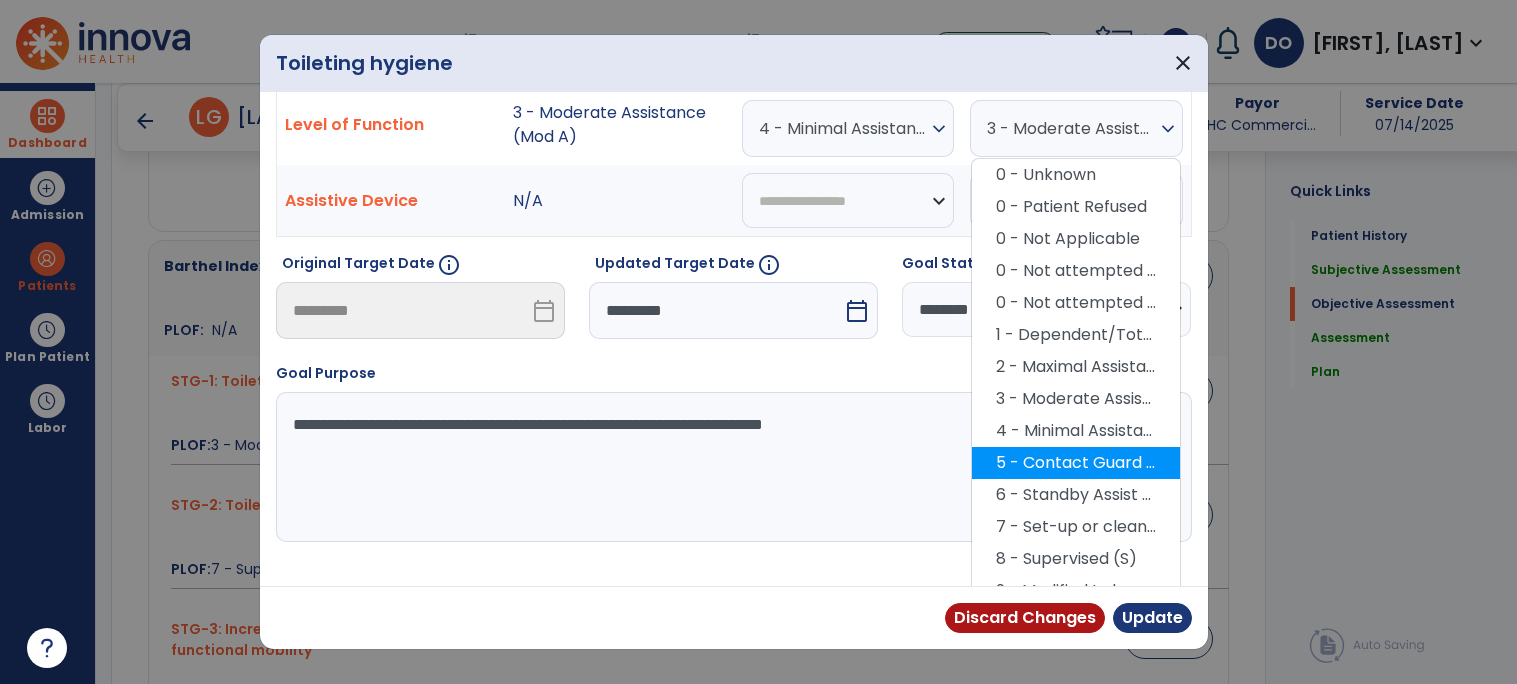 click on "6 - Standby Assist (SBA)" at bounding box center [1076, 495] 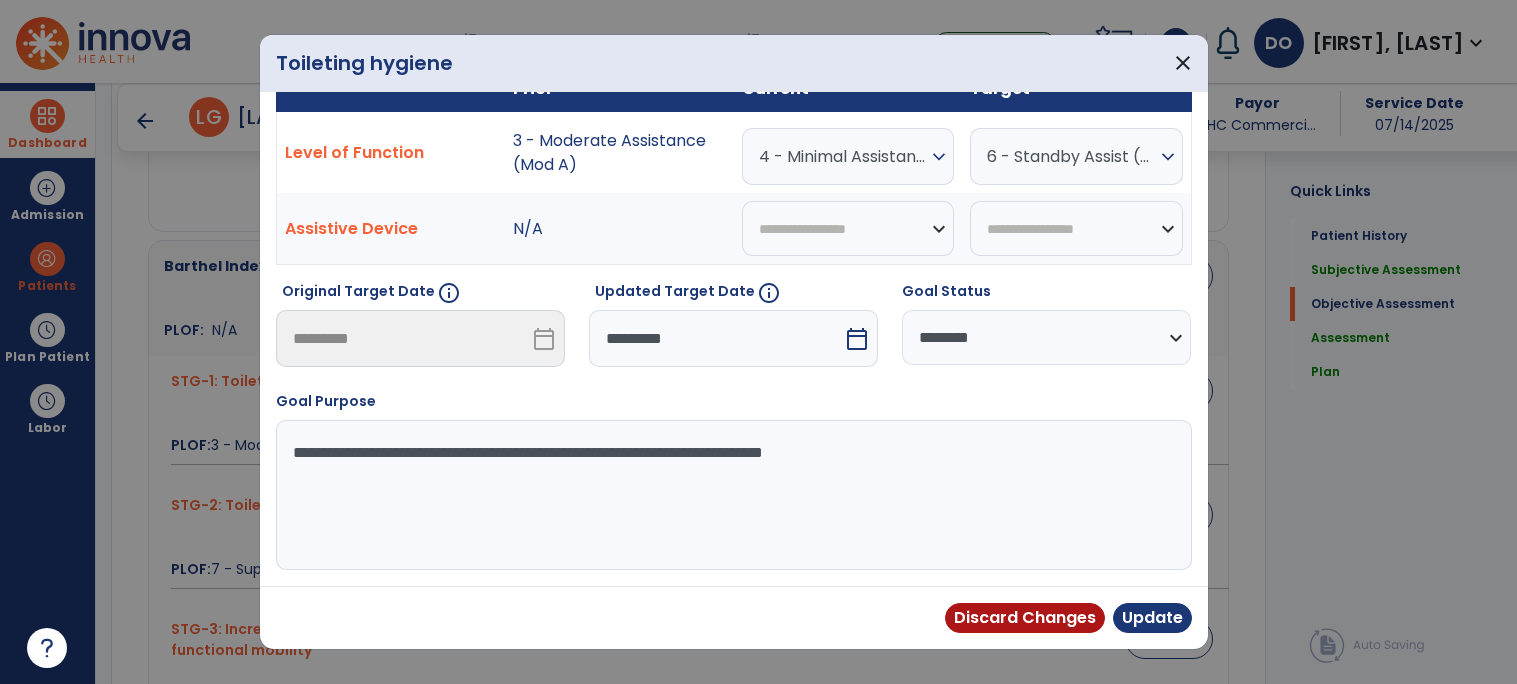 scroll, scrollTop: 164, scrollLeft: 0, axis: vertical 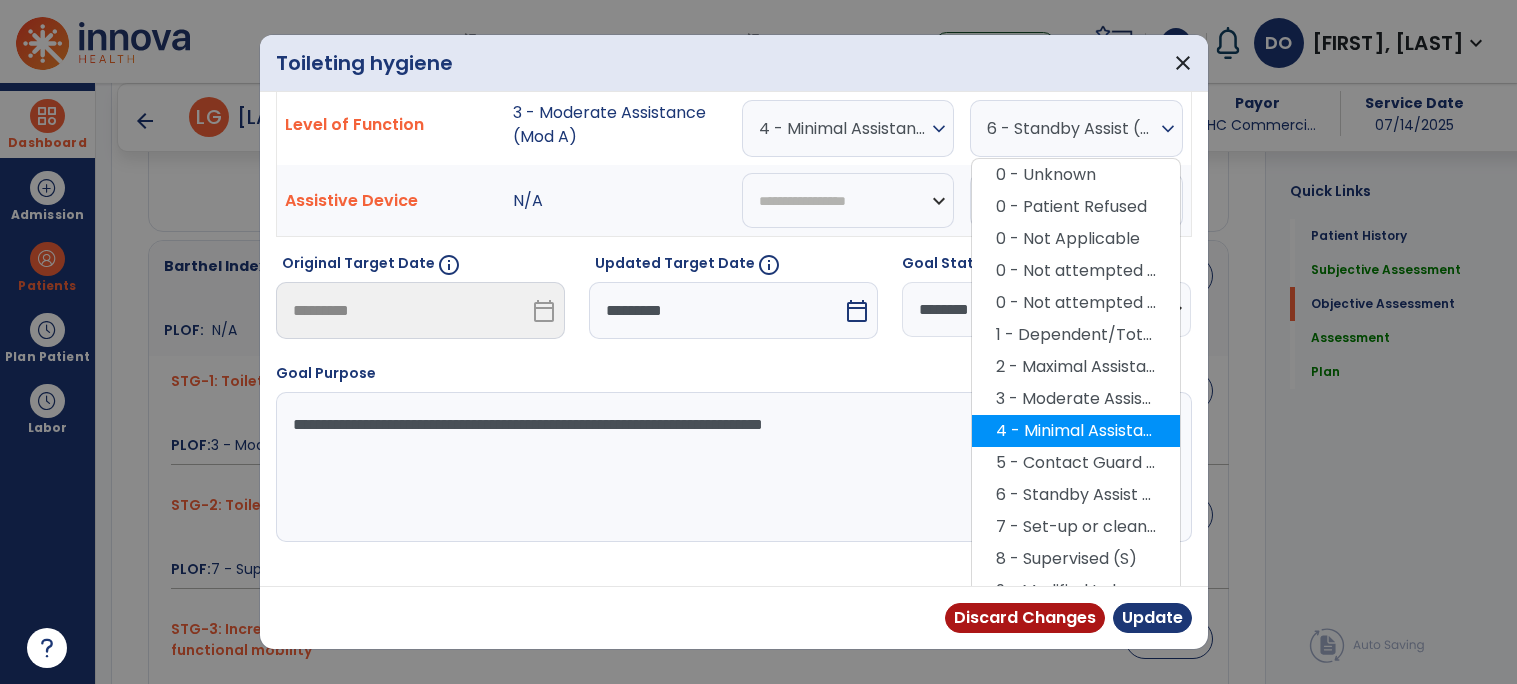 click on "6 - Standby Assist (SBA)" at bounding box center (1076, 495) 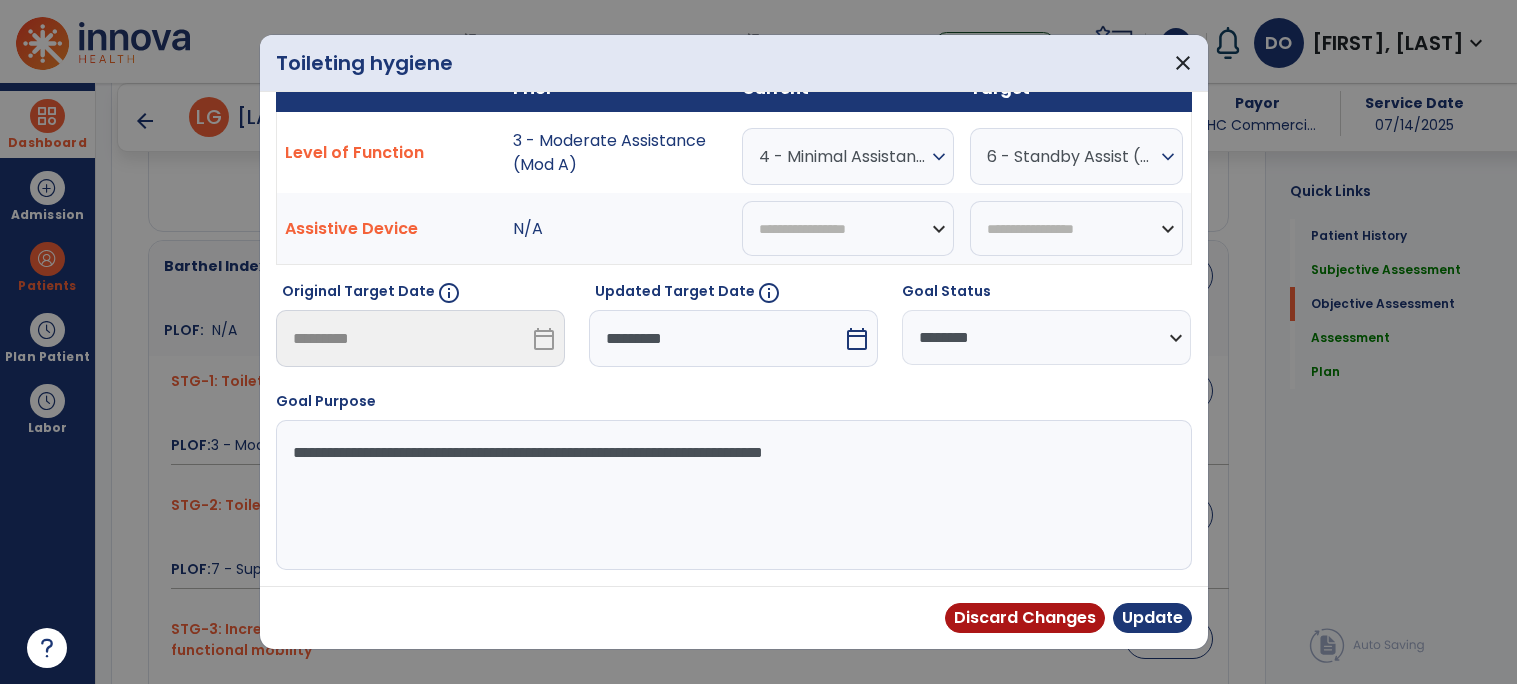 click on "expand_more" at bounding box center (939, 157) 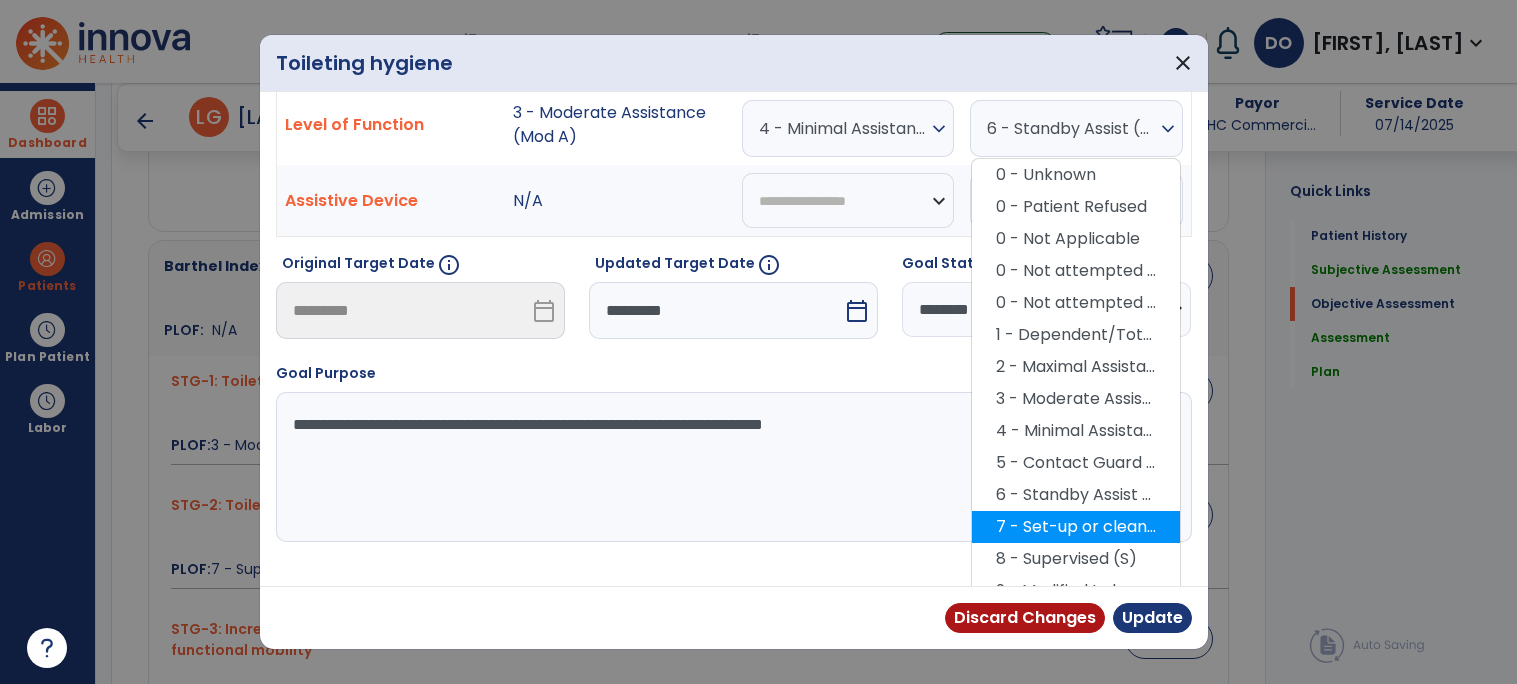 click on "8 - Supervised (S)" at bounding box center (1076, 559) 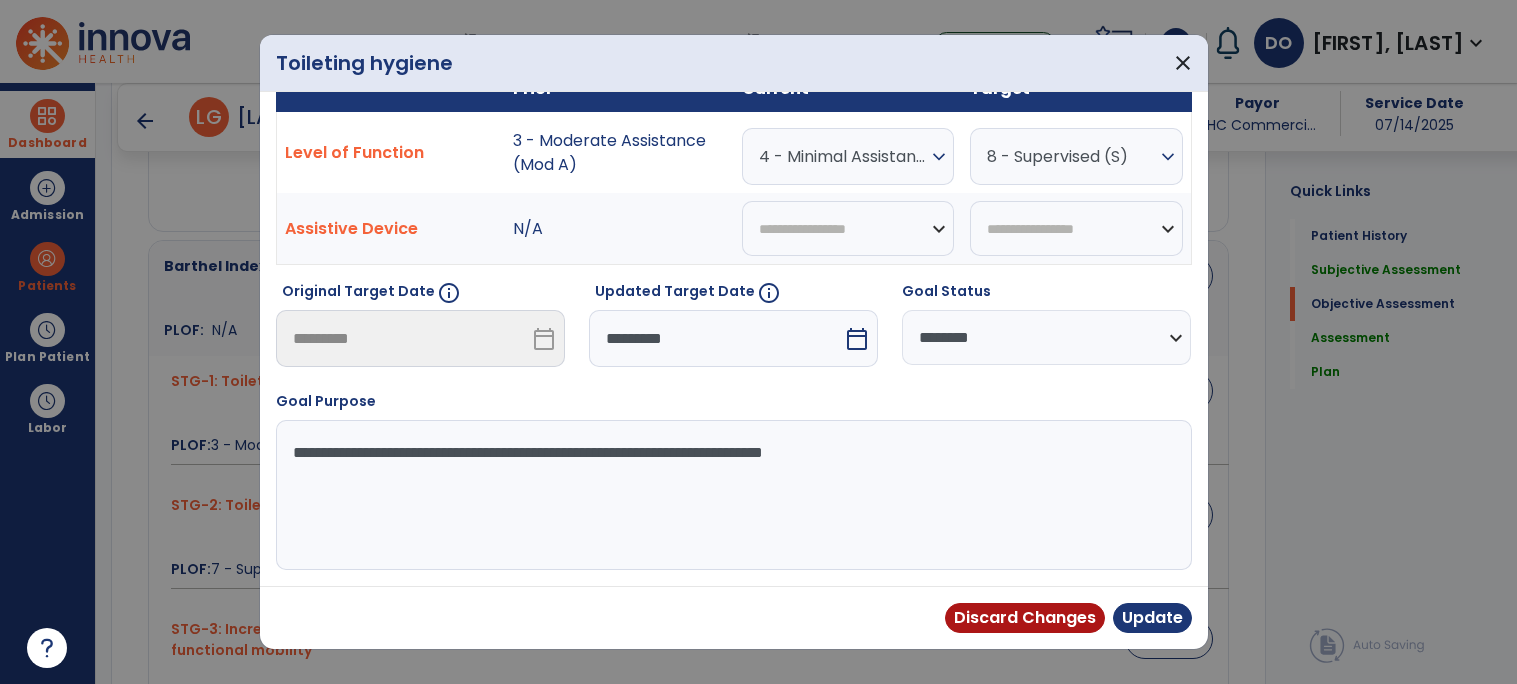 click on "expand_more" at bounding box center (939, 157) 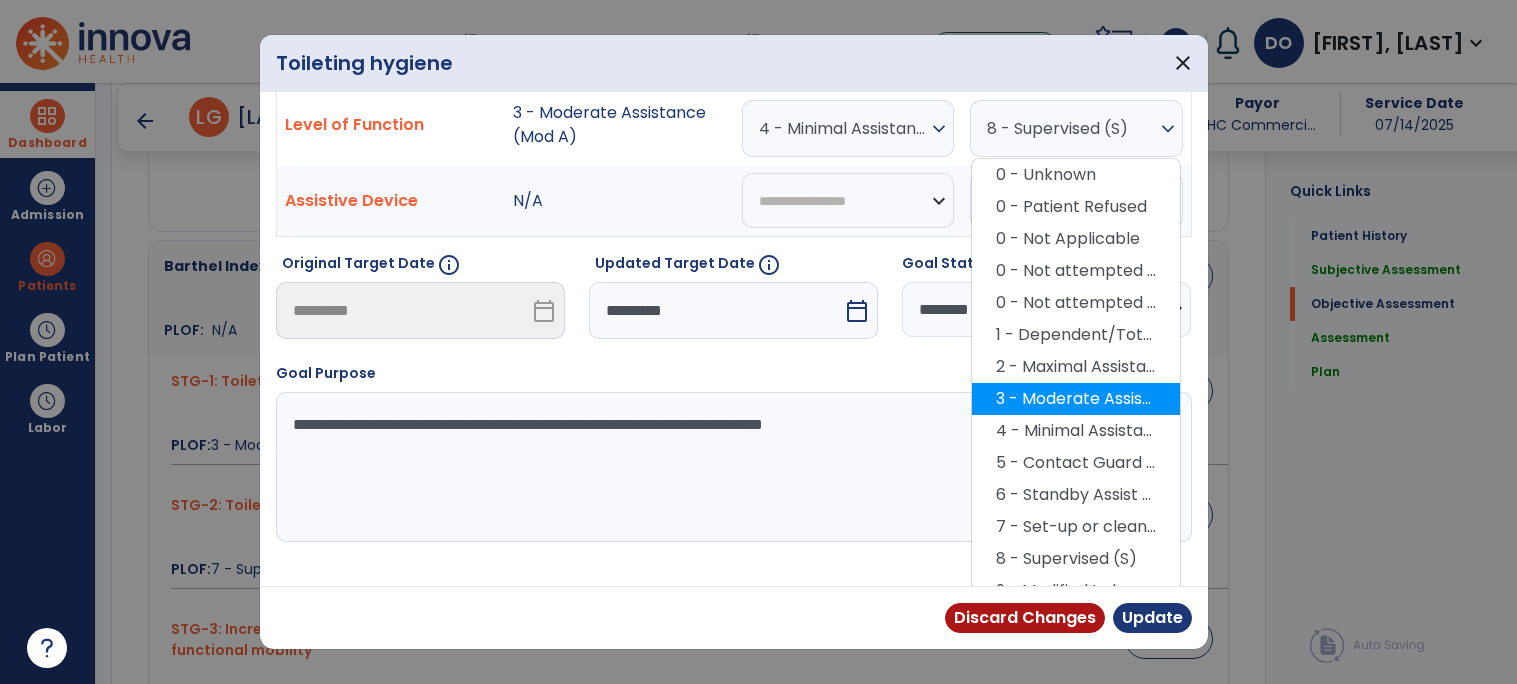 click on "4 - Minimal Assistance (Min A)" at bounding box center (1076, 431) 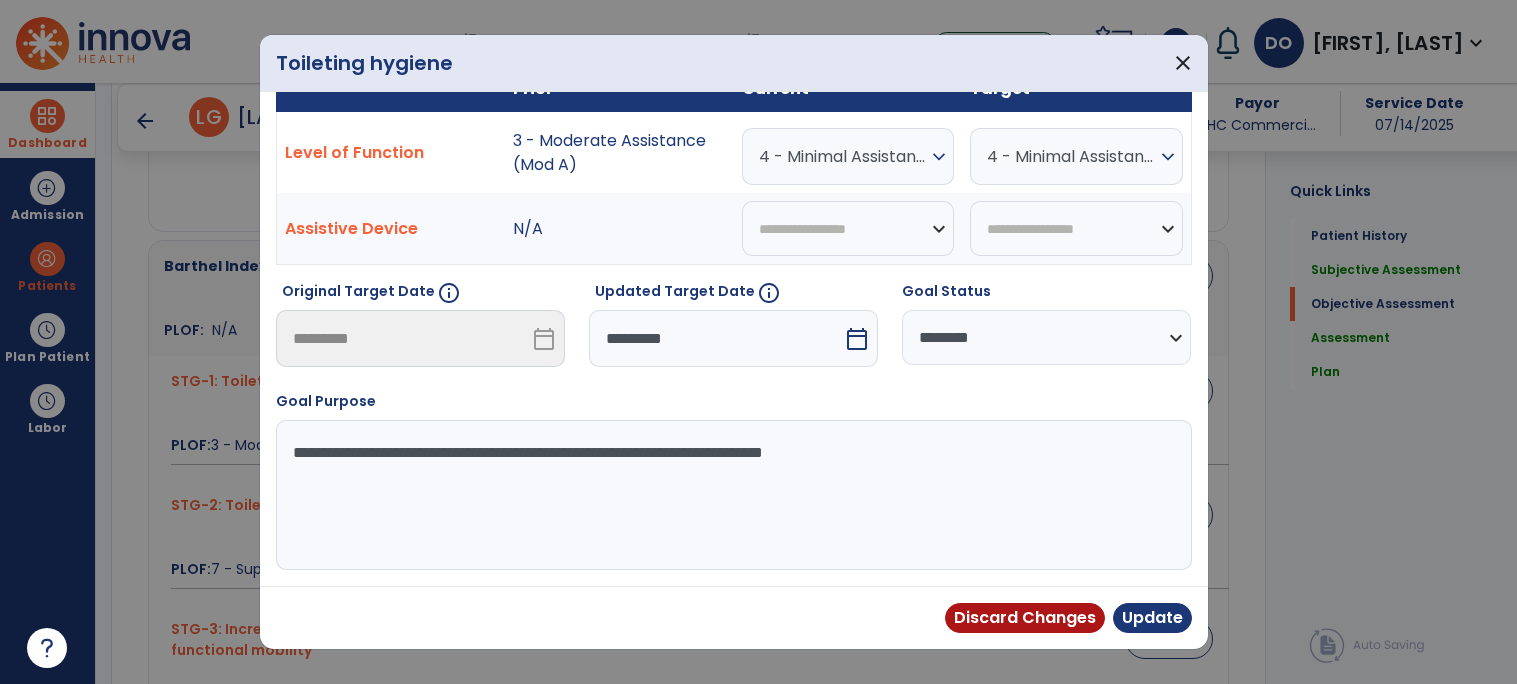 scroll, scrollTop: 164, scrollLeft: 0, axis: vertical 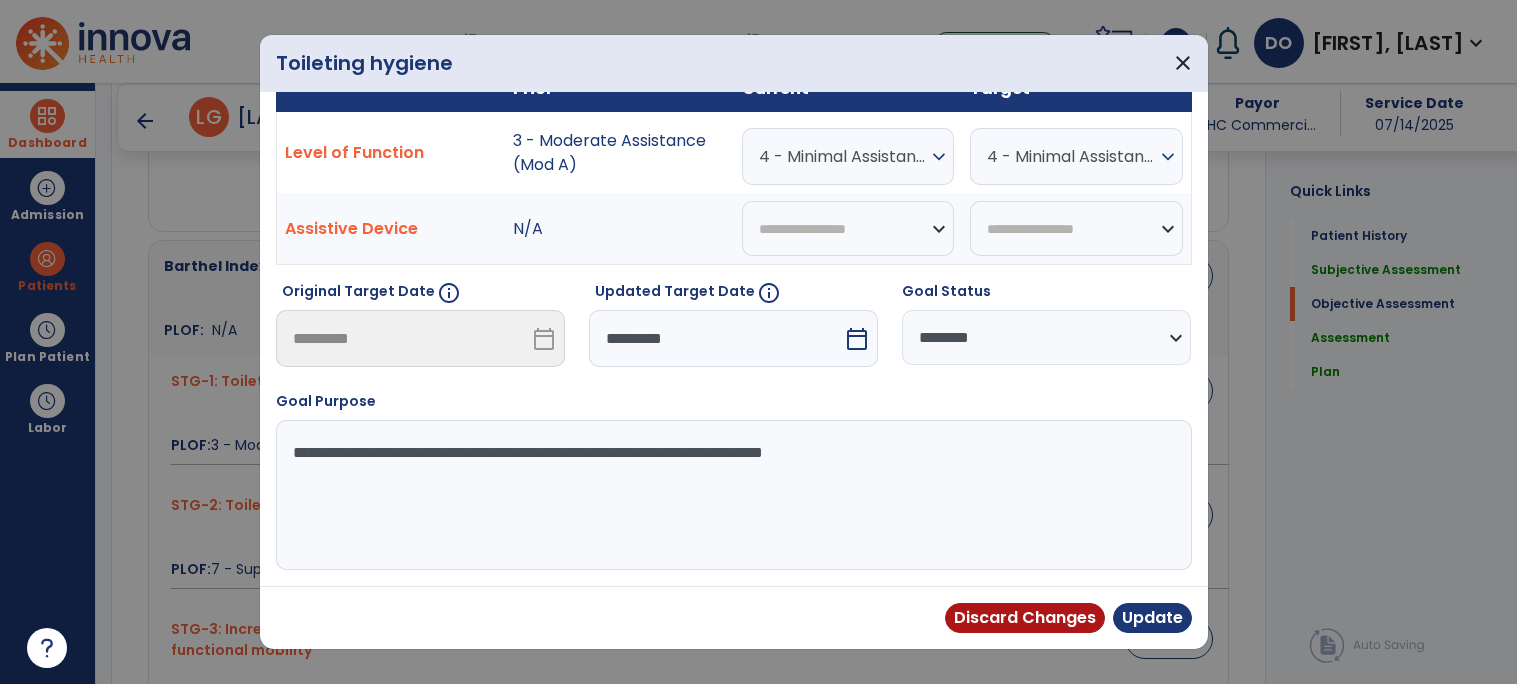 click on "expand_more" at bounding box center [939, 157] 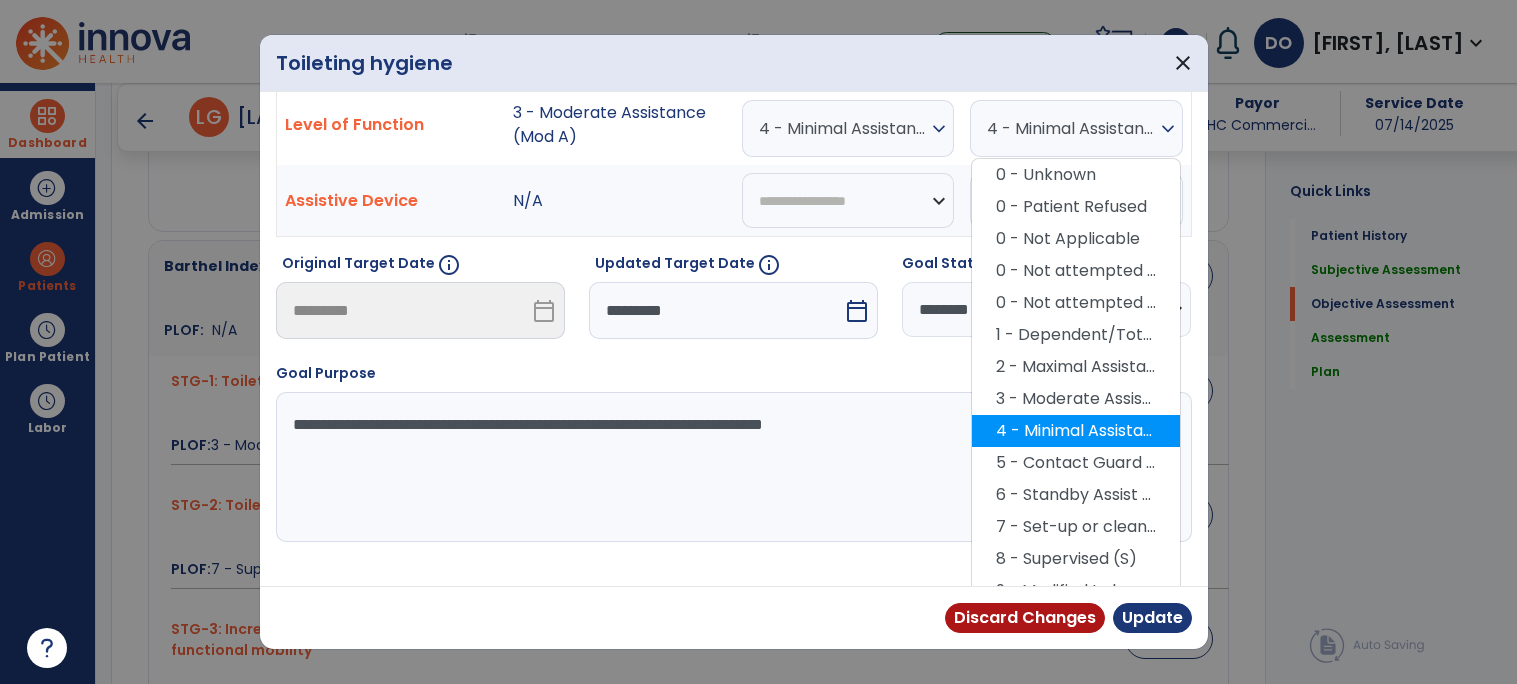 click on "5 - Contact Guard Assistance (CGA)" at bounding box center [1076, 463] 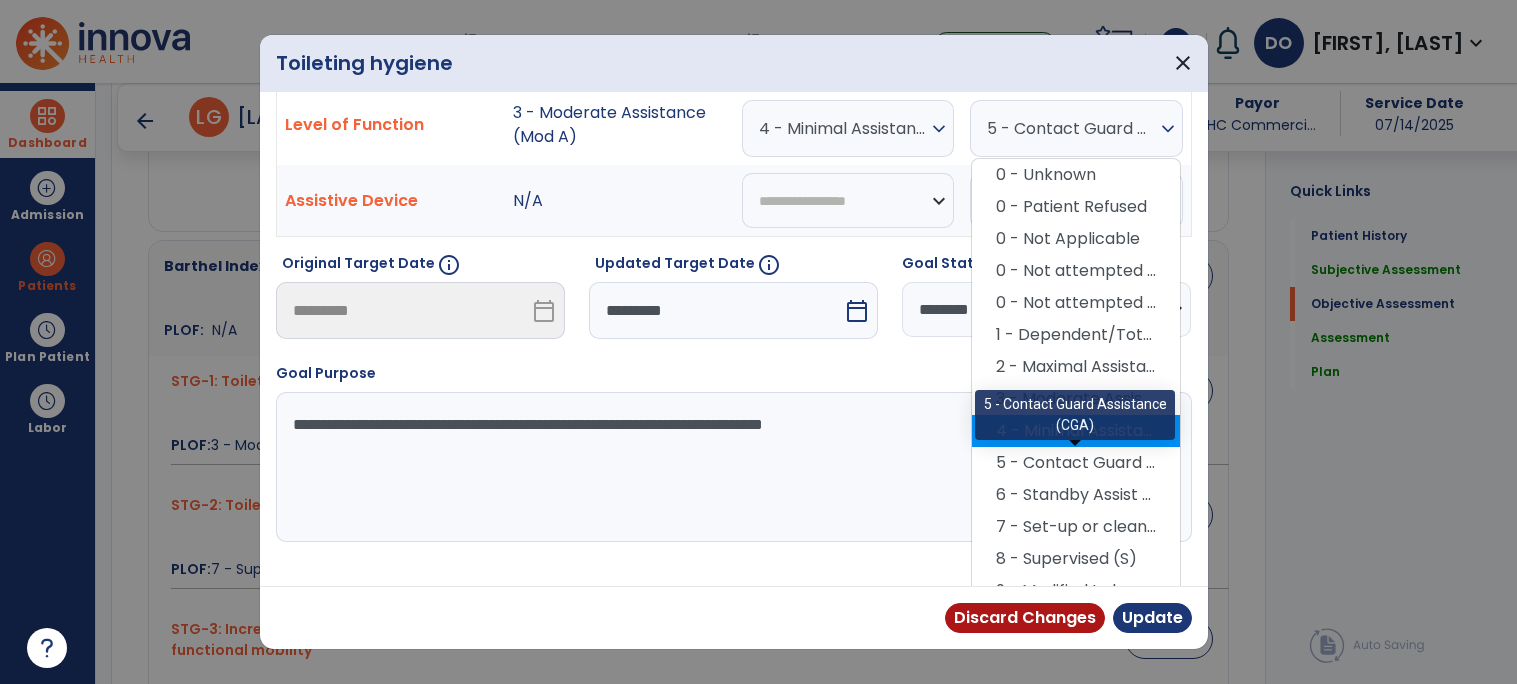 scroll, scrollTop: 164, scrollLeft: 0, axis: vertical 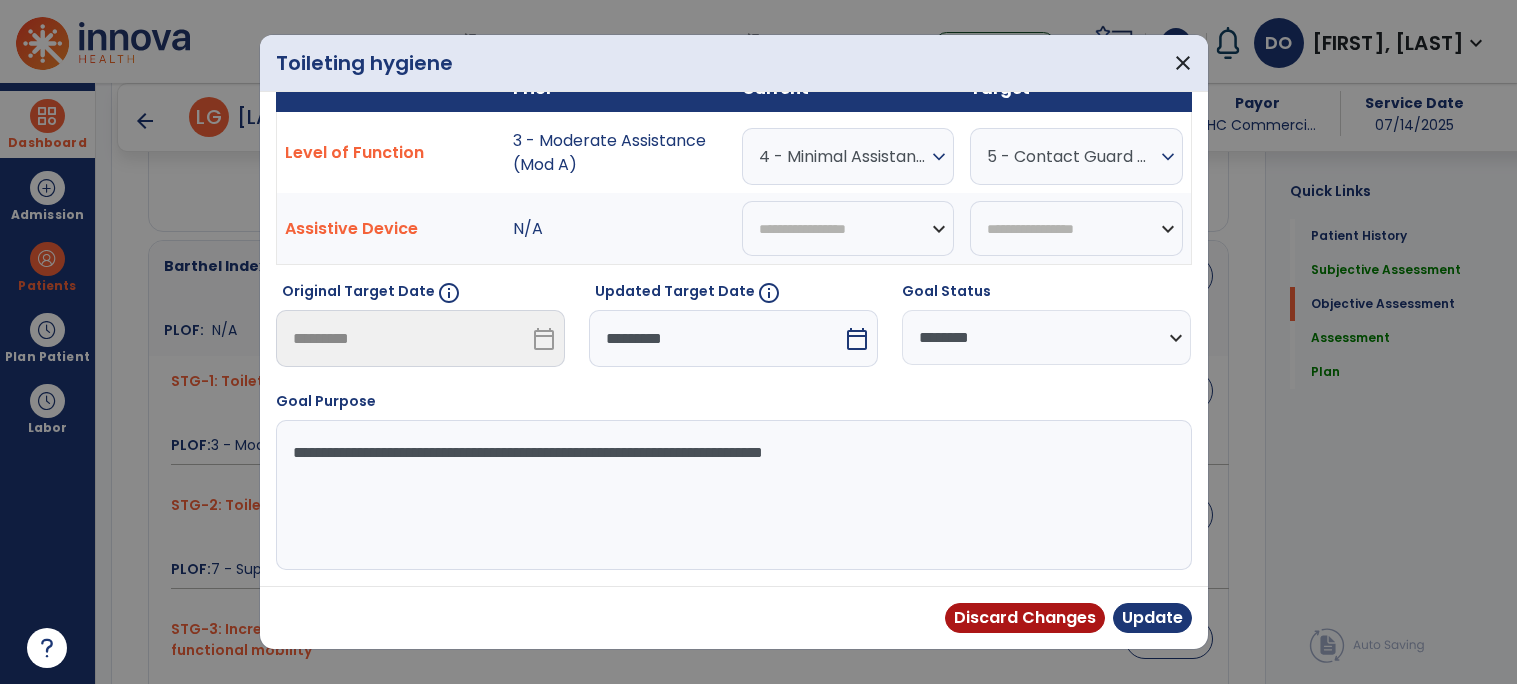 click on "expand_more" at bounding box center [939, 157] 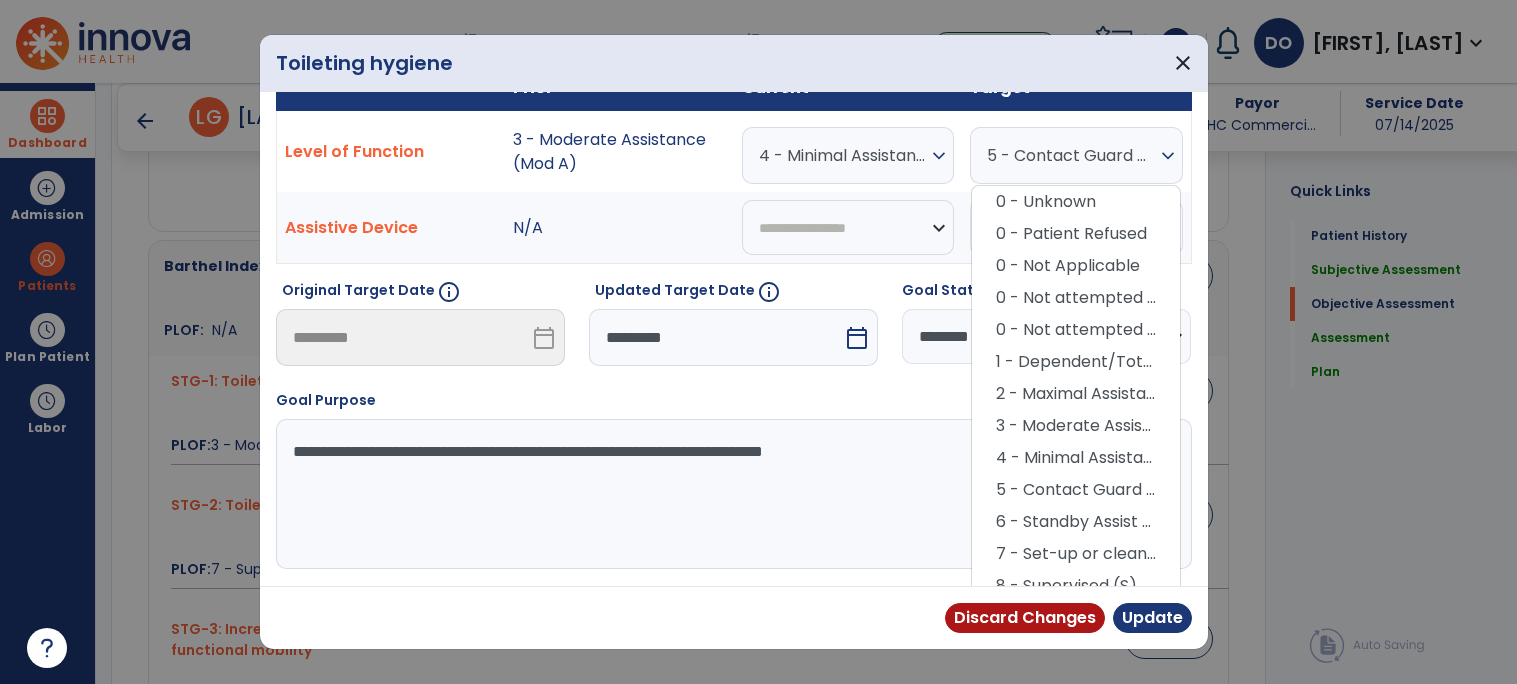 scroll, scrollTop: 191, scrollLeft: 0, axis: vertical 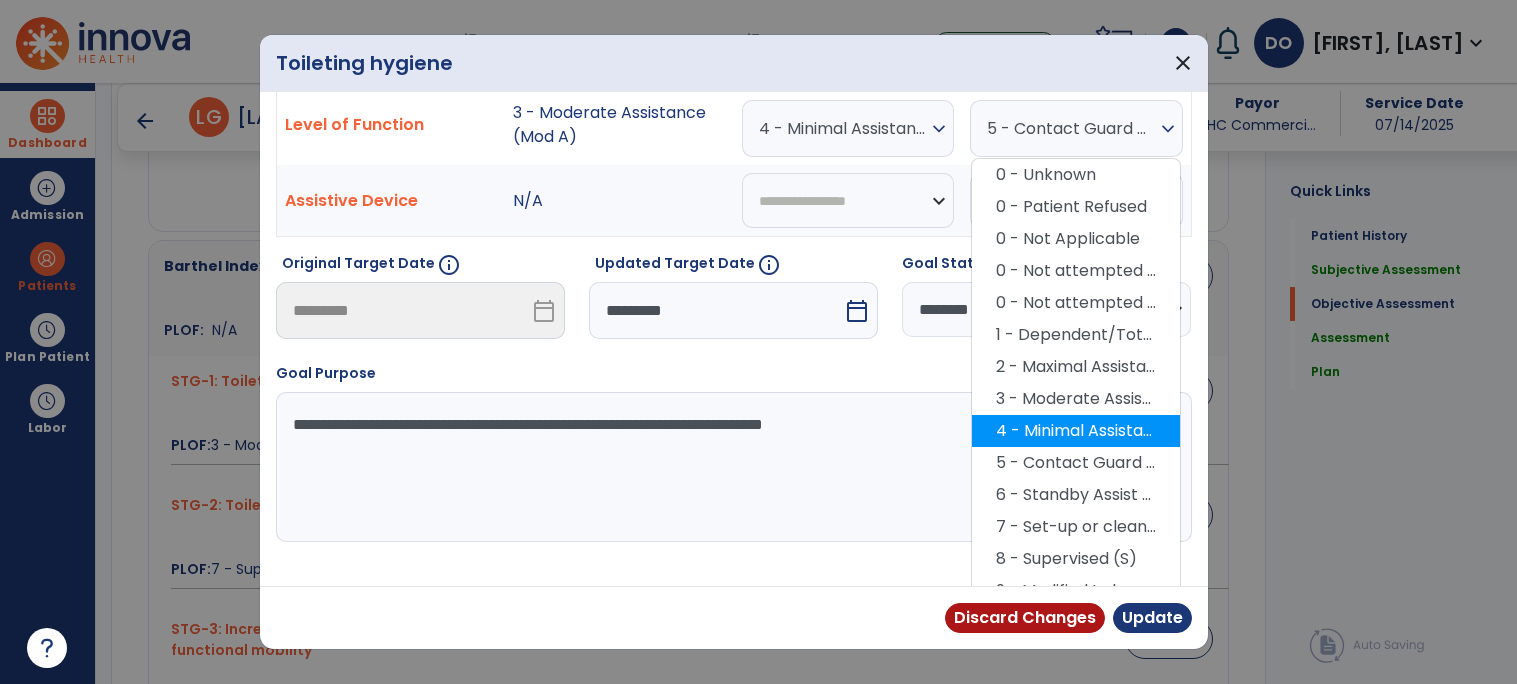 click on "5 - Contact Guard Assistance (CGA)" at bounding box center (1076, 463) 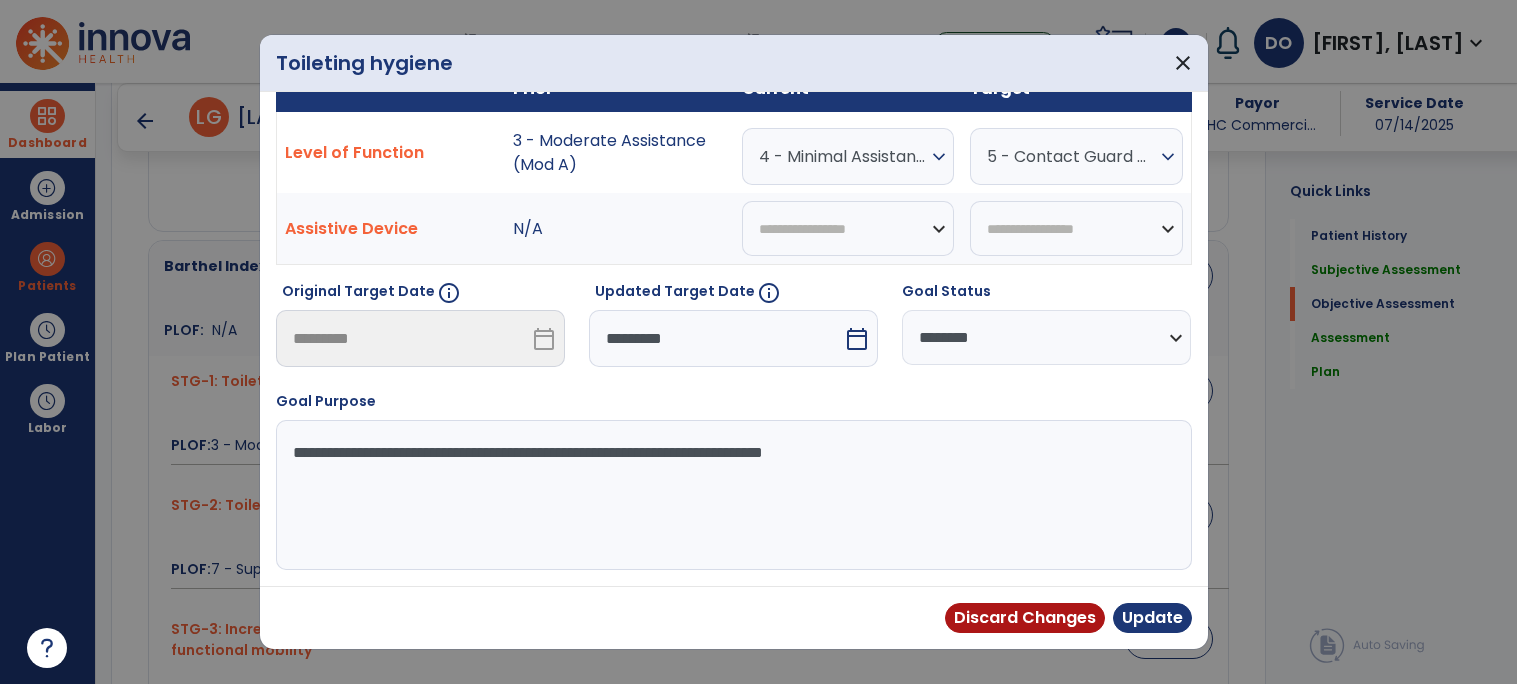 scroll, scrollTop: 164, scrollLeft: 0, axis: vertical 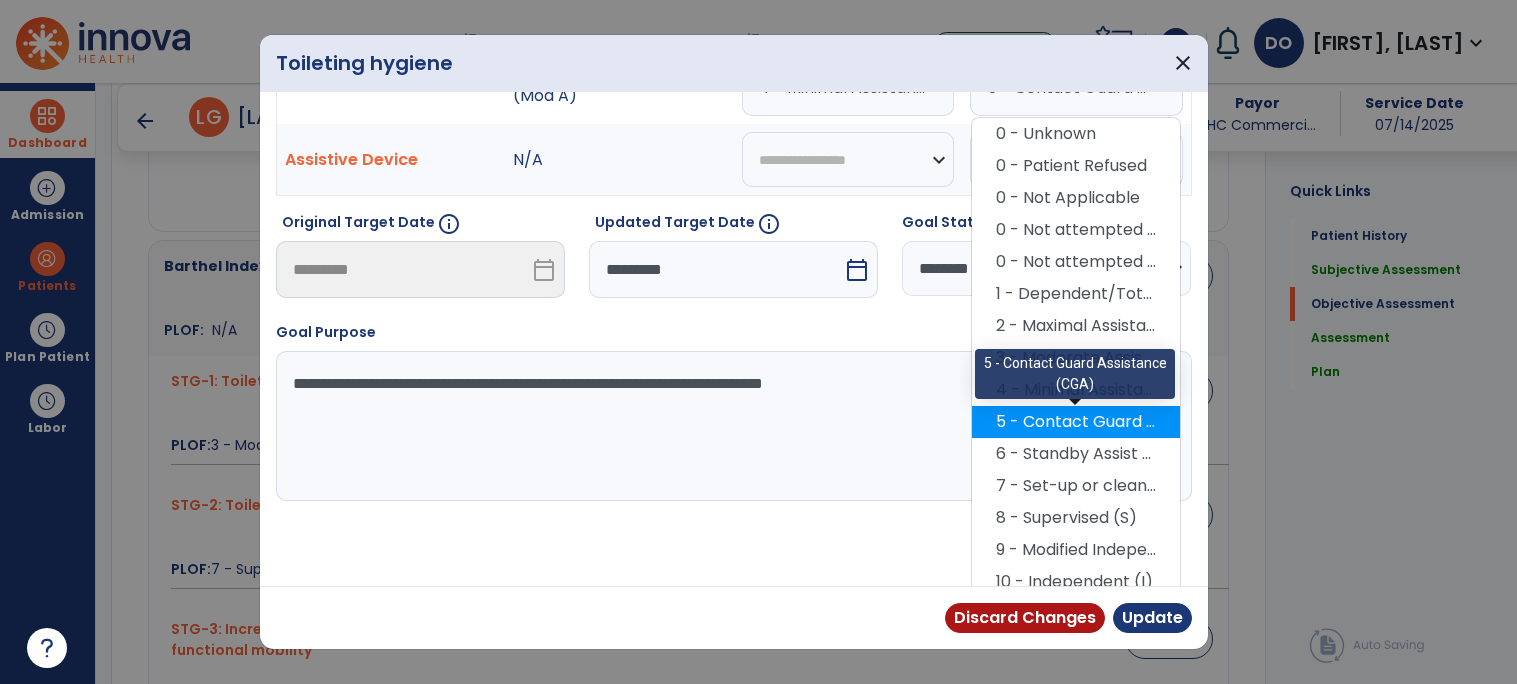 click on "5 - Contact Guard Assistance (CGA)" at bounding box center [1076, 422] 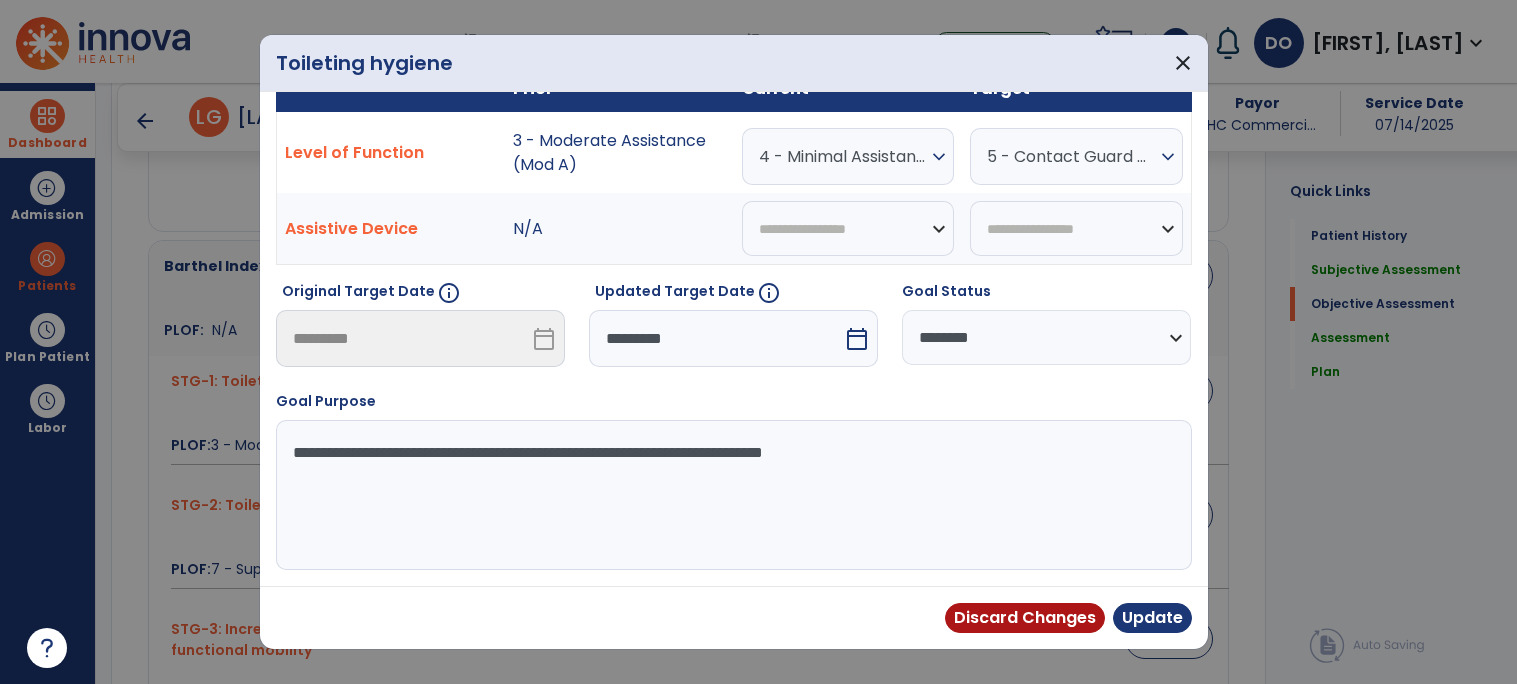 scroll, scrollTop: 164, scrollLeft: 0, axis: vertical 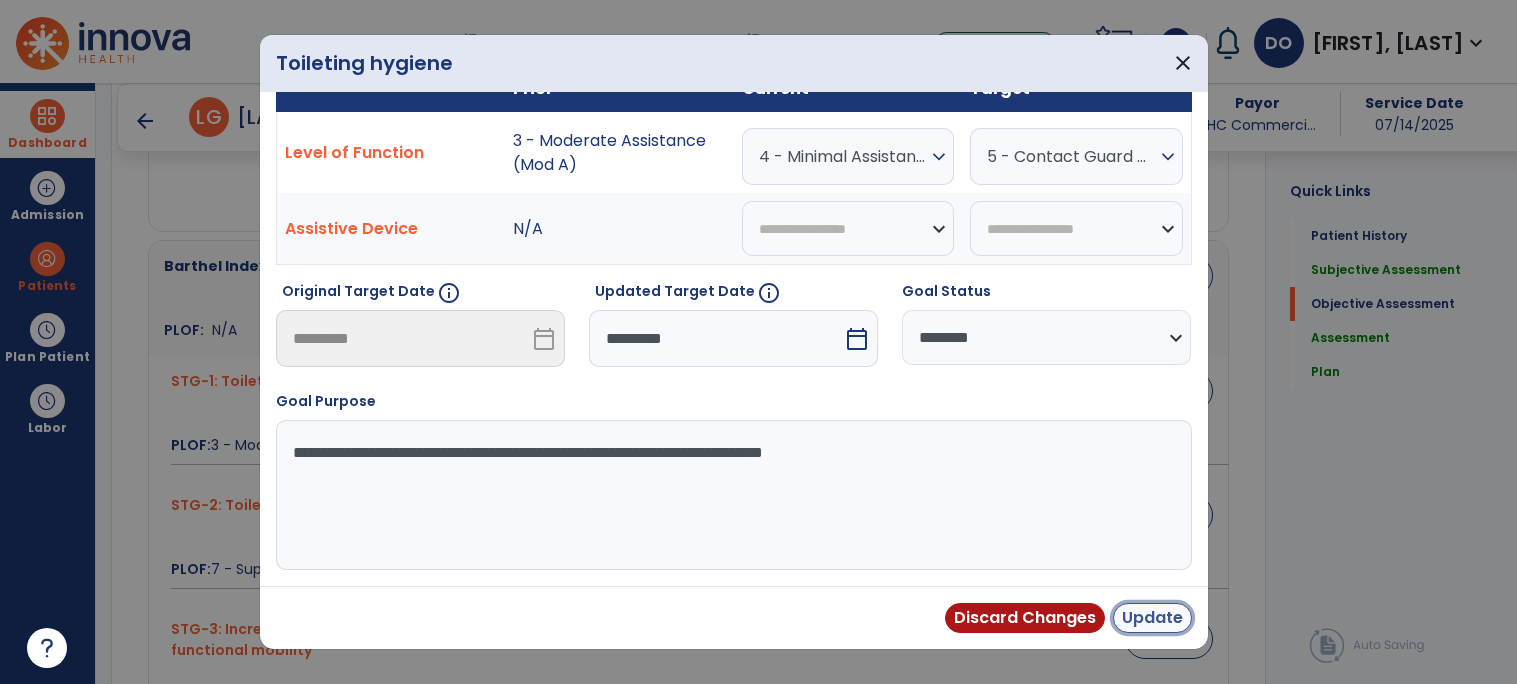 click on "Update" at bounding box center [1152, 618] 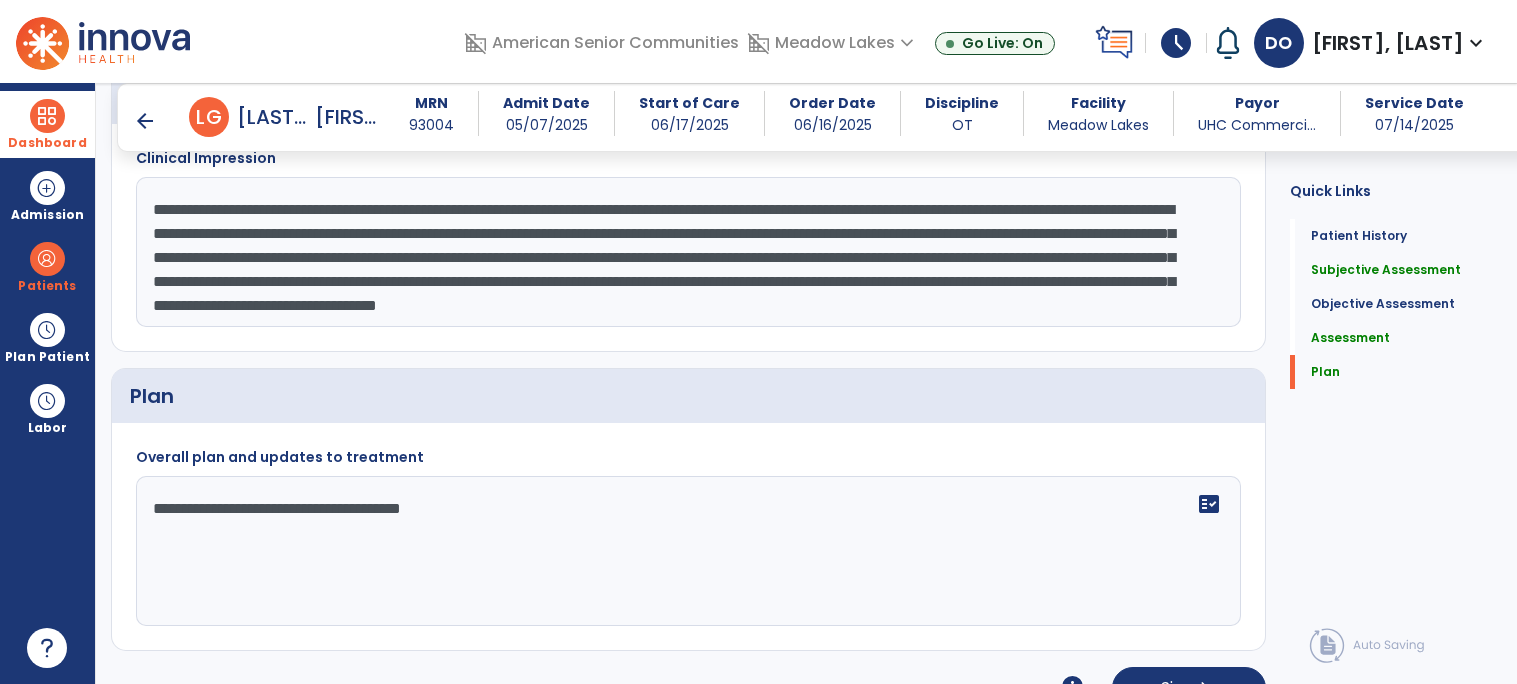 scroll, scrollTop: 1884, scrollLeft: 0, axis: vertical 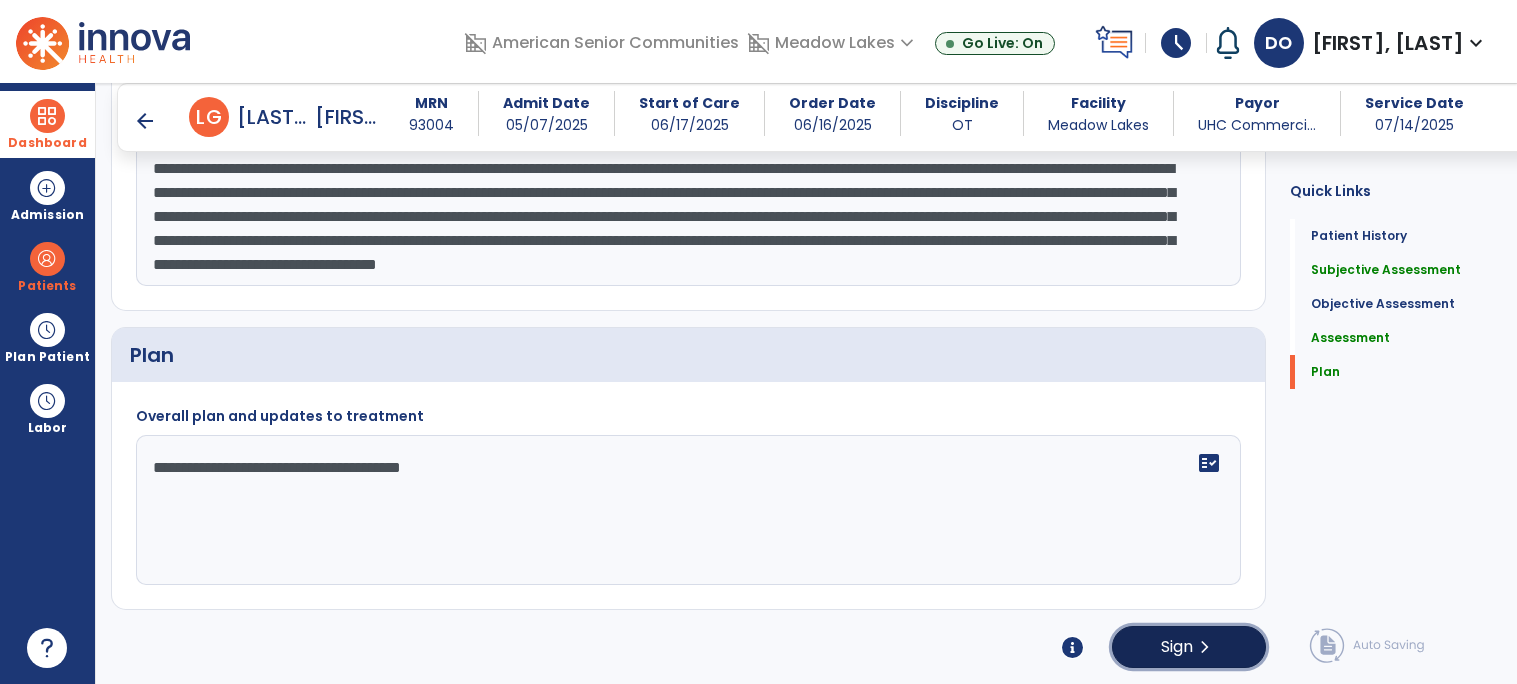 click on "Sign  chevron_right" 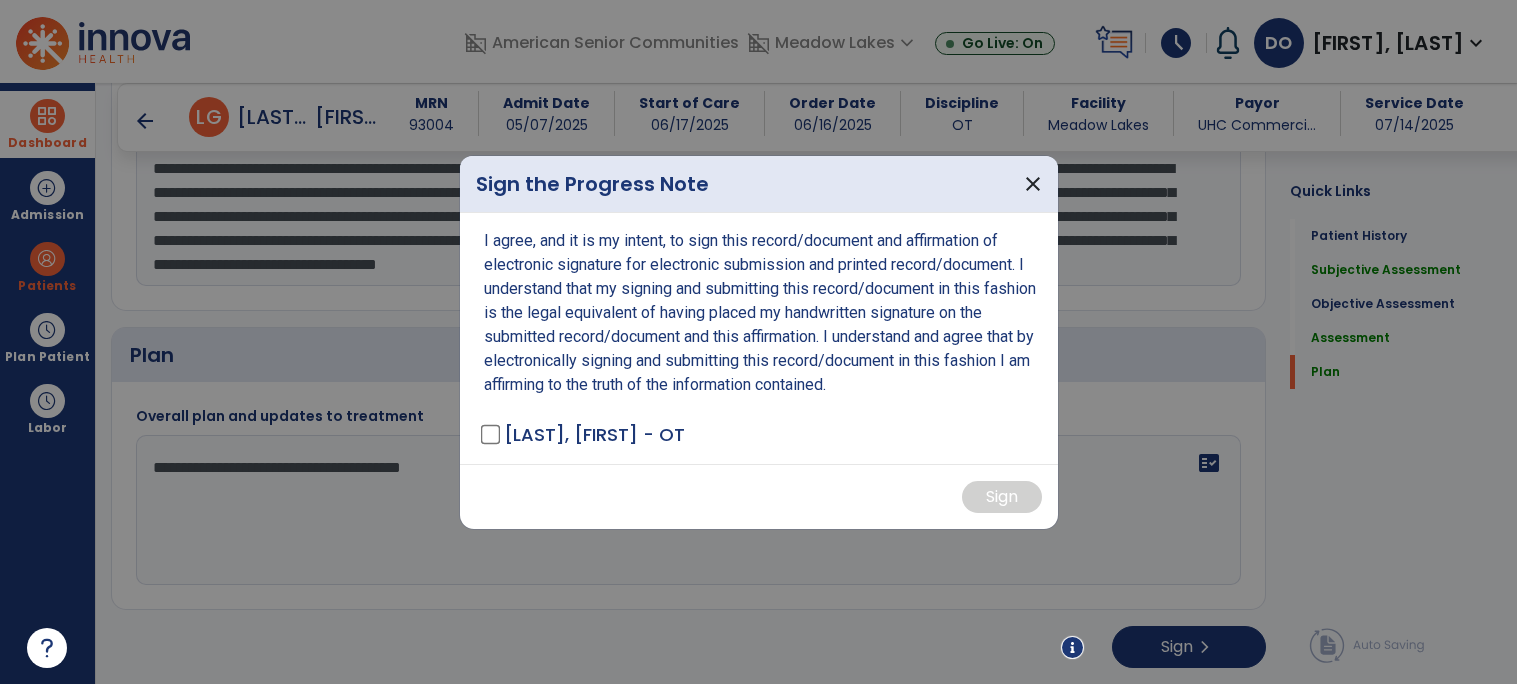 click on "I agree, and it is my intent, to sign this record/document and affirmation of electronic signature for electronic submission and printed record/document. I understand that my signing and submitting this record/document in this fashion is the legal equivalent of having placed my handwritten signature on the submitted record/document and this affirmation. I understand and agree that by electronically signing and submitting this record/document in this fashion I am affirming to the truth of the information contained.  [LAST] [FIRST]  - OT" at bounding box center [759, 338] 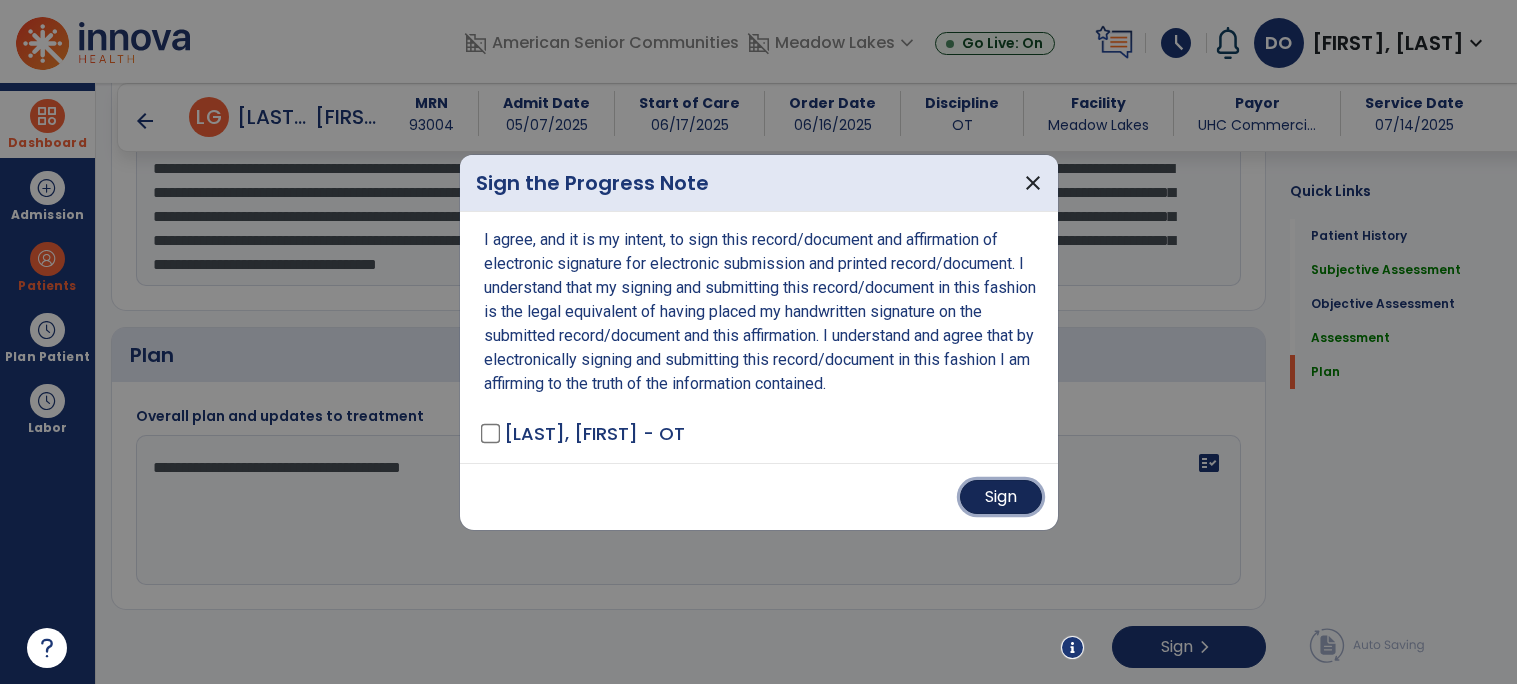 click on "Sign" at bounding box center [1001, 497] 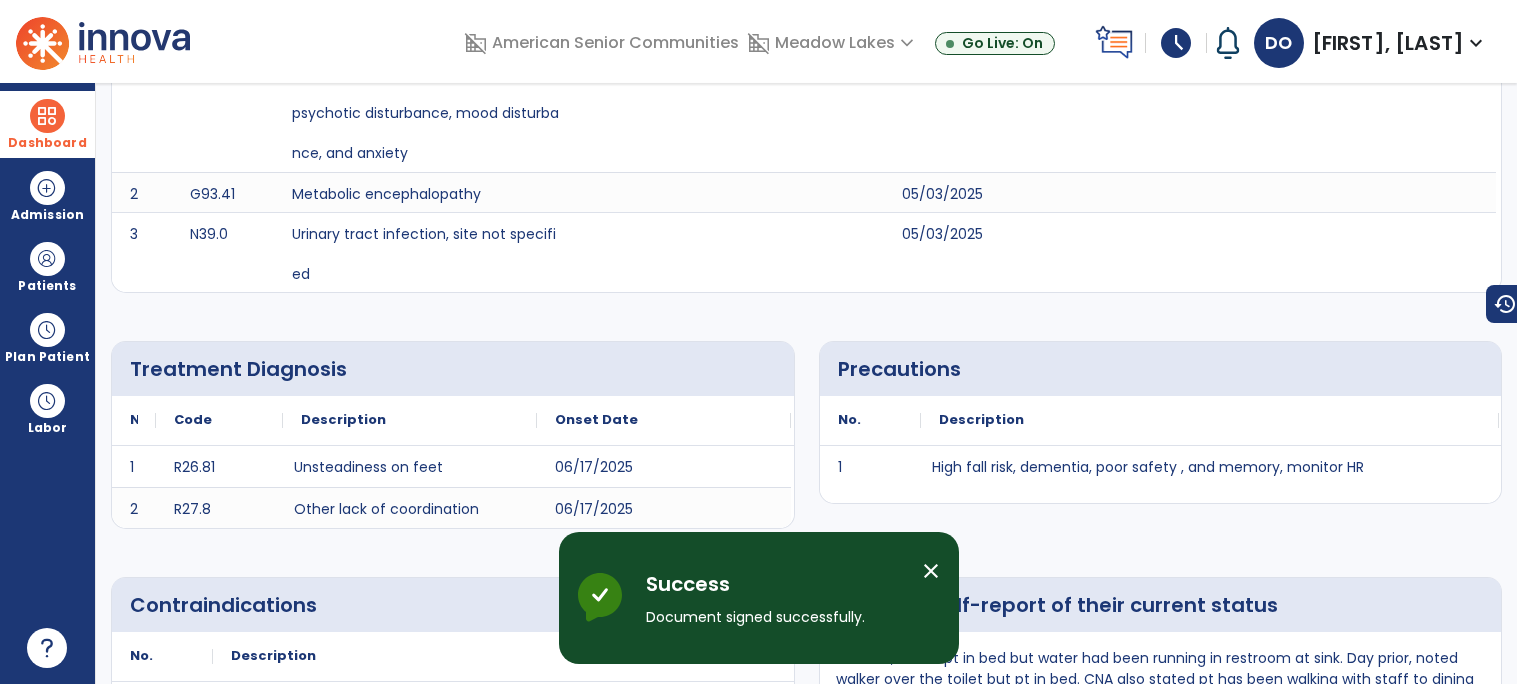 scroll, scrollTop: 0, scrollLeft: 0, axis: both 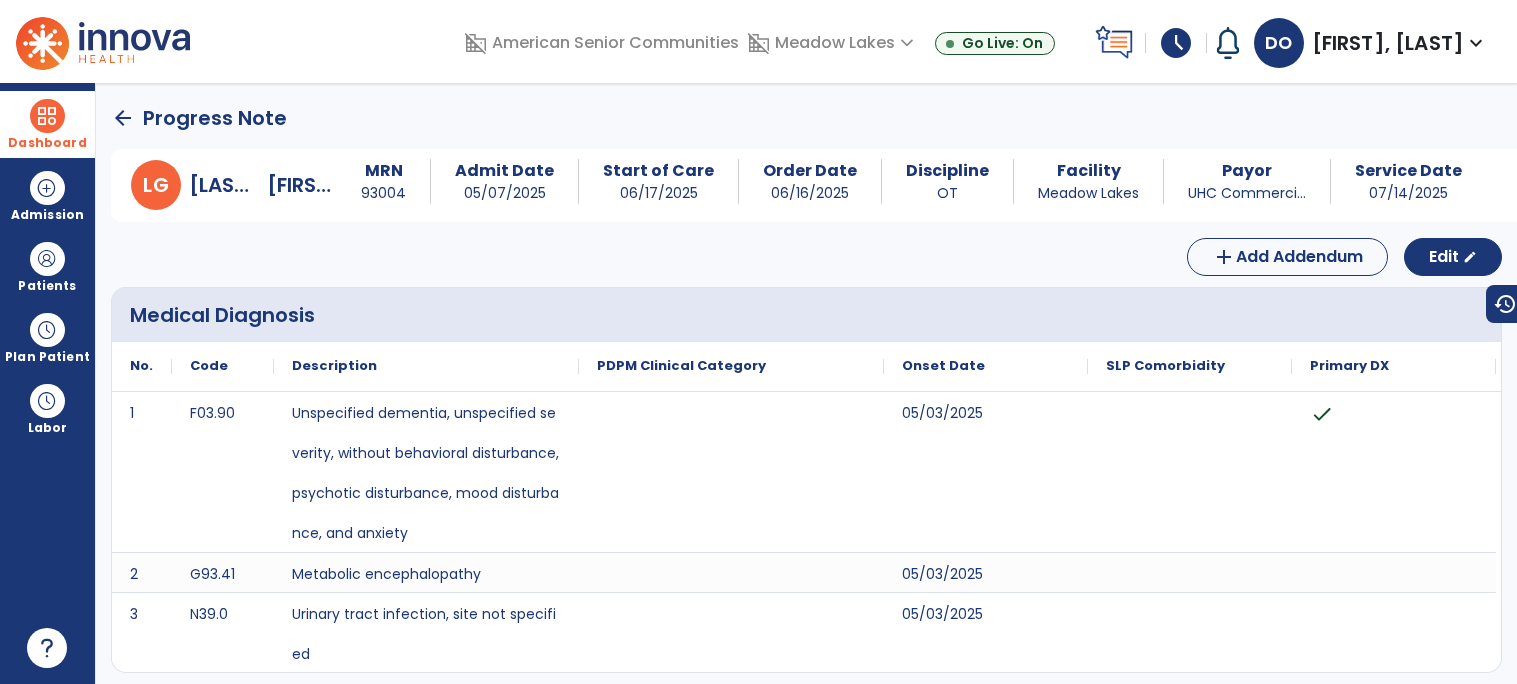 click on "arrow_back" 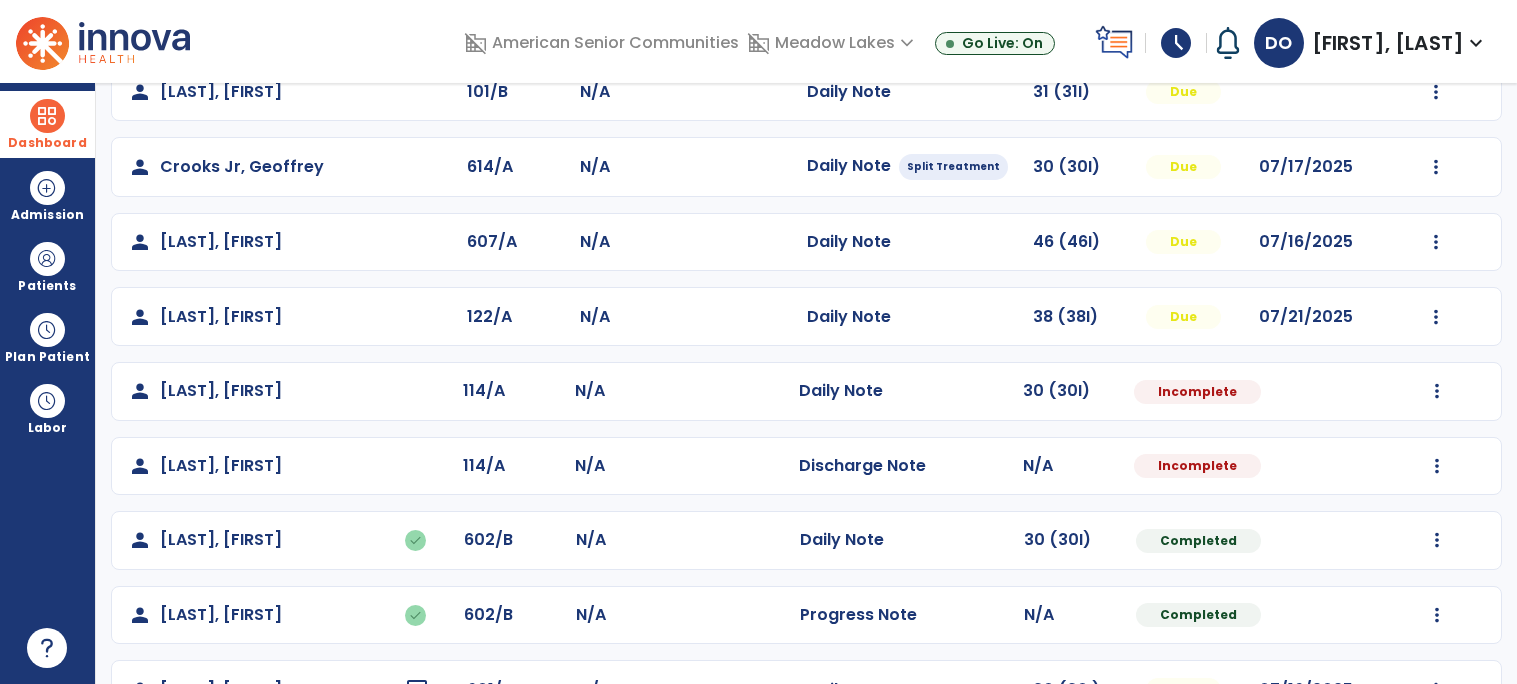 scroll, scrollTop: 417, scrollLeft: 0, axis: vertical 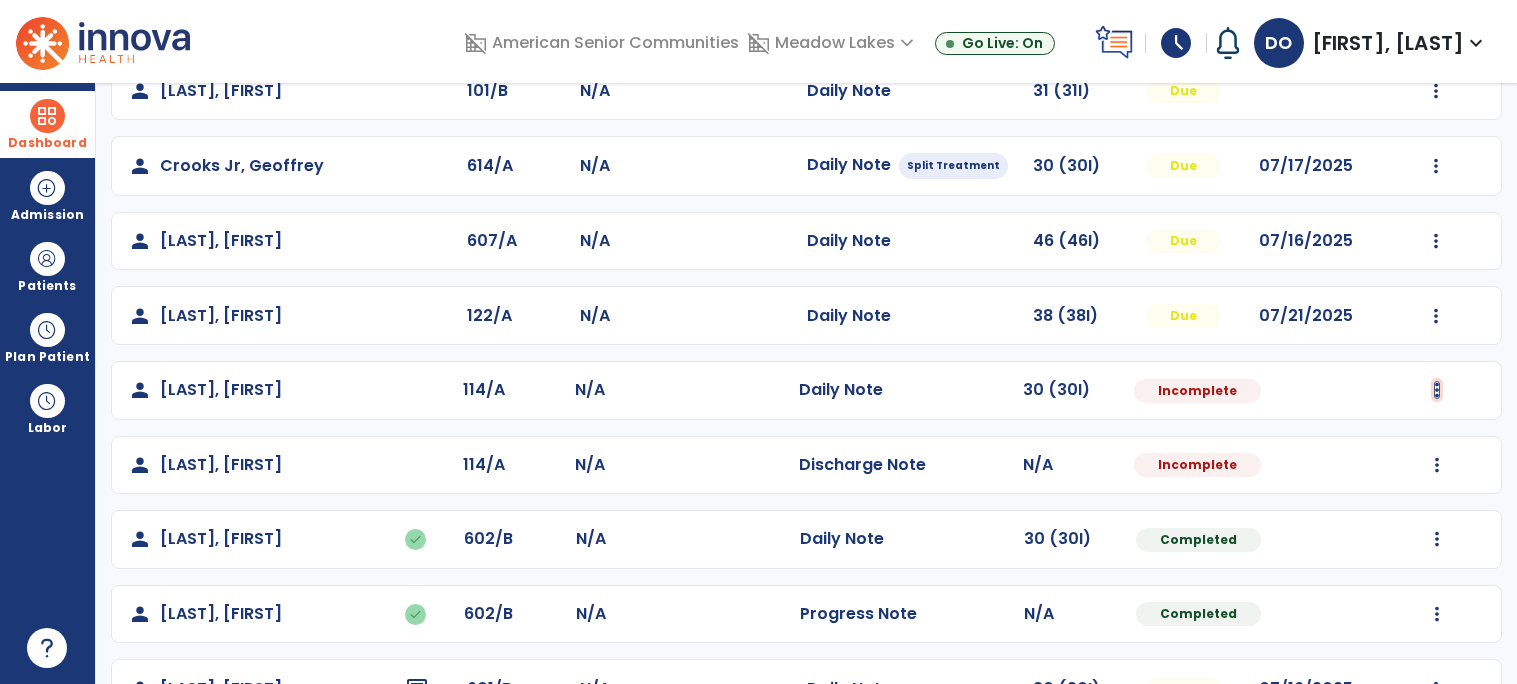 click at bounding box center (1436, 16) 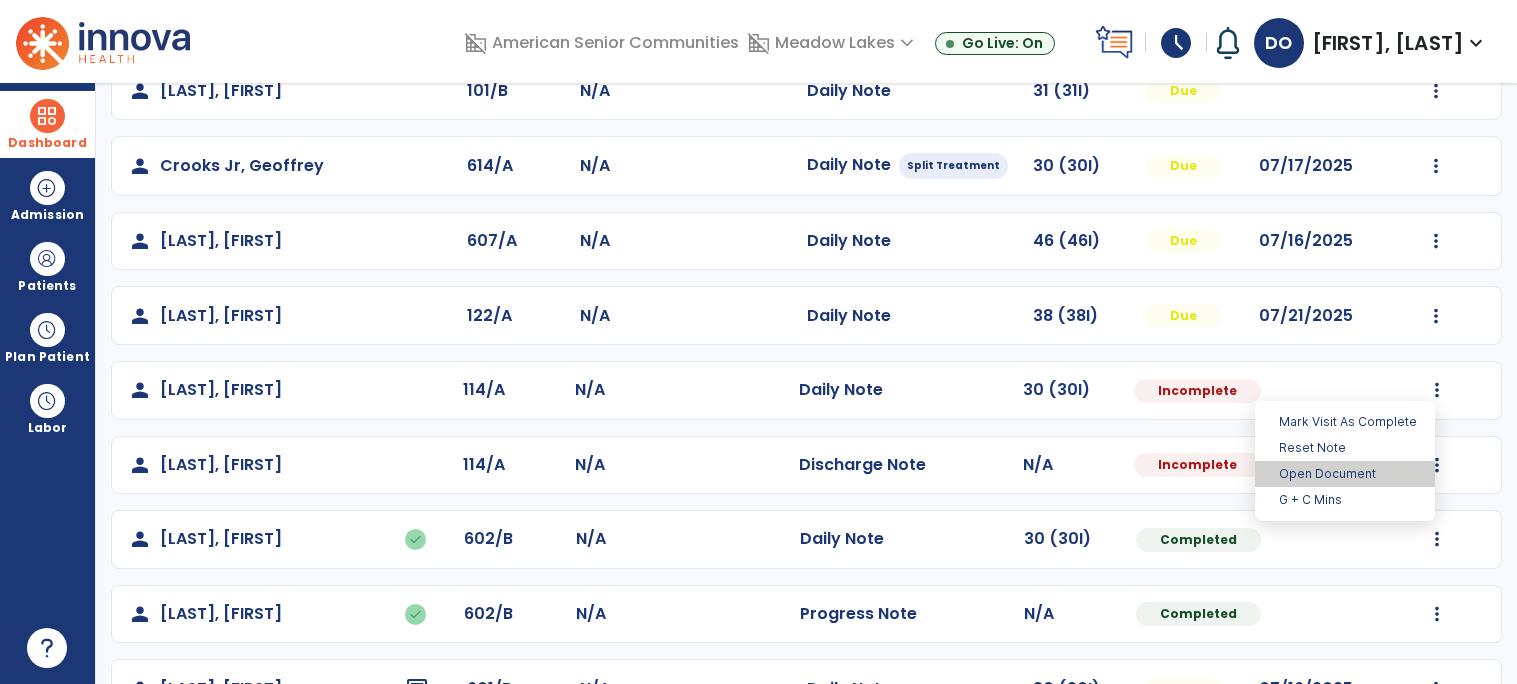 click on "Open Document" at bounding box center [1345, 474] 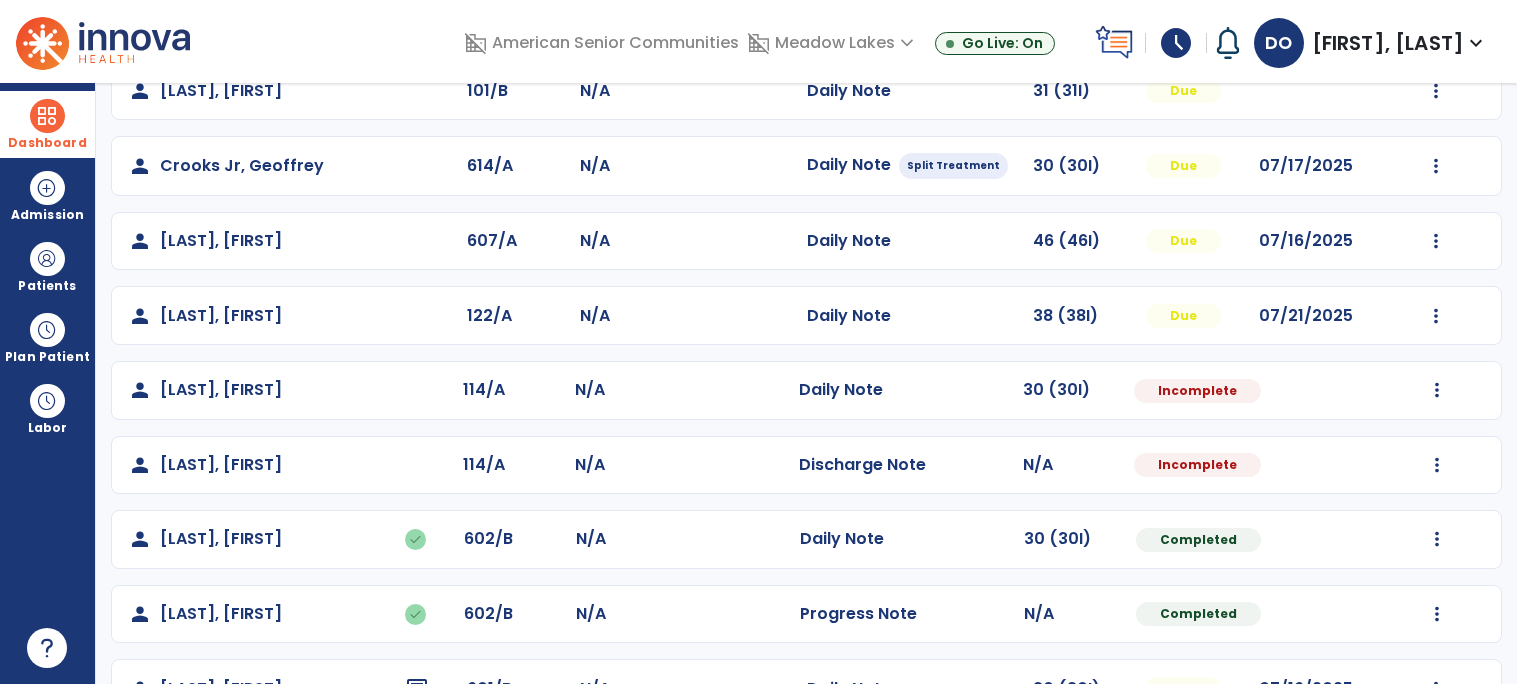select on "*" 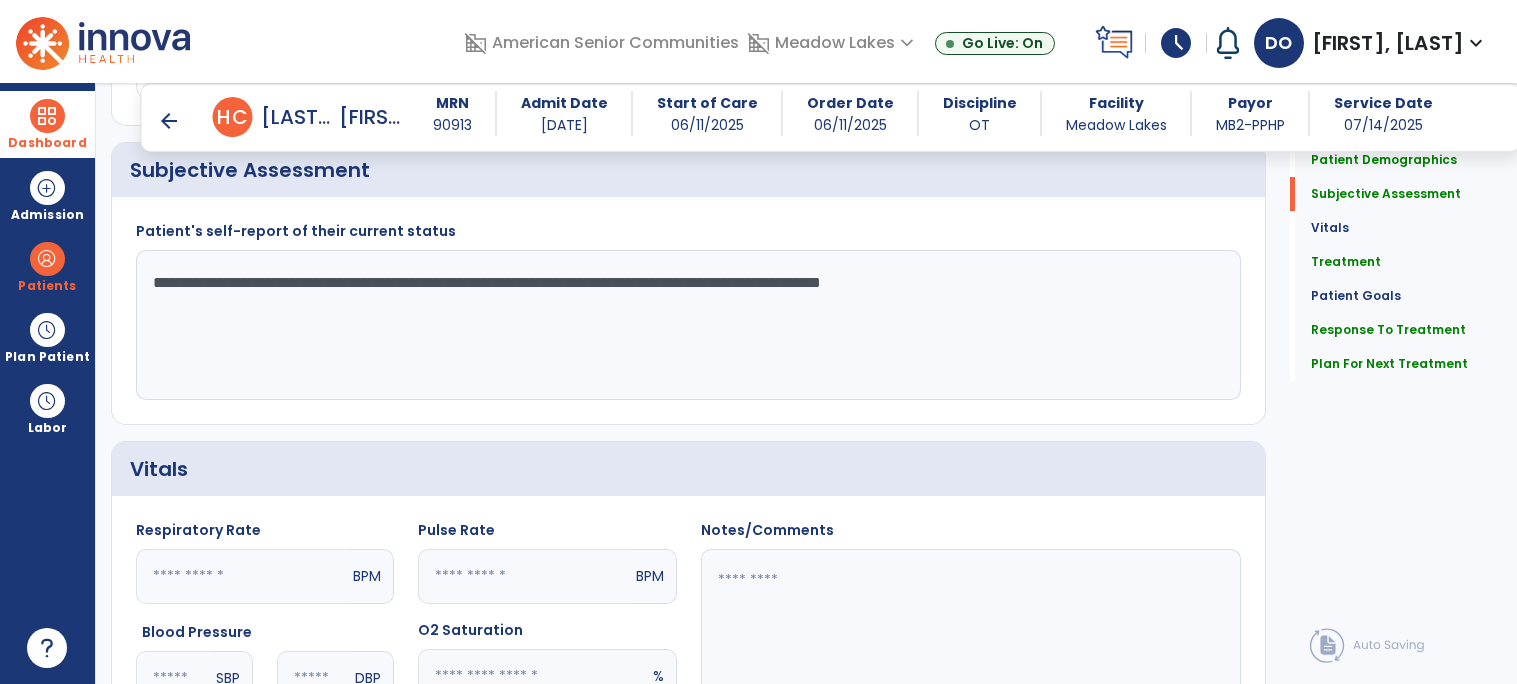 scroll, scrollTop: 423, scrollLeft: 0, axis: vertical 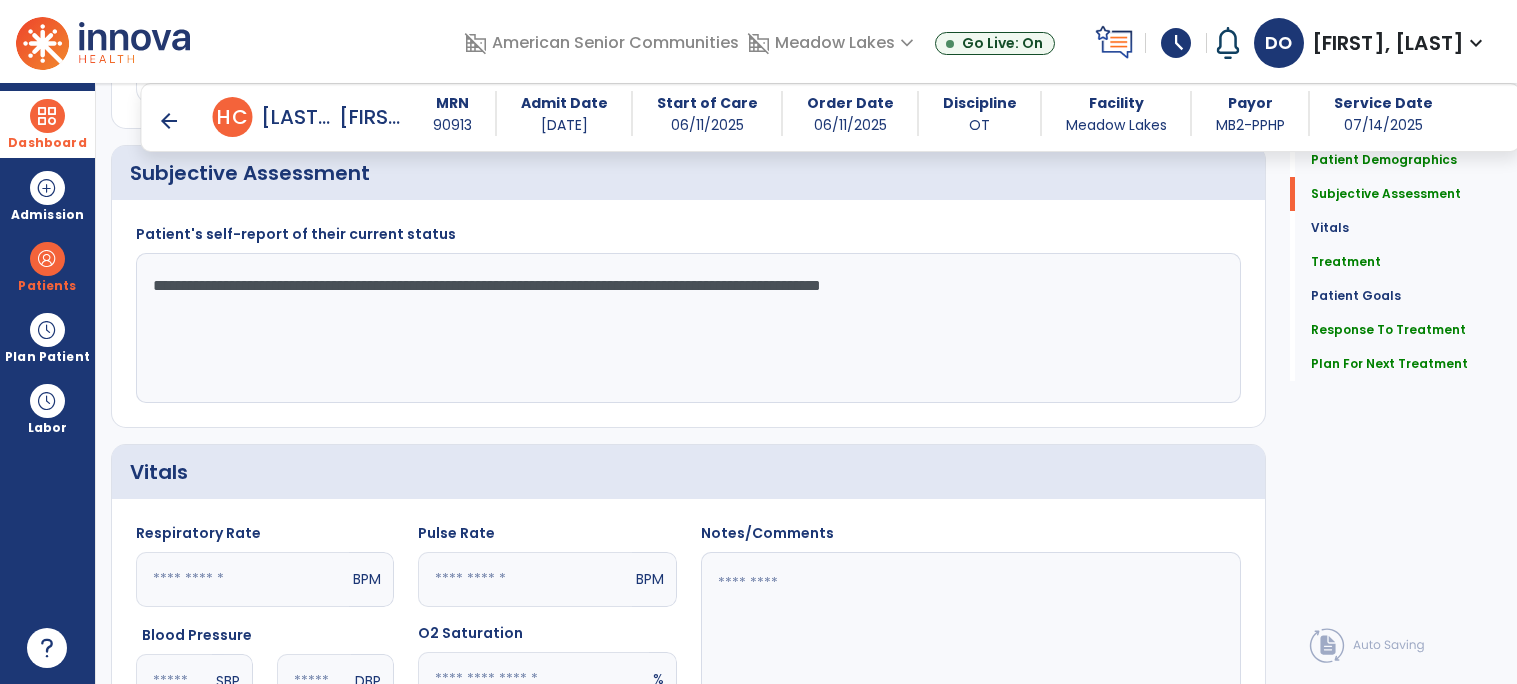 click on "**********" 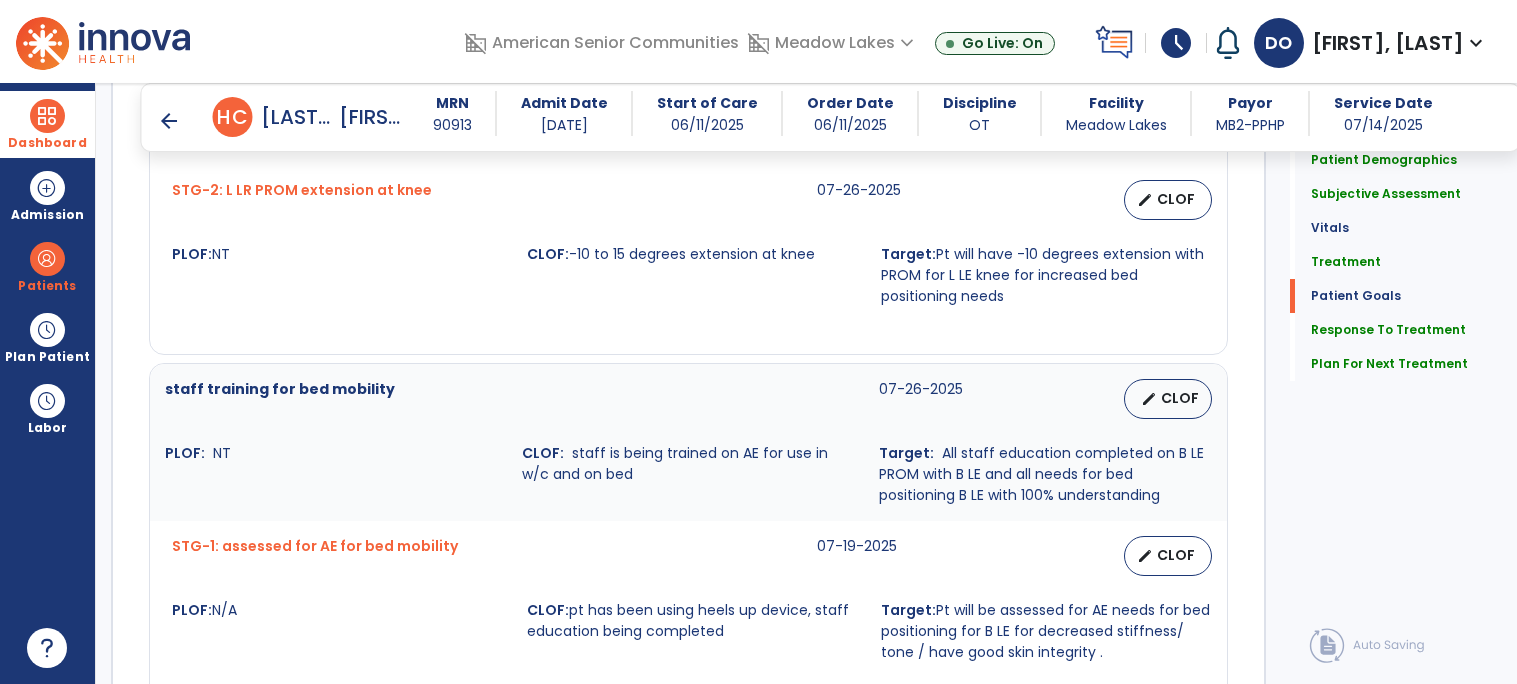 scroll, scrollTop: 2890, scrollLeft: 0, axis: vertical 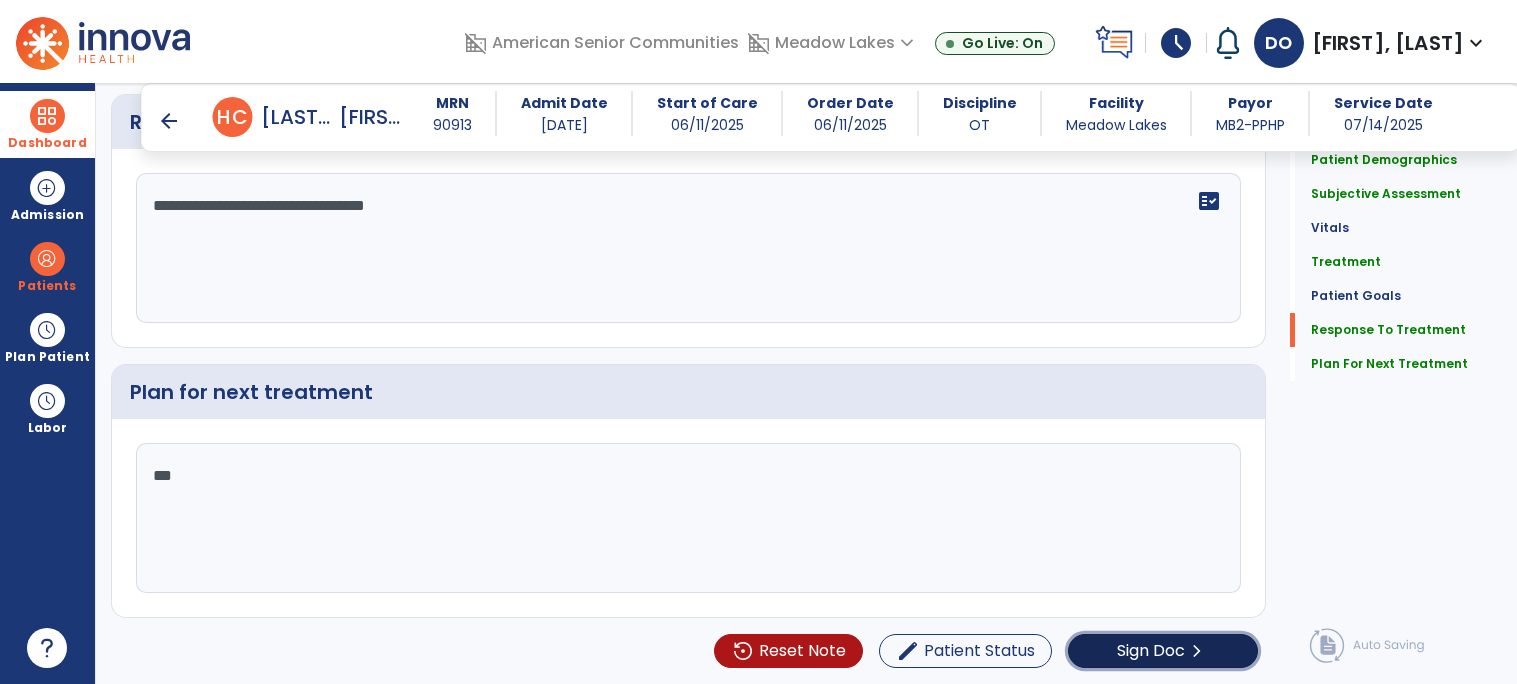click on "Sign Doc  chevron_right" 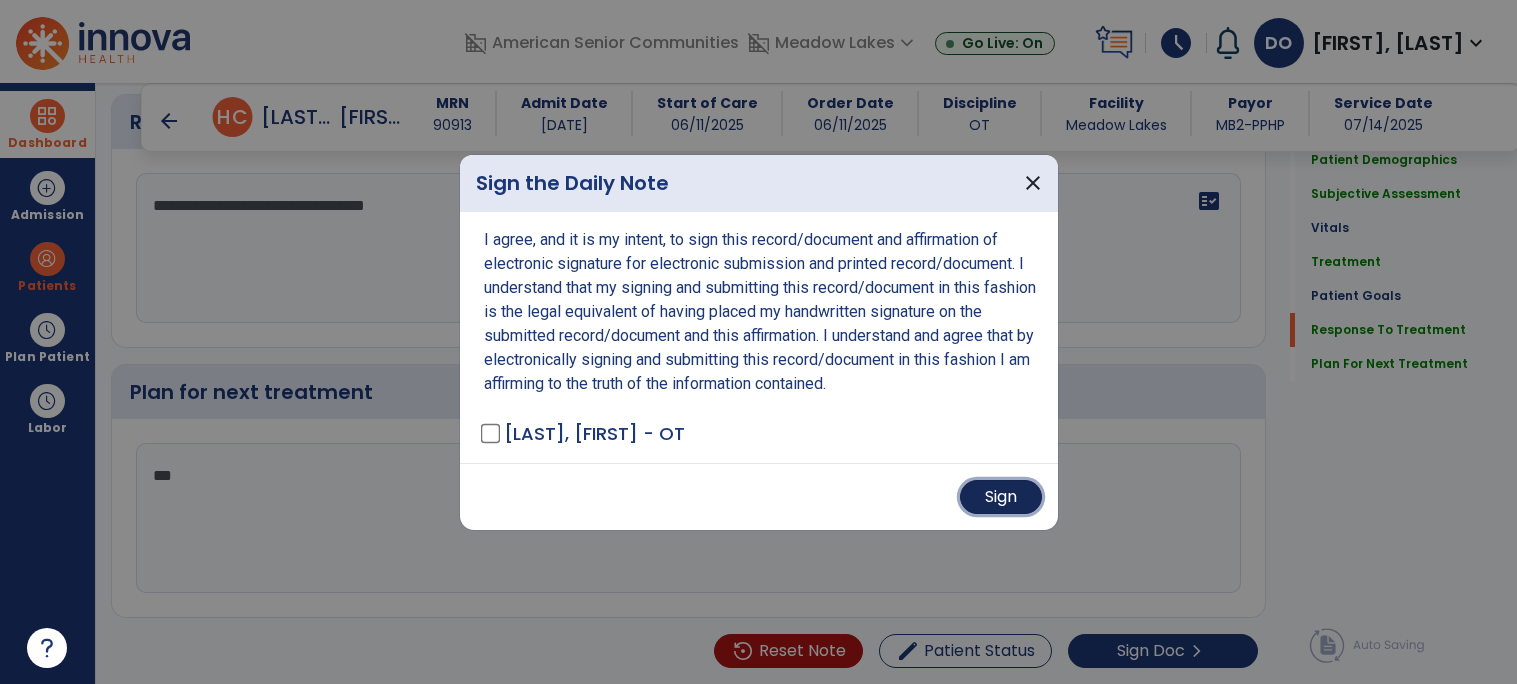 click on "Sign" at bounding box center [1001, 497] 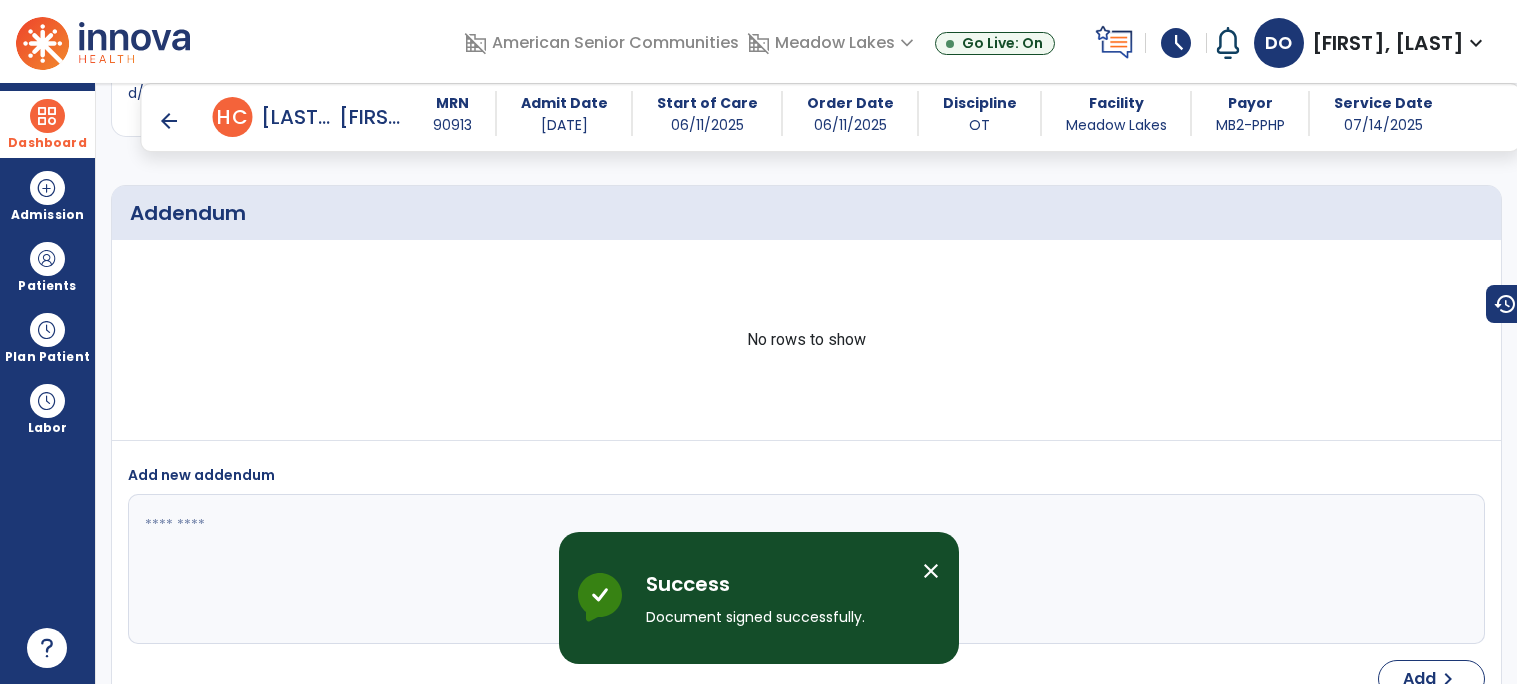 scroll, scrollTop: 3946, scrollLeft: 0, axis: vertical 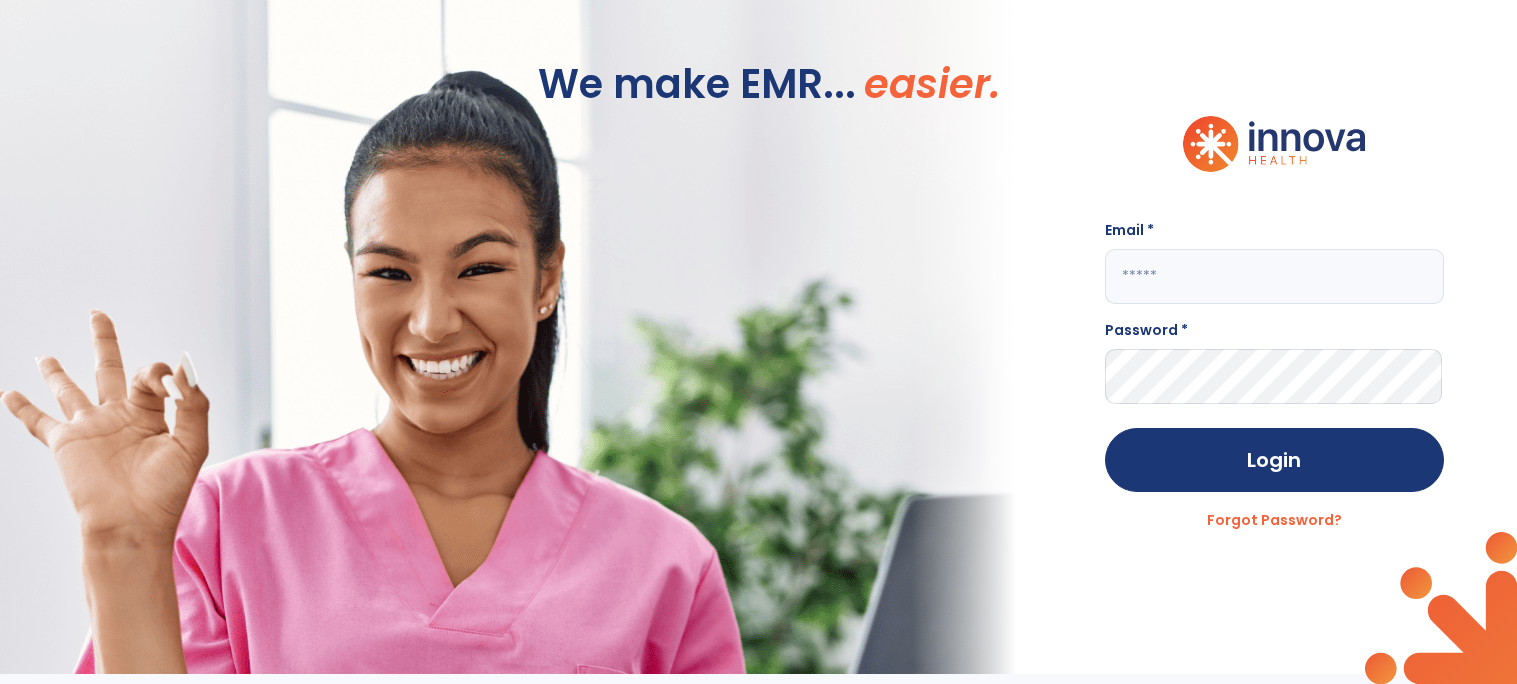 click 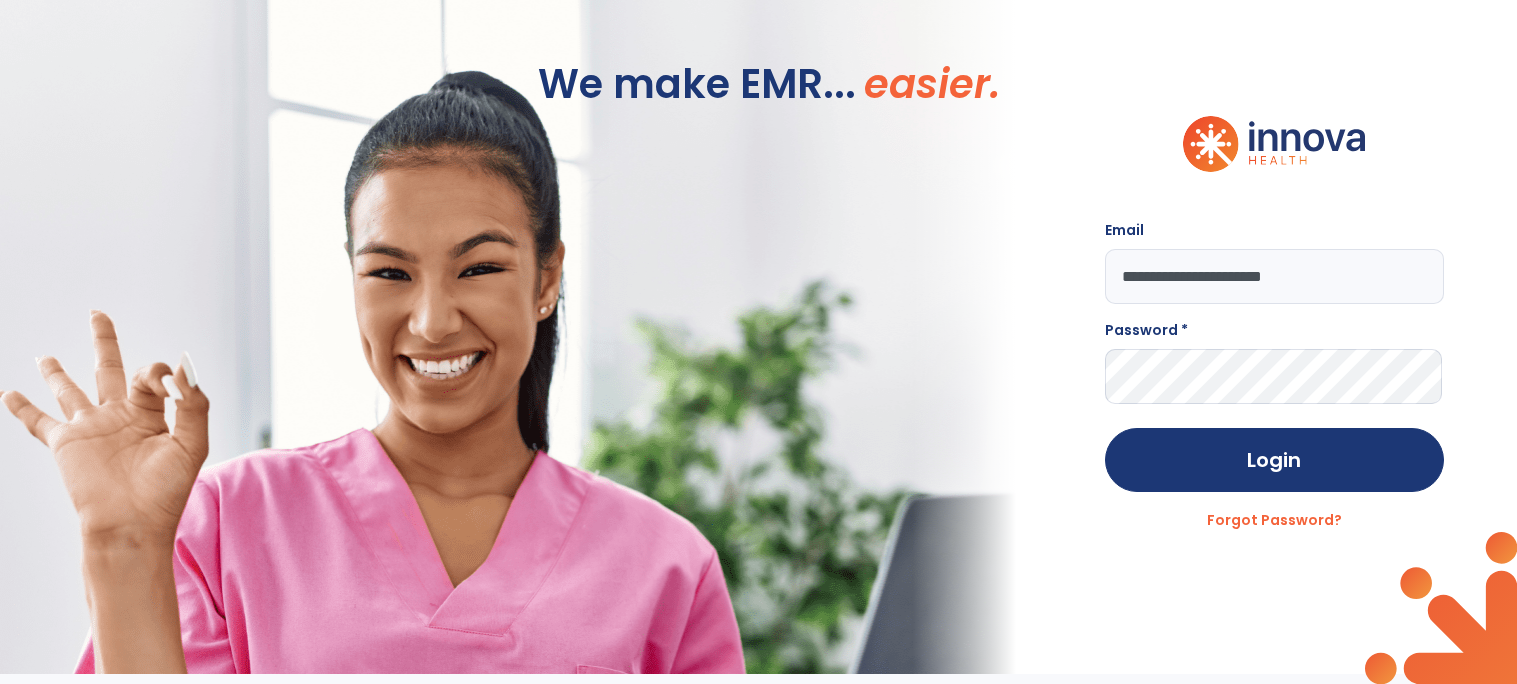 type on "**********" 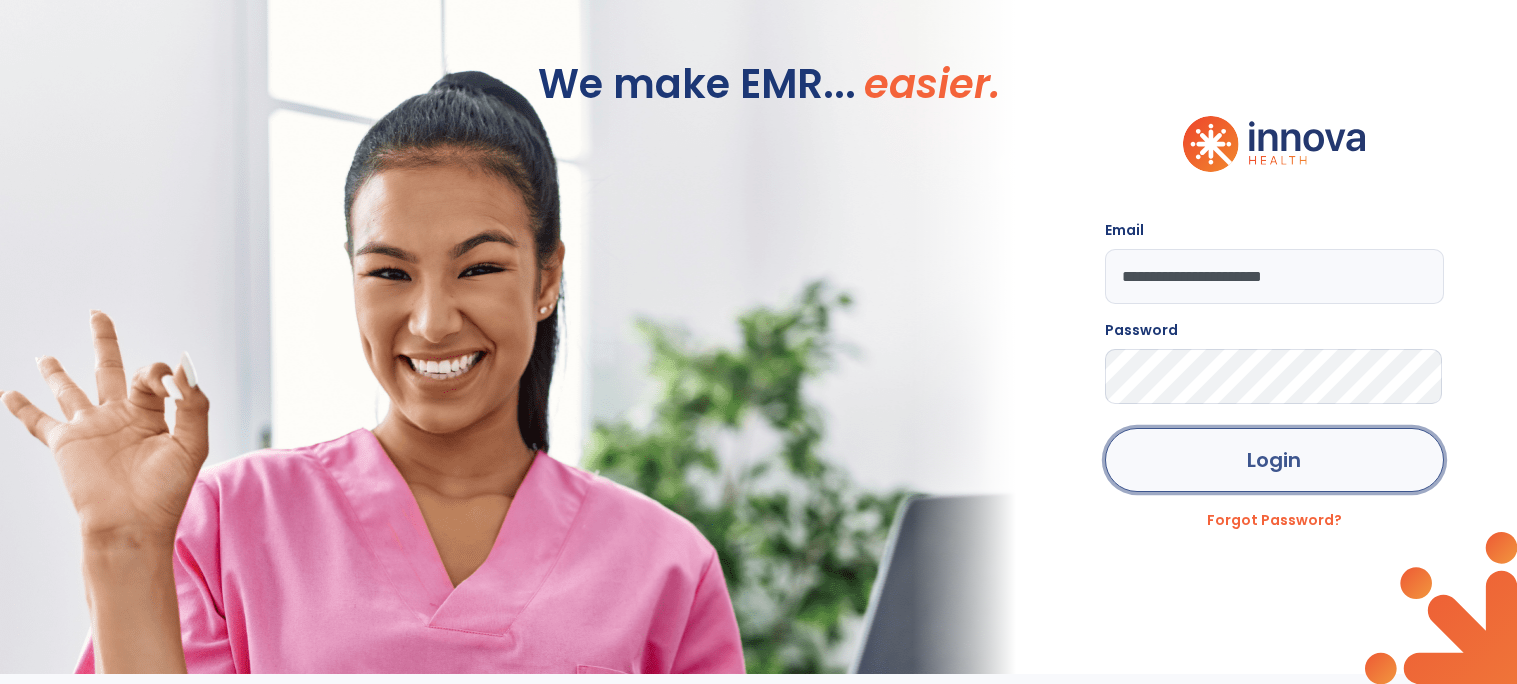 click on "Login" 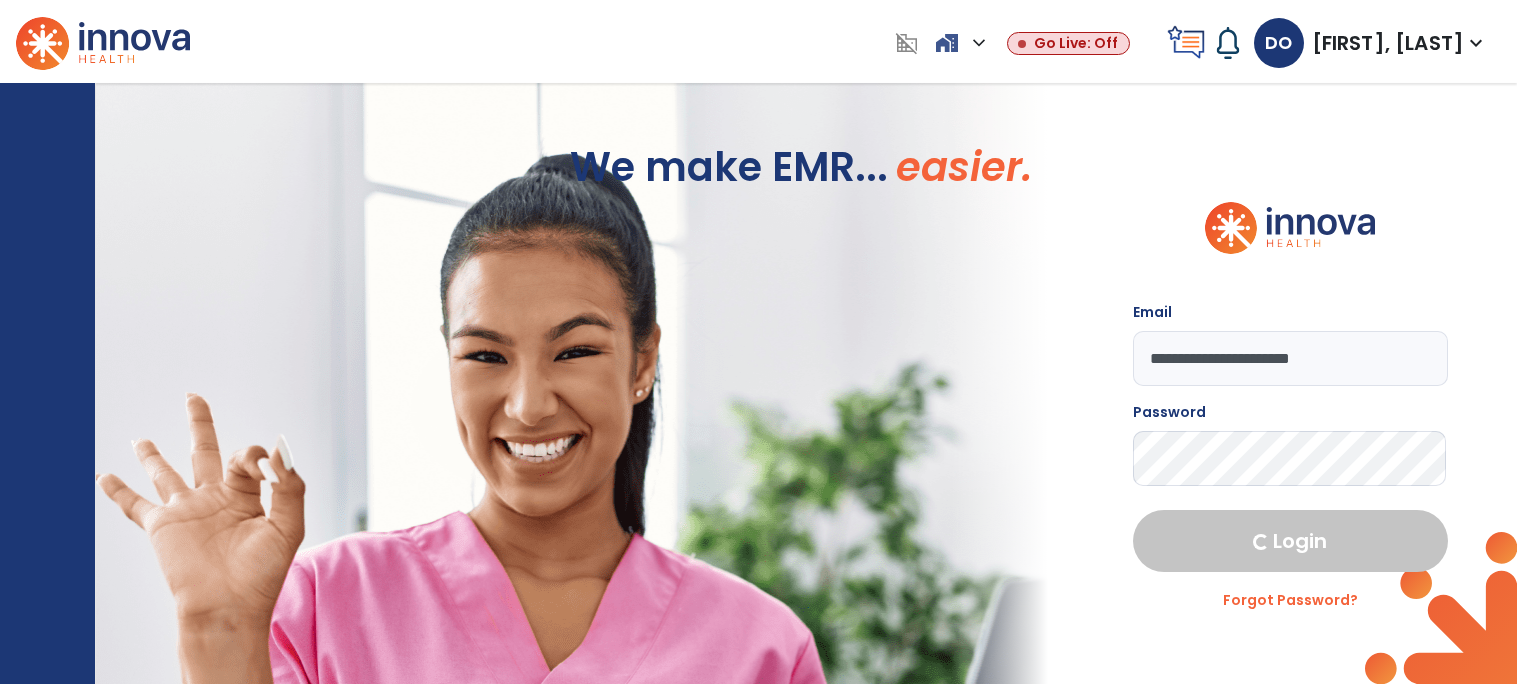 select on "****" 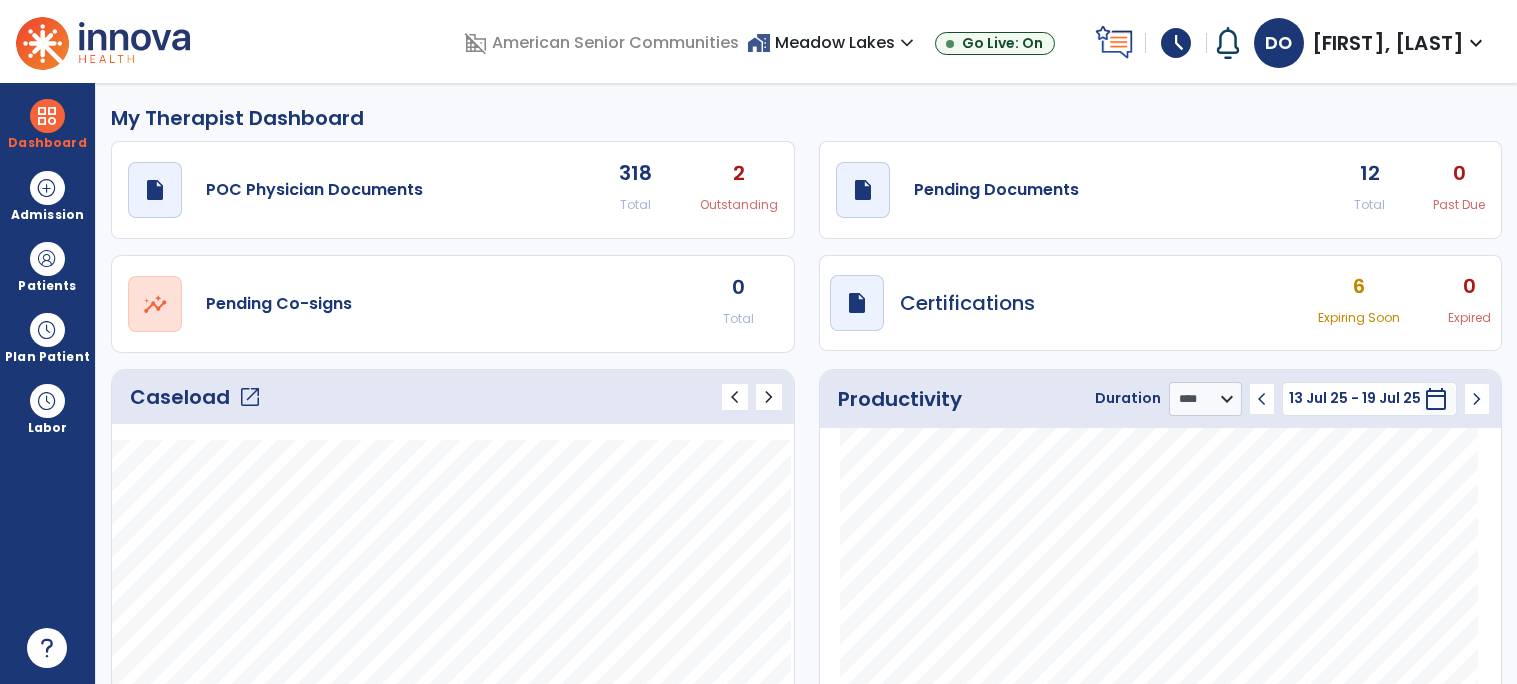 click on "Caseload   open_in_new" 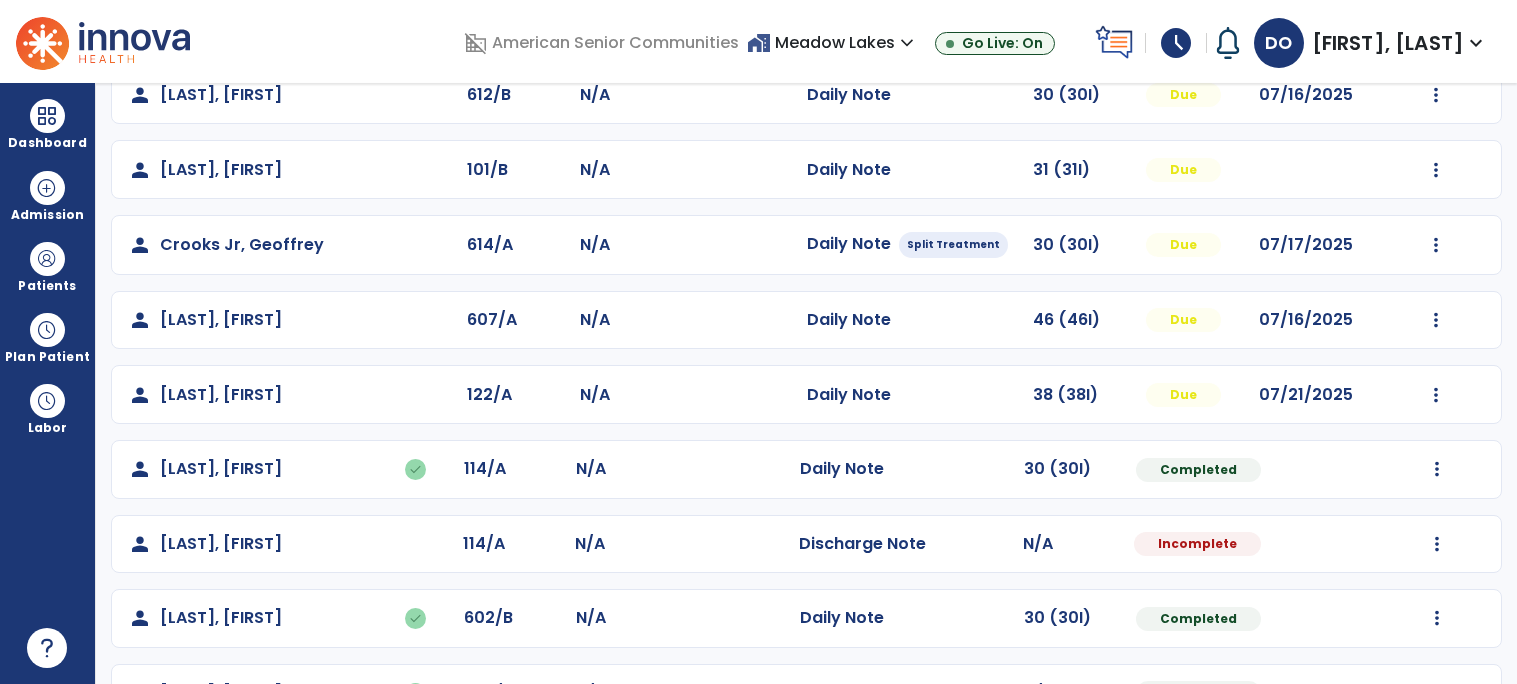 scroll, scrollTop: 356, scrollLeft: 0, axis: vertical 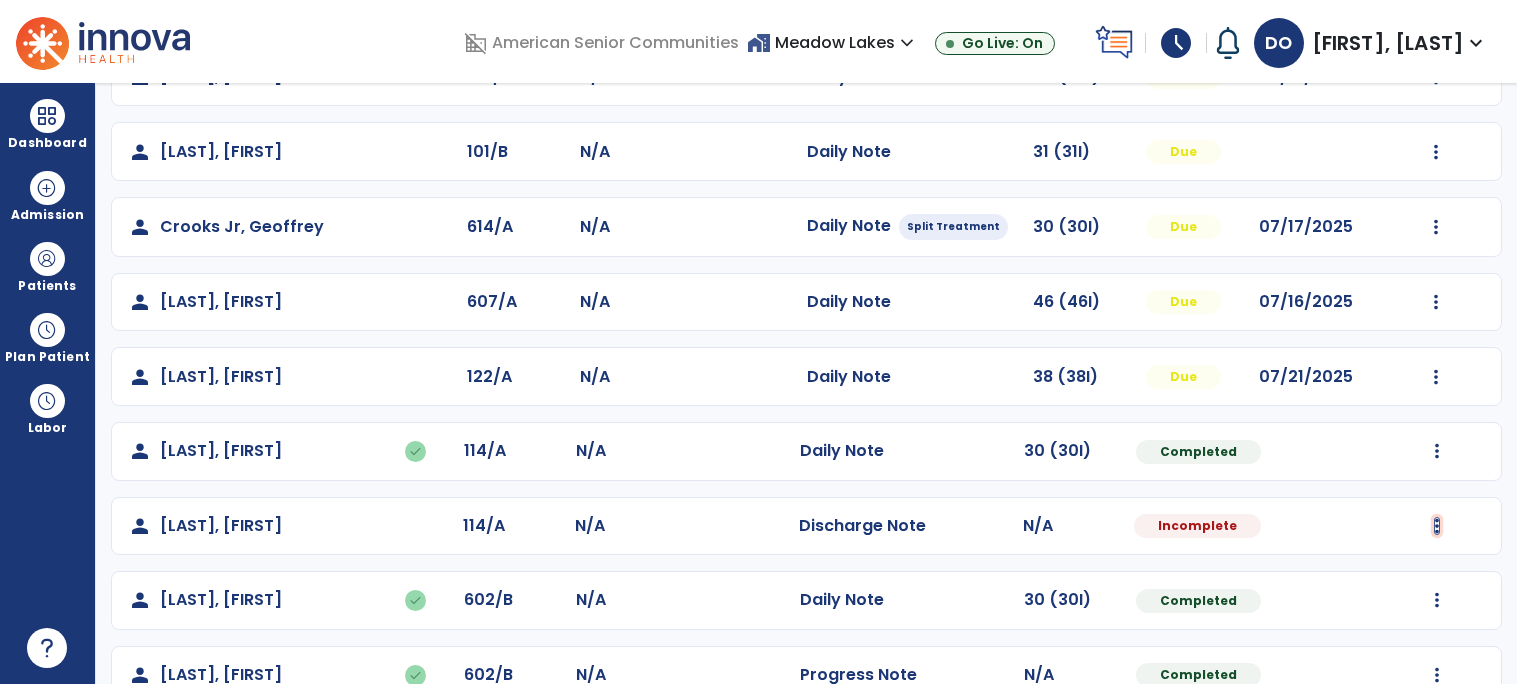 click at bounding box center [1436, 77] 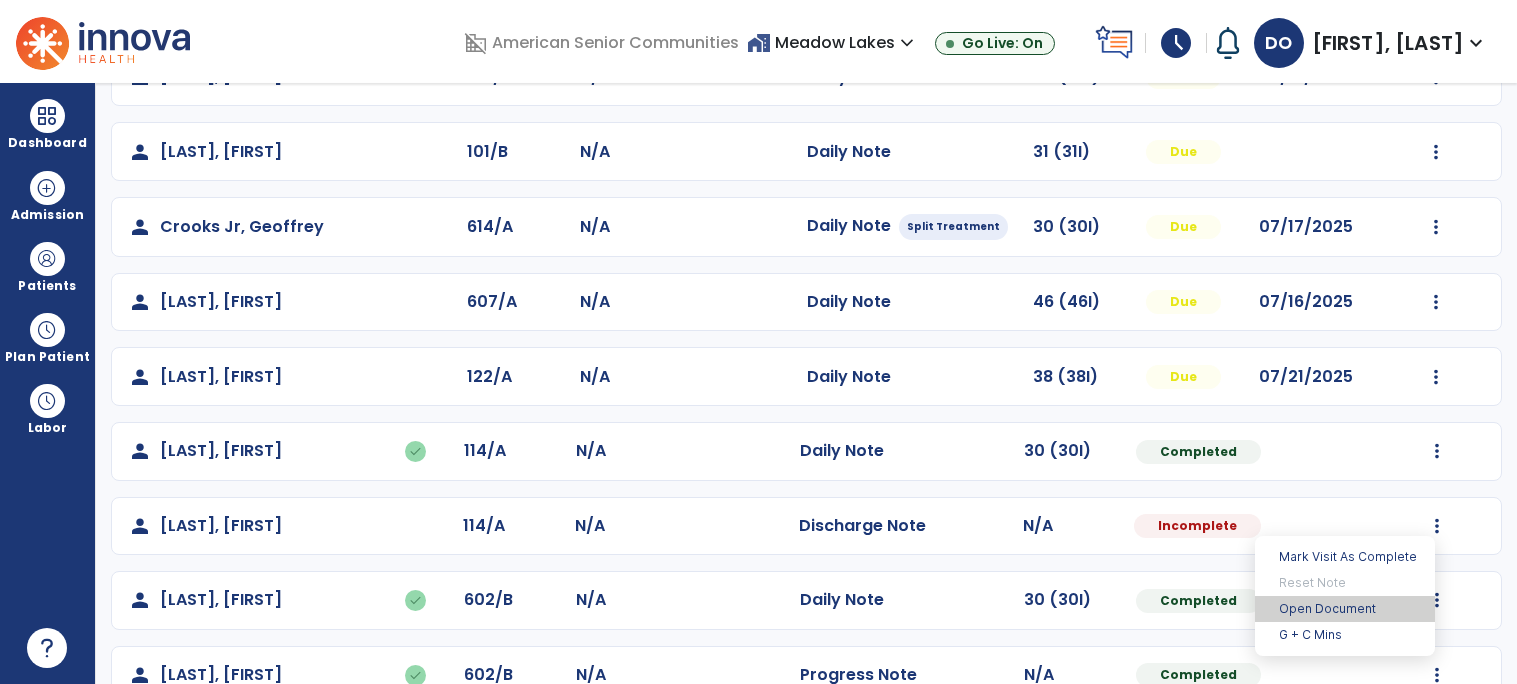 click on "Open Document" at bounding box center (1345, 609) 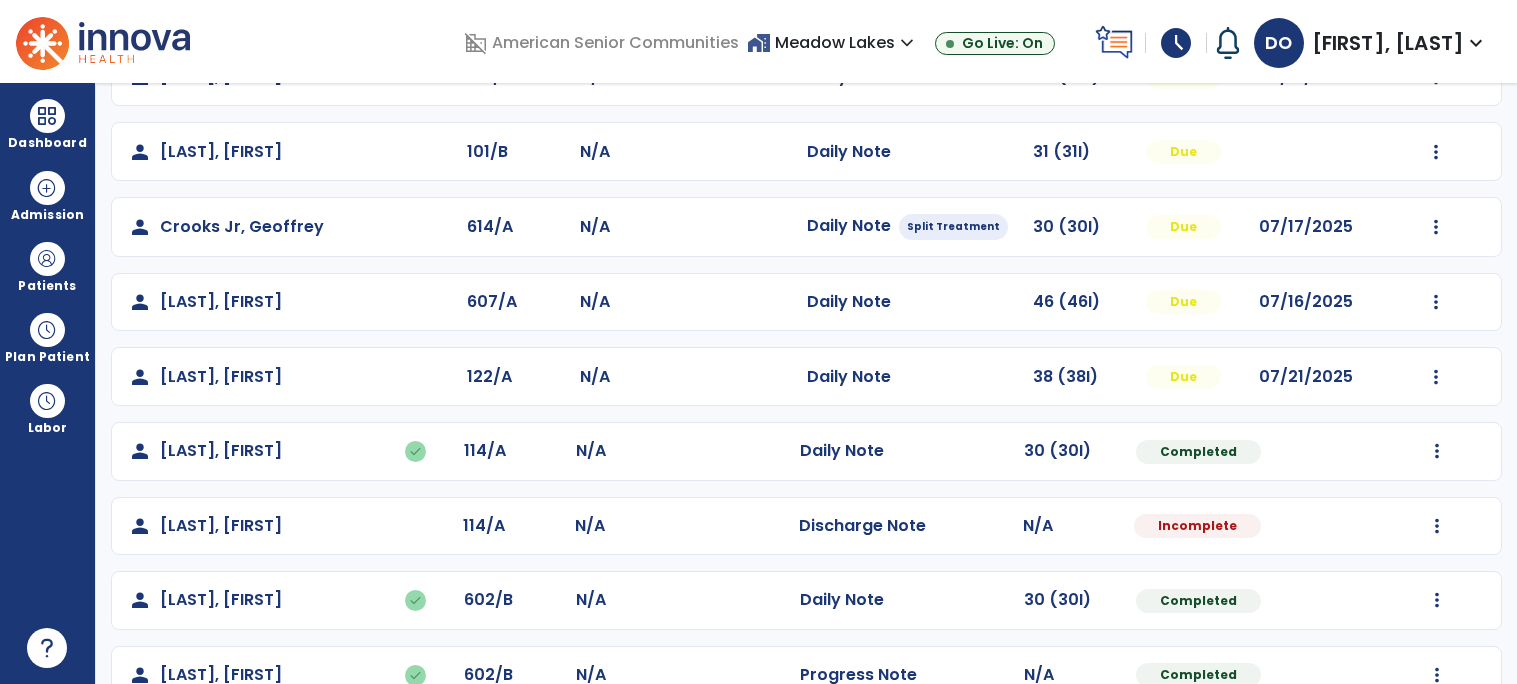 select on "***" 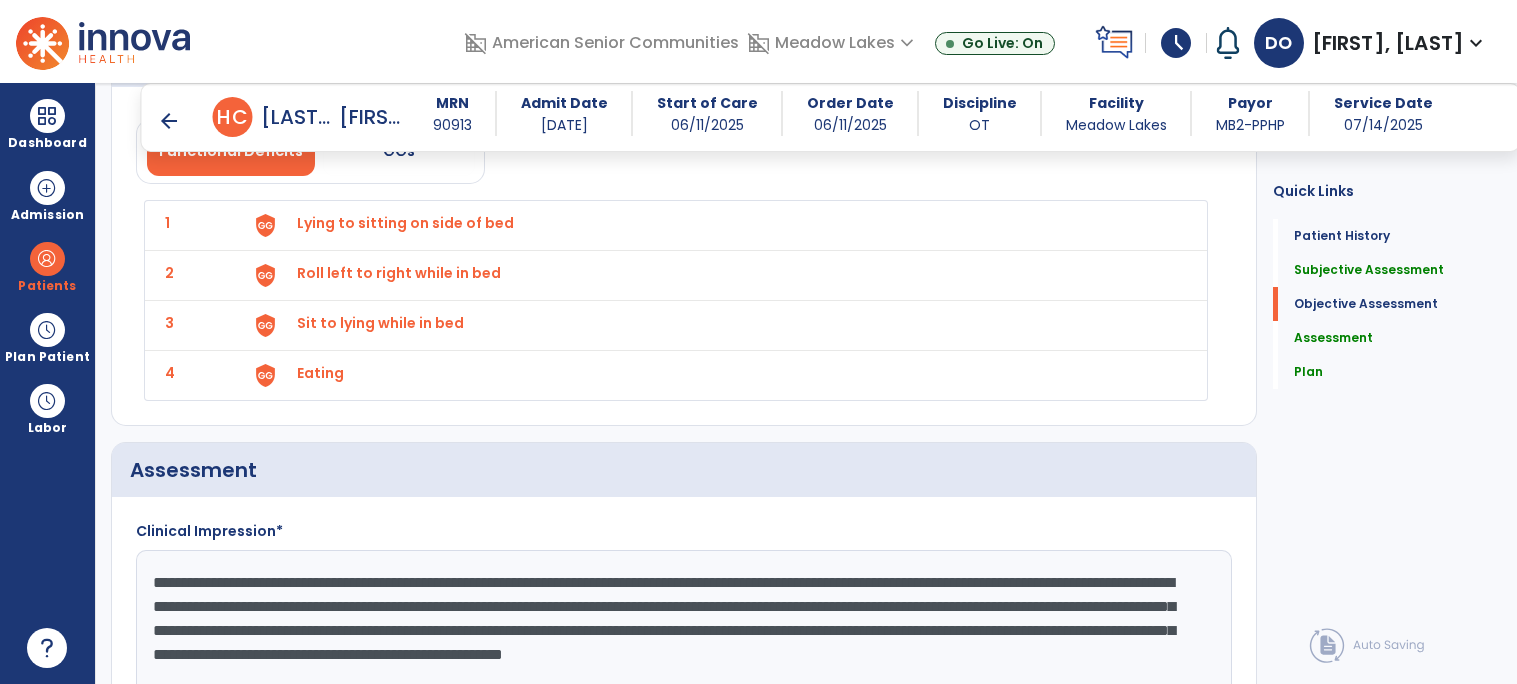 scroll, scrollTop: 2275, scrollLeft: 0, axis: vertical 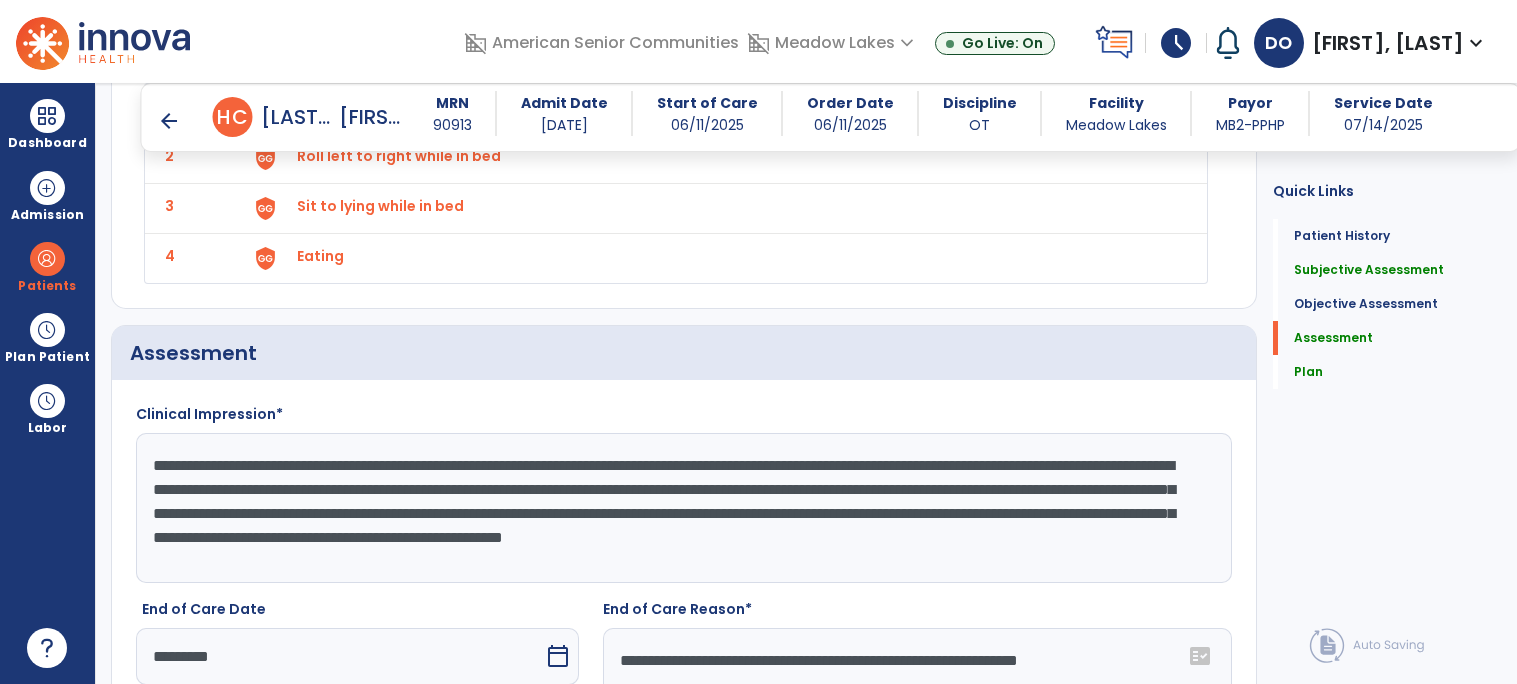 click on "**********" 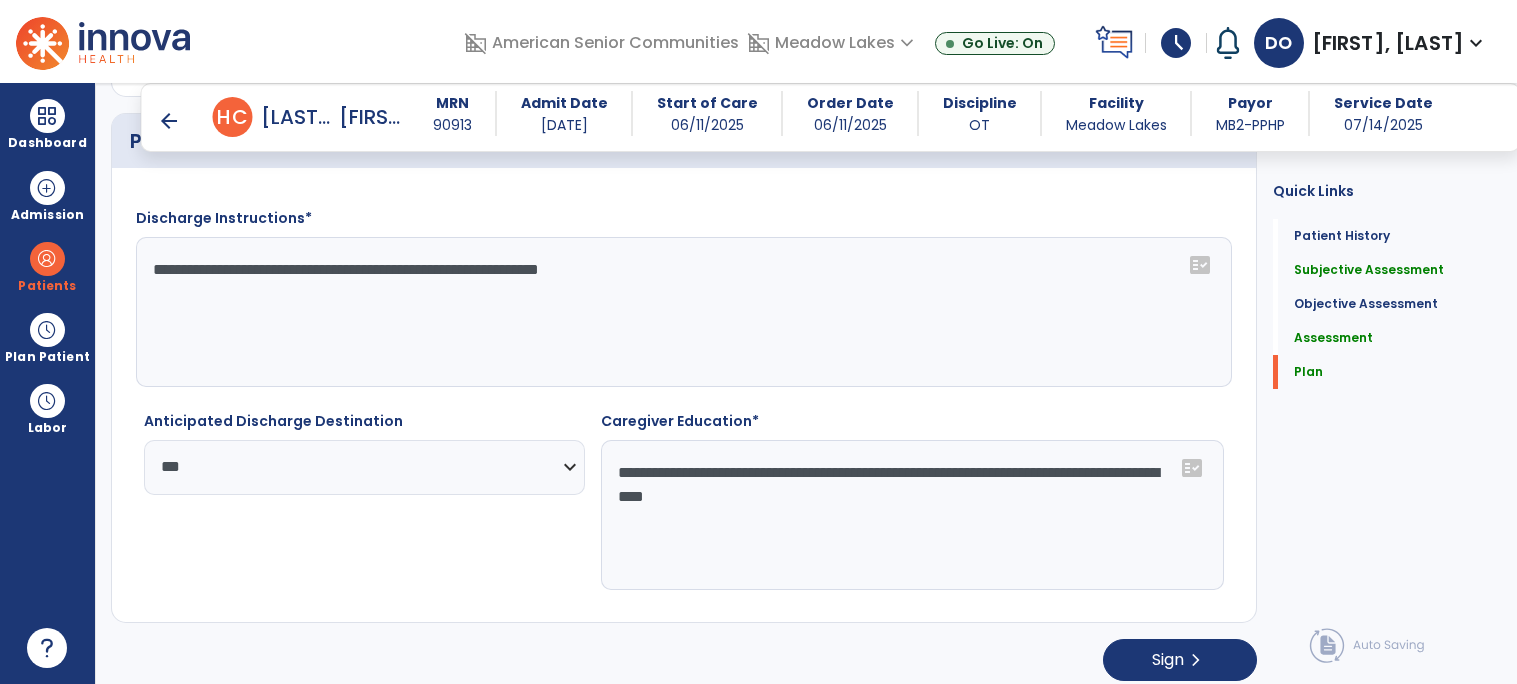 scroll, scrollTop: 2997, scrollLeft: 0, axis: vertical 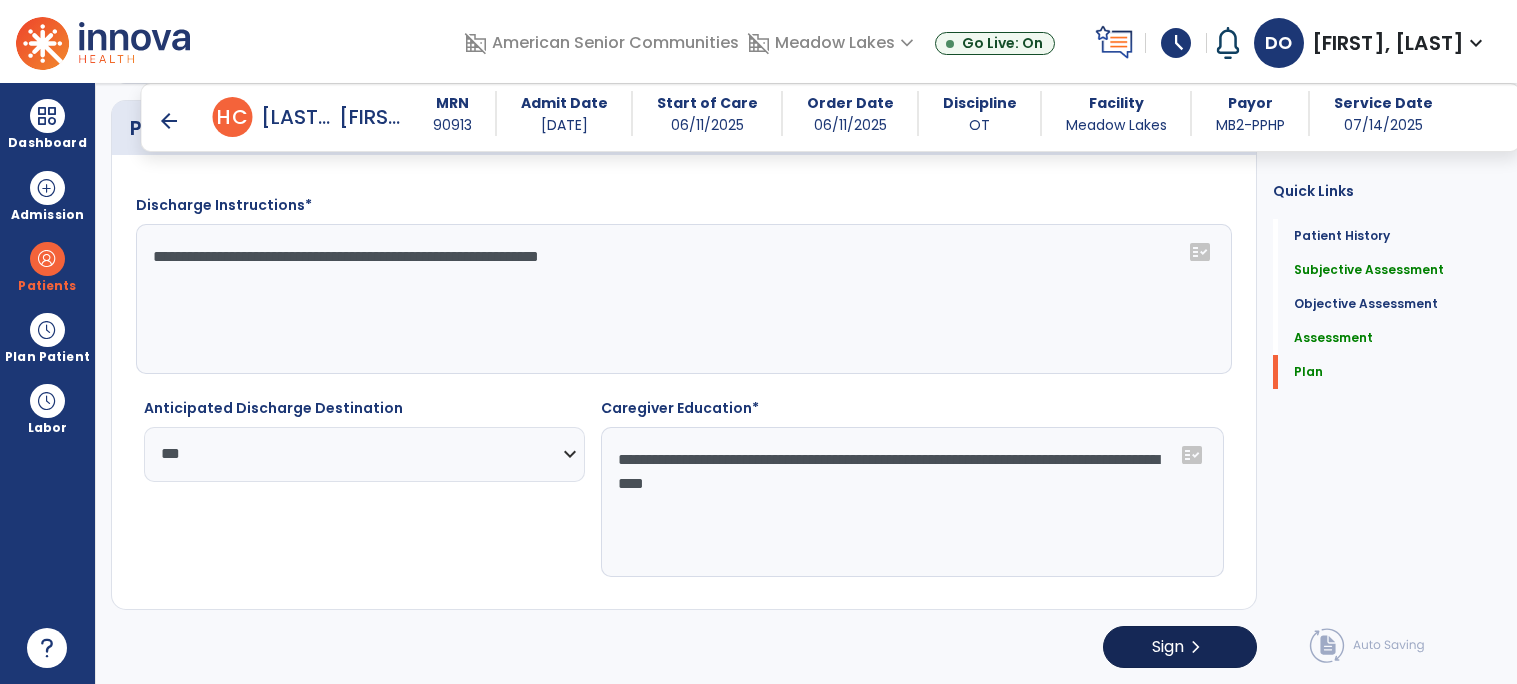 type on "**********" 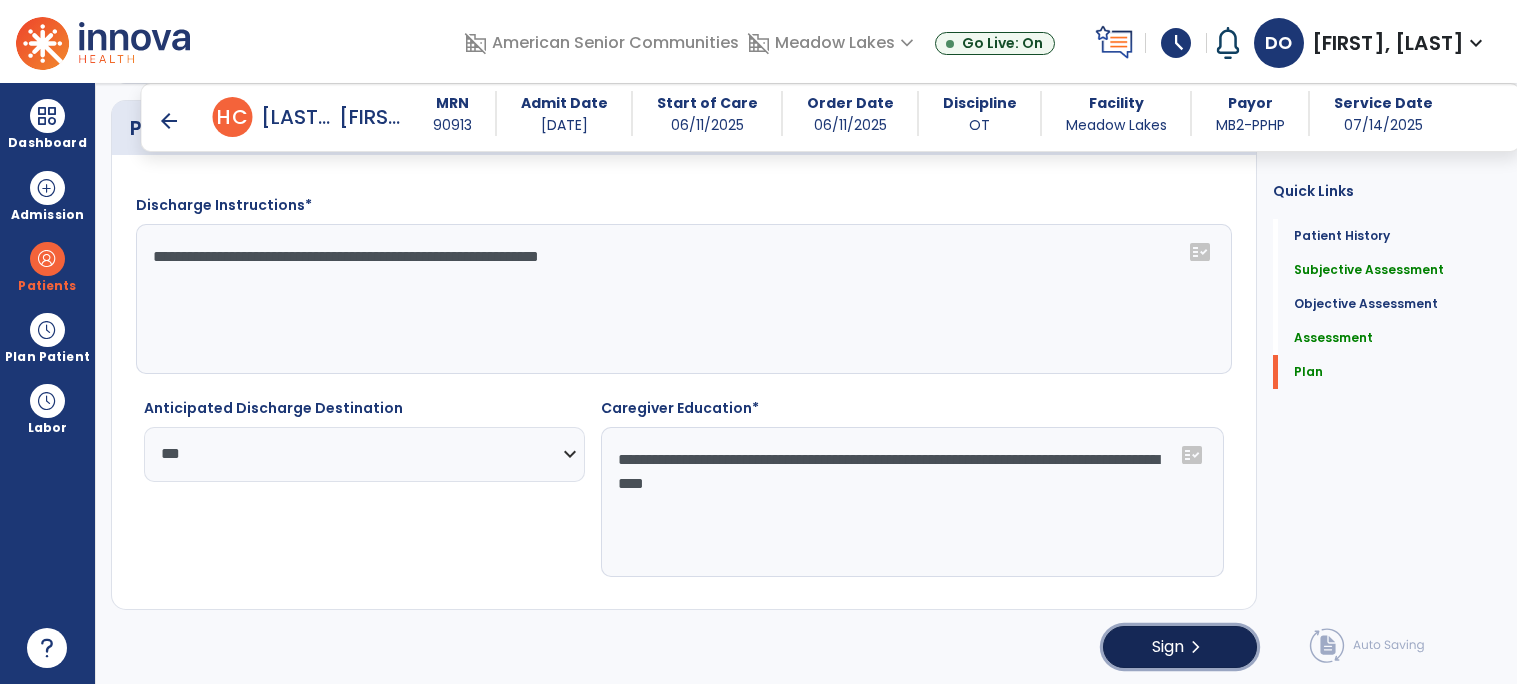 click on "Sign  chevron_right" 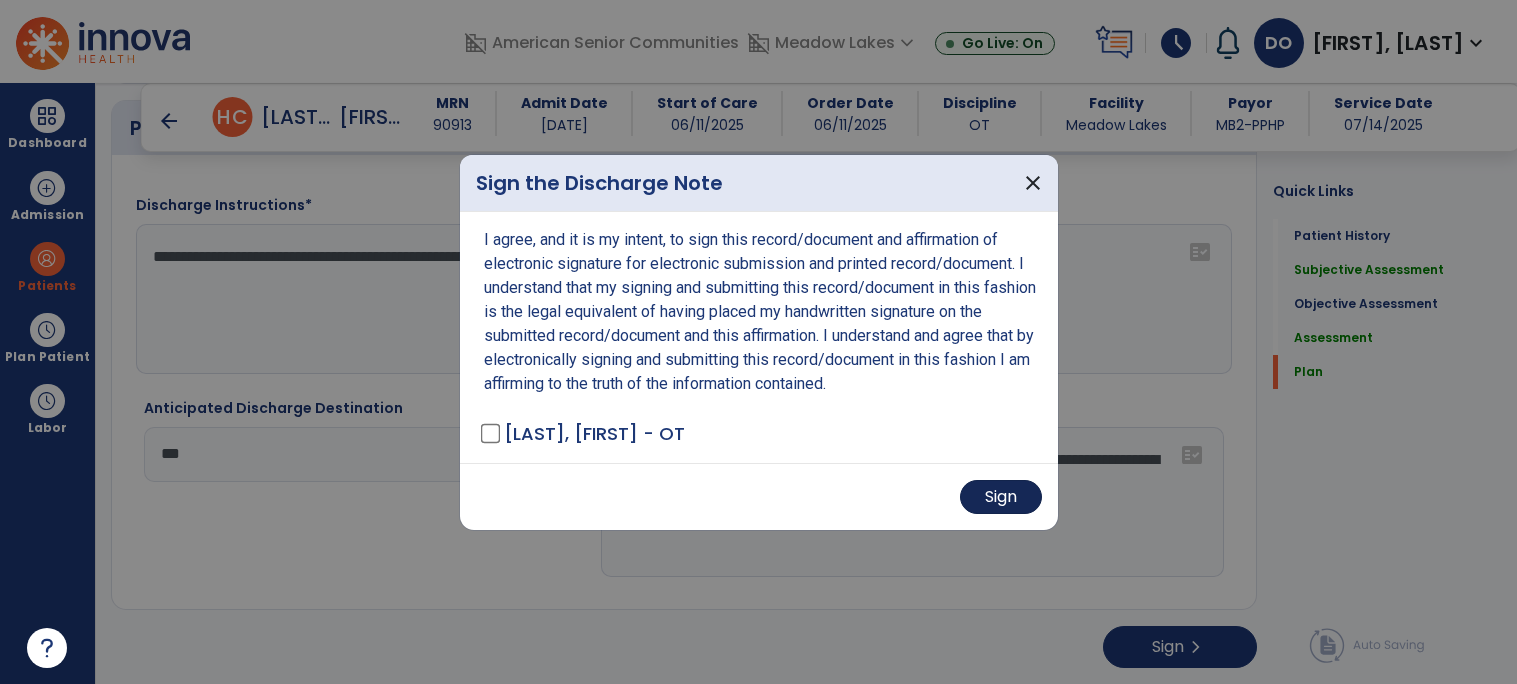 click on "Sign" at bounding box center (1001, 497) 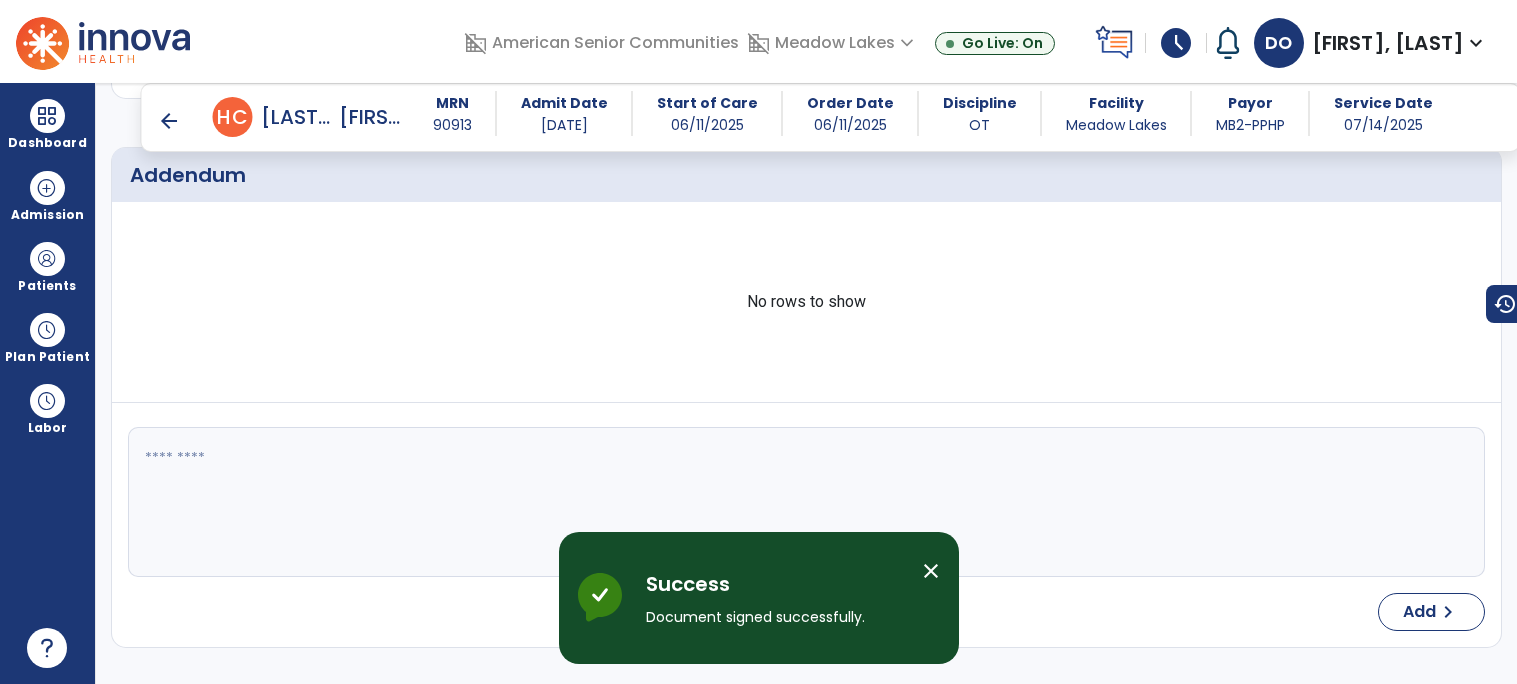 scroll, scrollTop: 3901, scrollLeft: 0, axis: vertical 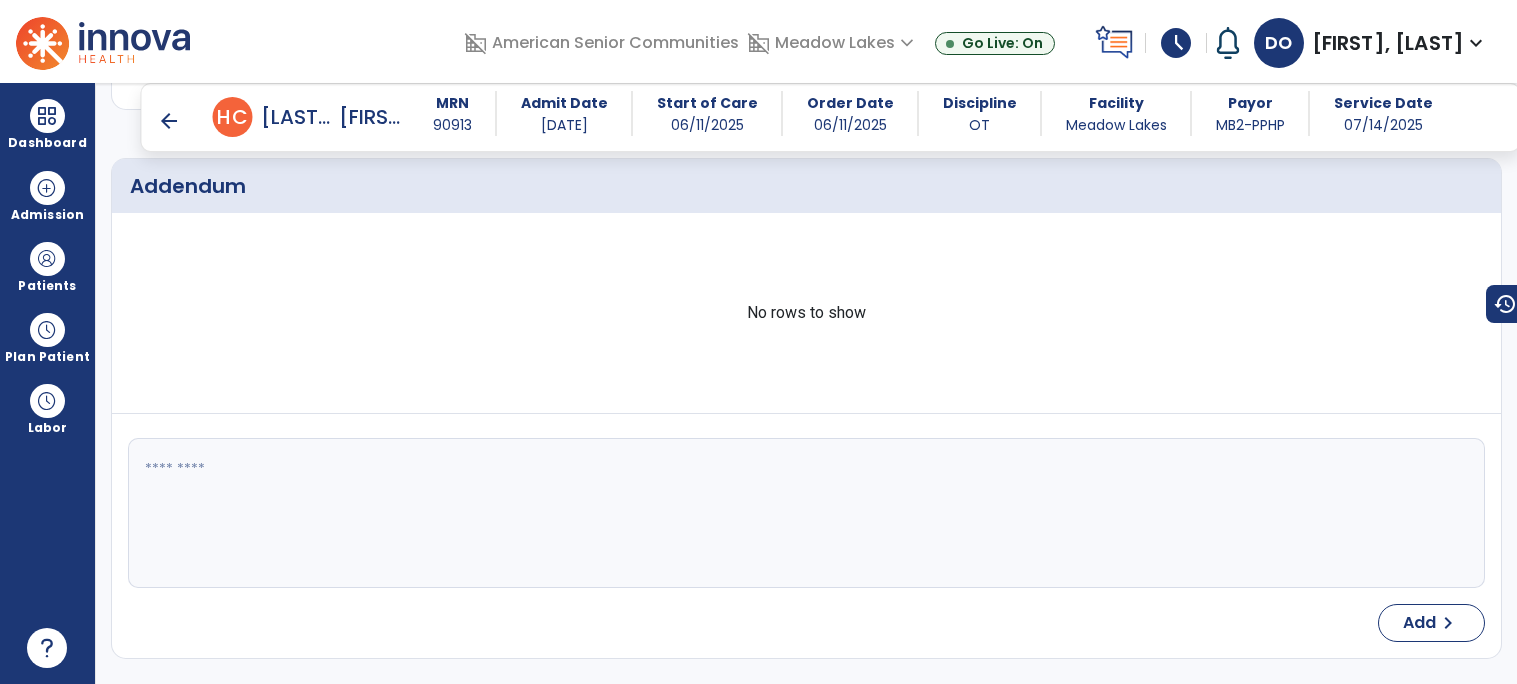 click on "arrow_back" at bounding box center (169, 121) 